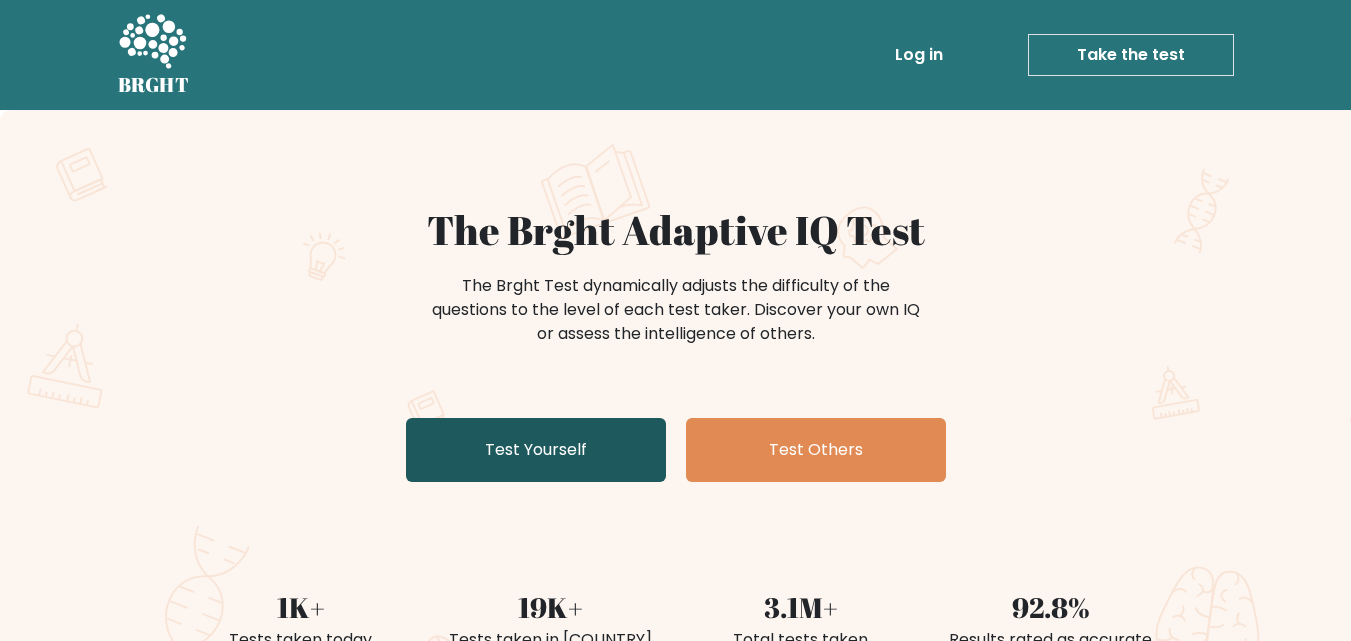 scroll, scrollTop: 0, scrollLeft: 0, axis: both 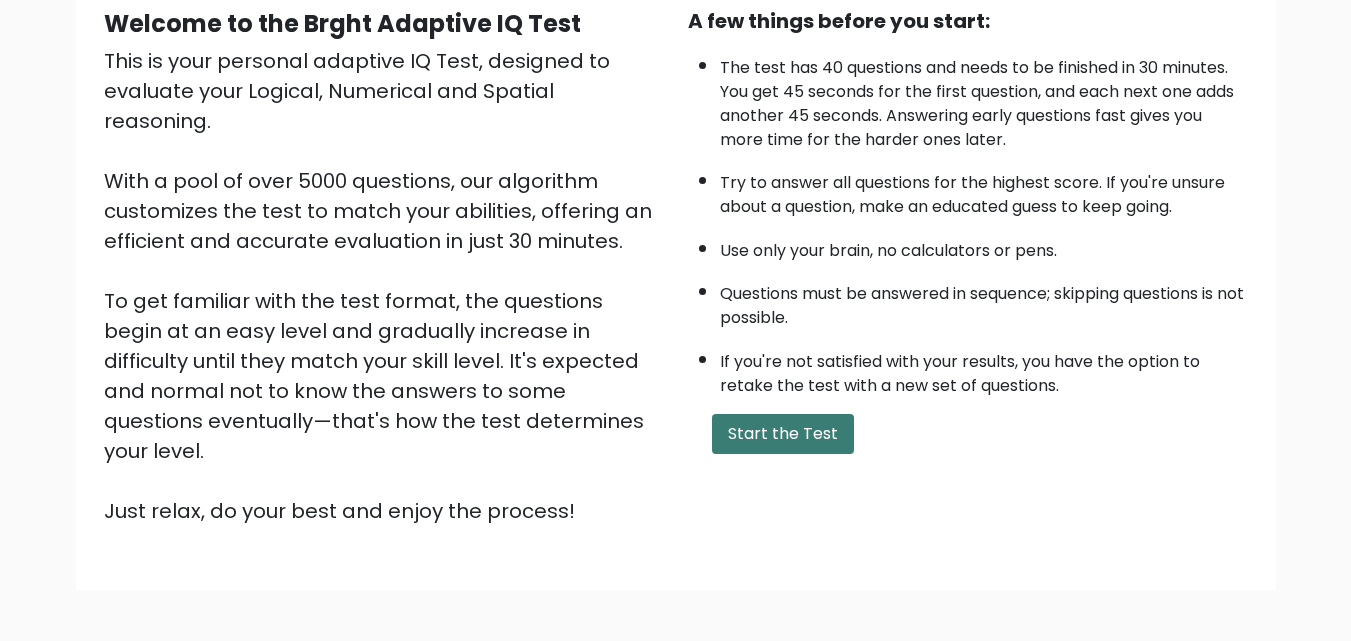 click on "Start the Test" at bounding box center [783, 434] 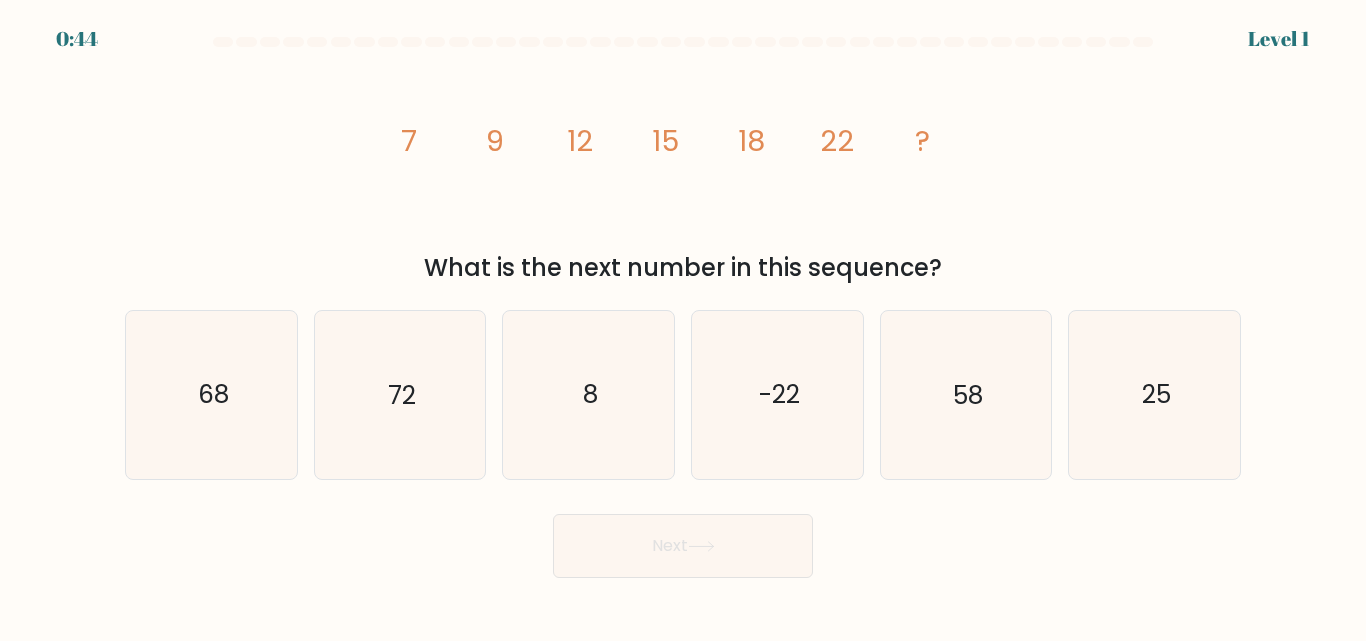 scroll, scrollTop: 0, scrollLeft: 0, axis: both 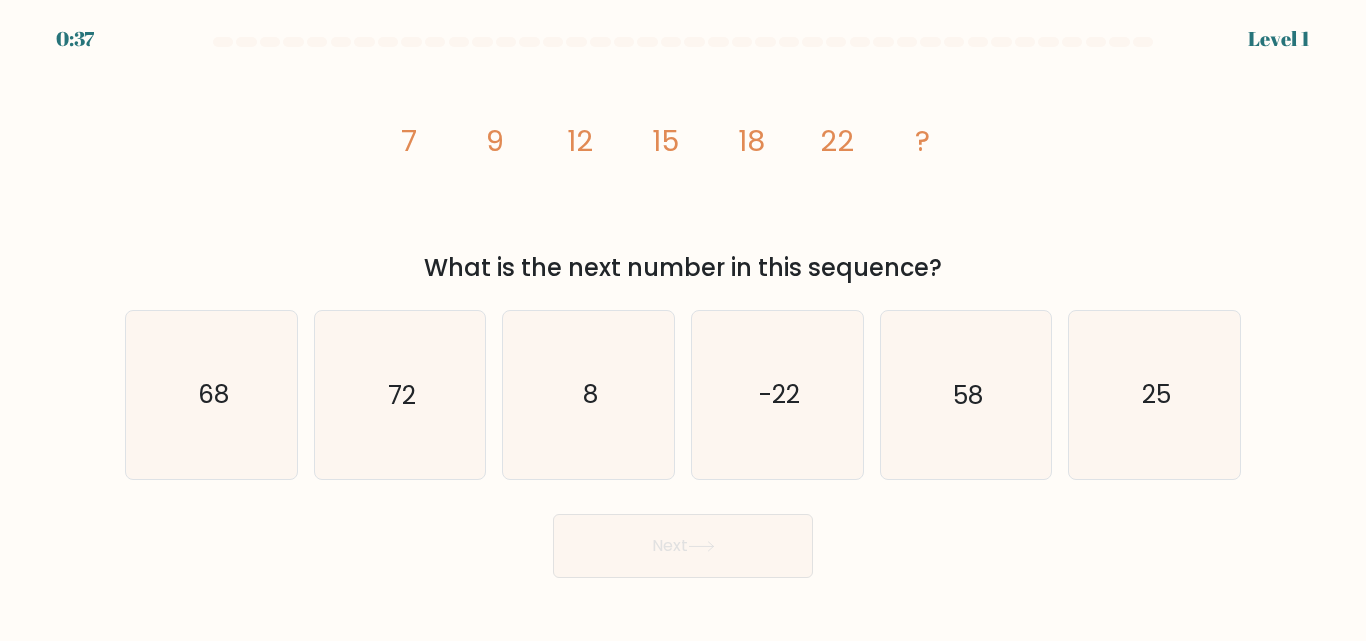 drag, startPoint x: 464, startPoint y: 209, endPoint x: 354, endPoint y: 266, distance: 123.89108 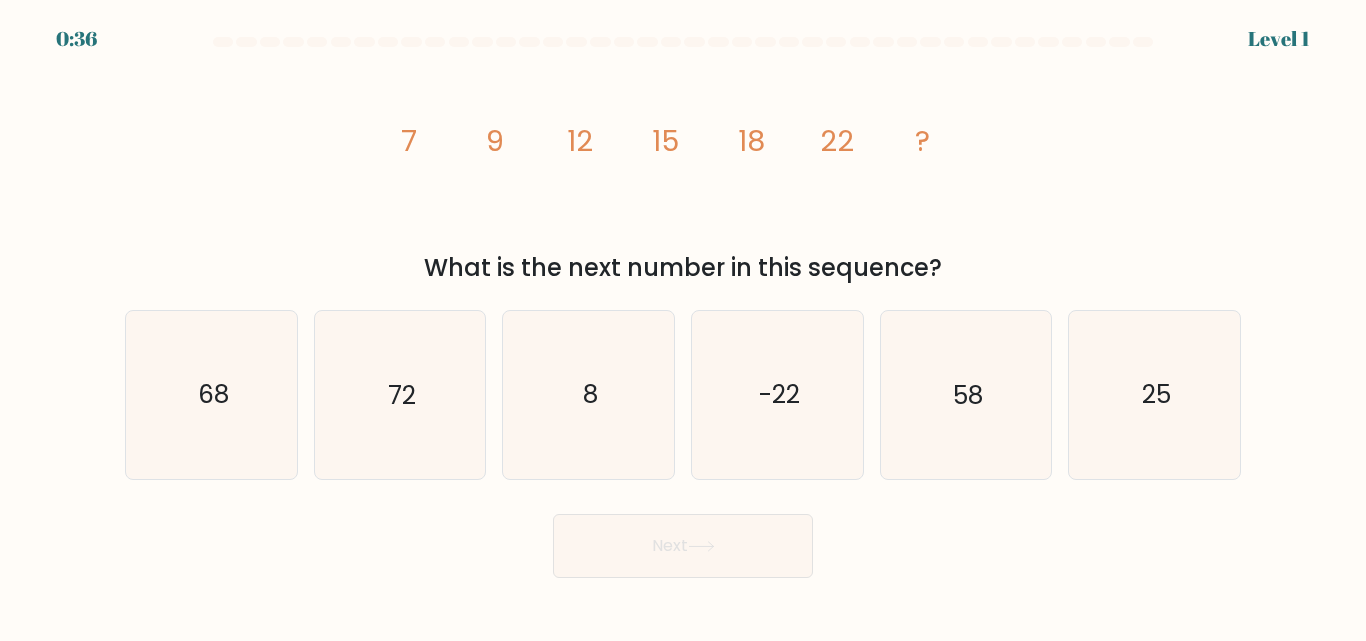 drag, startPoint x: 354, startPoint y: 266, endPoint x: 283, endPoint y: 235, distance: 77.47257 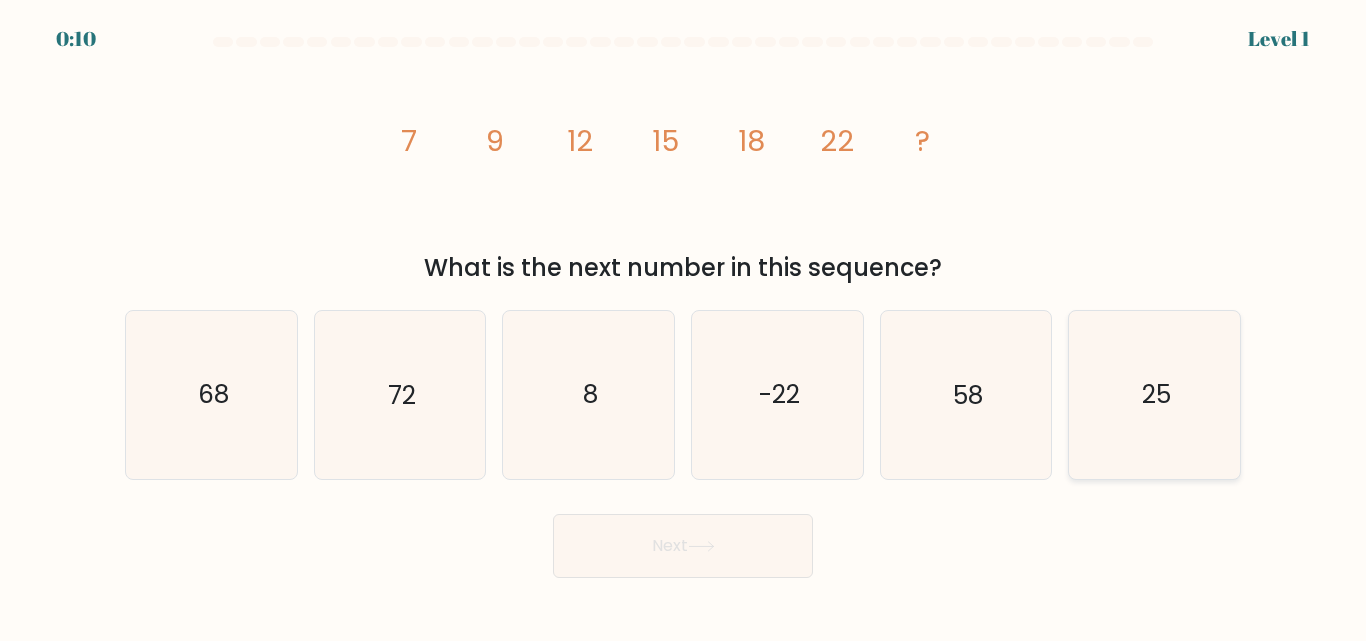 click on "25" at bounding box center (1154, 394) 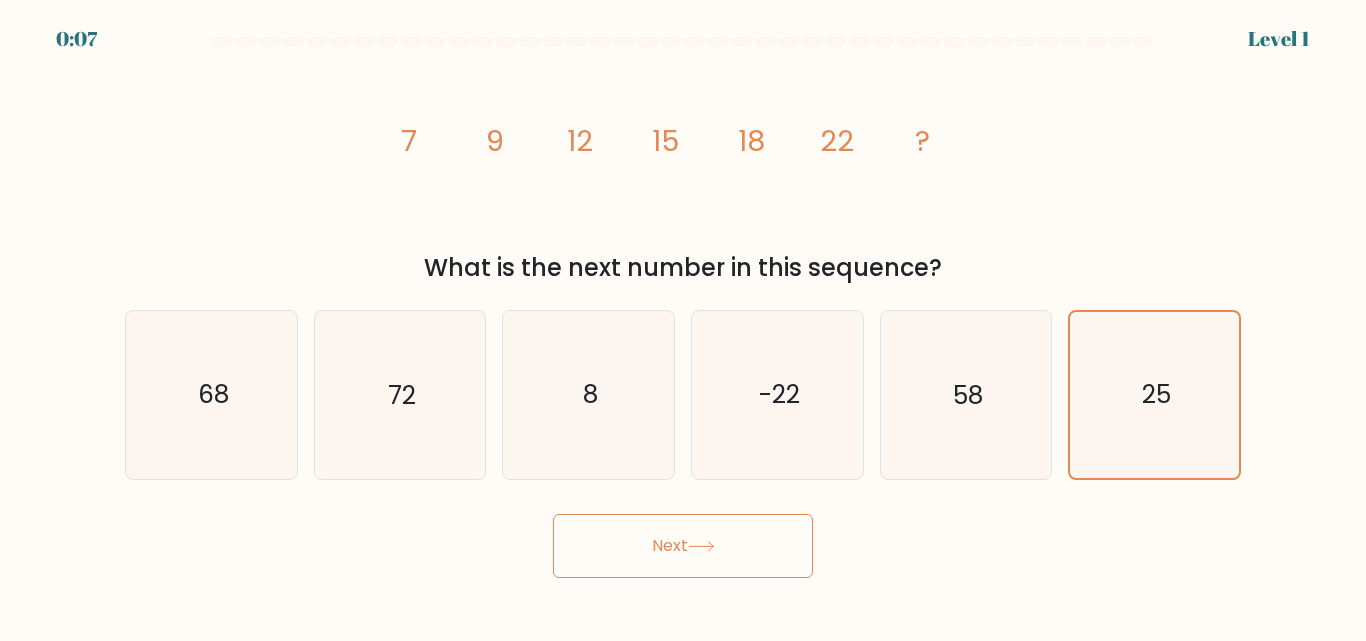 click on "Next" at bounding box center [683, 546] 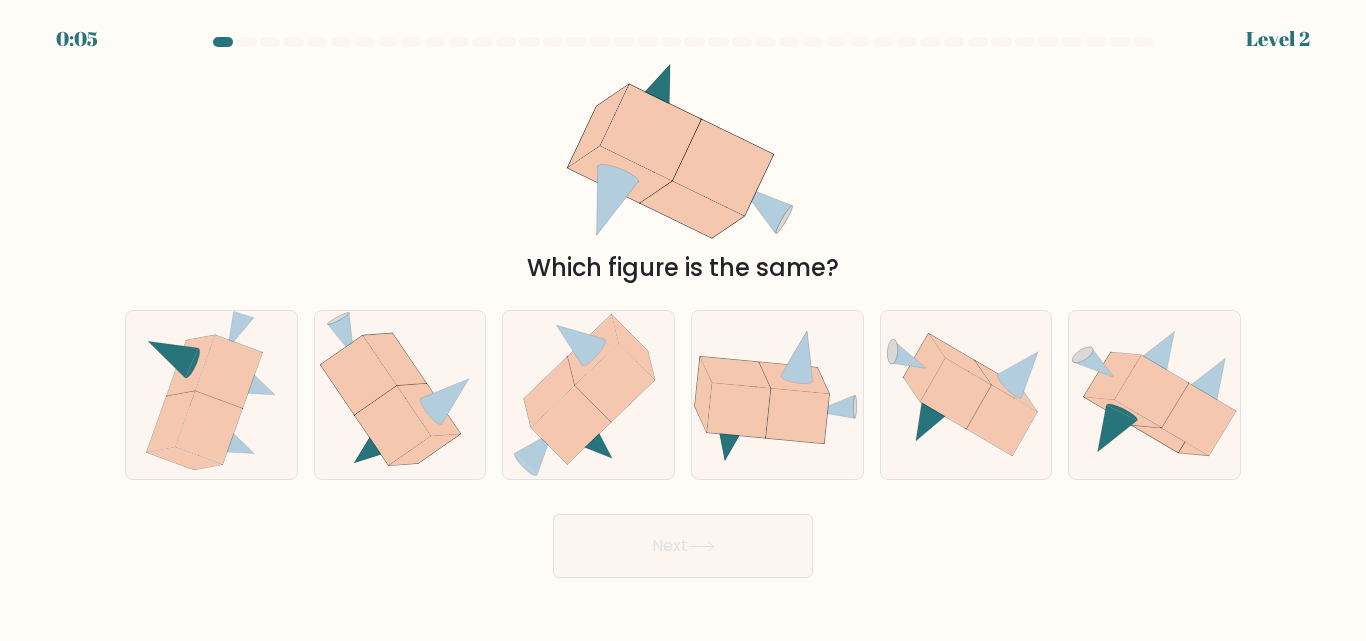 click at bounding box center [701, 546] 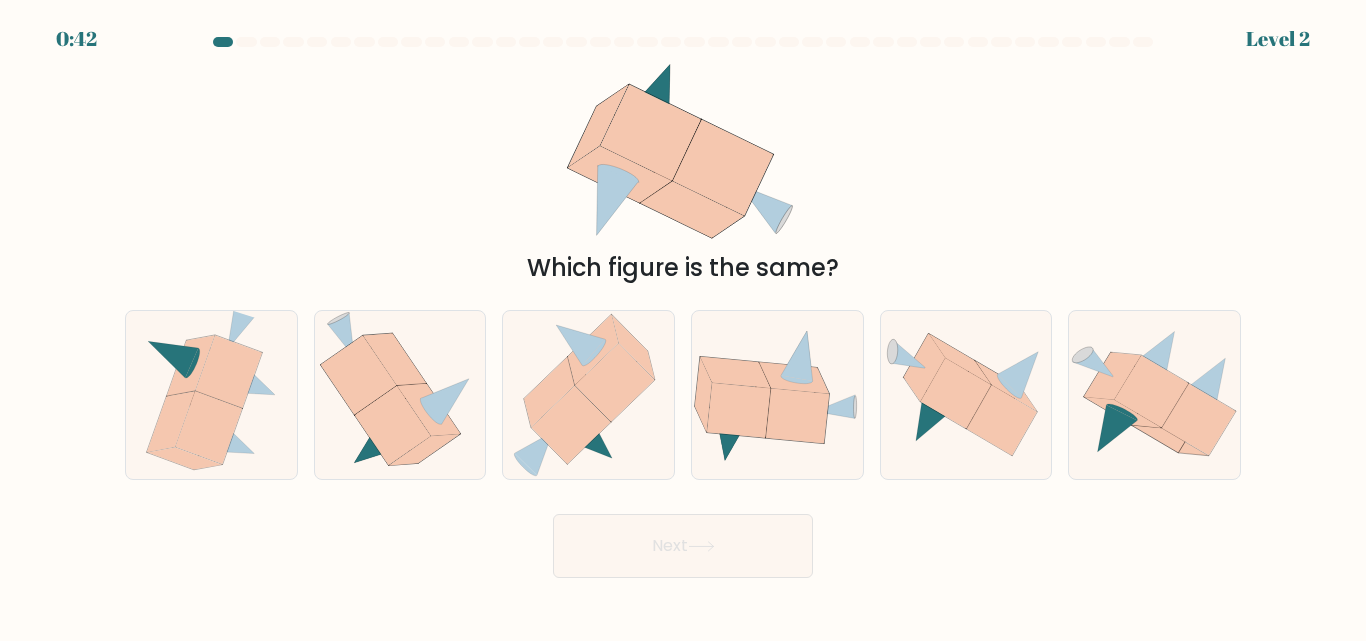 click on "Which figure is the same?" at bounding box center (683, 268) 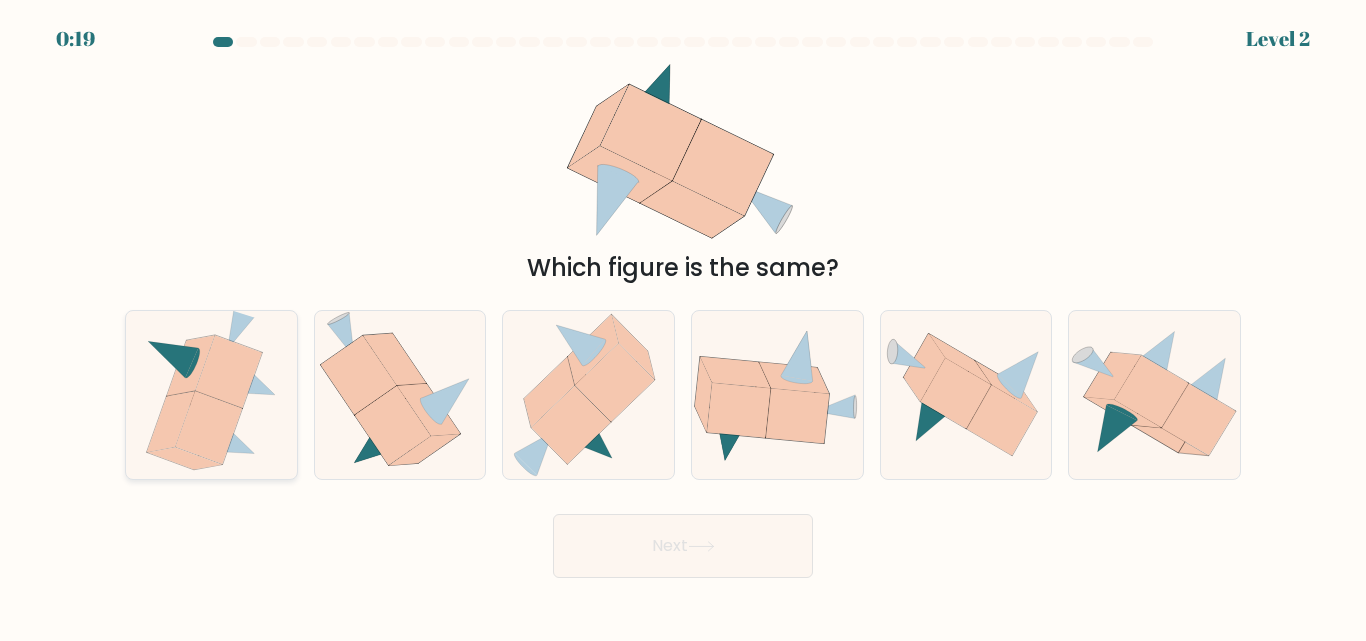click at bounding box center (209, 428) 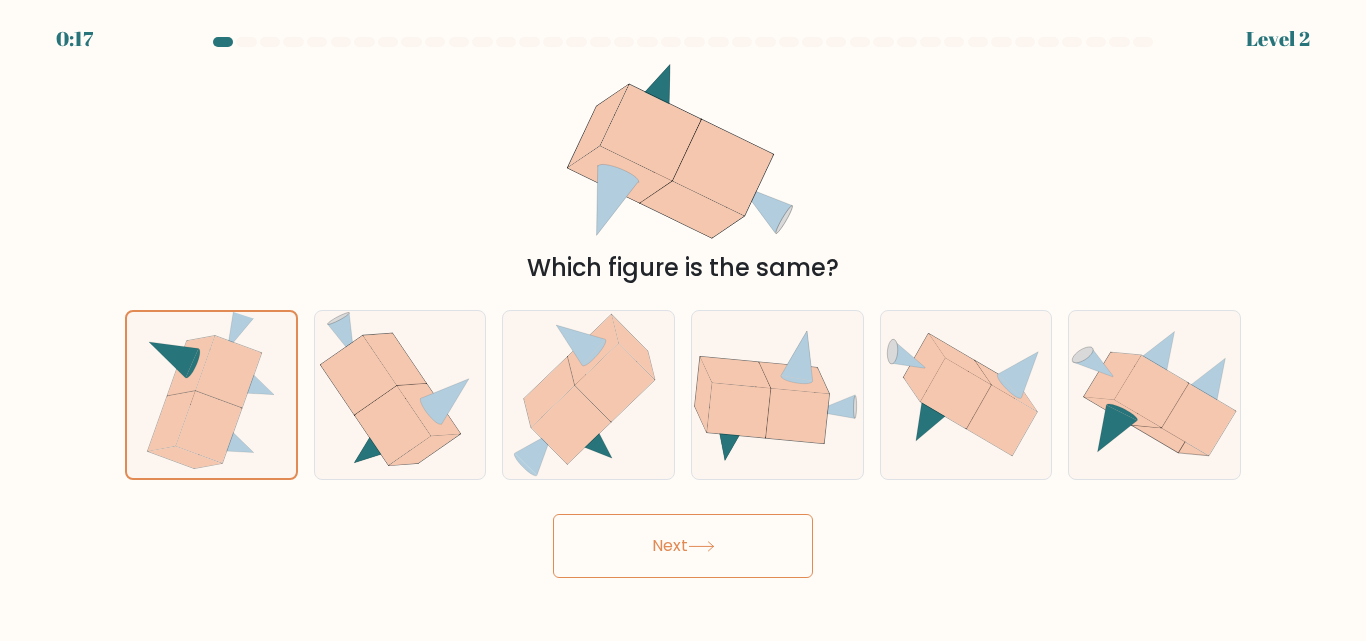 click on "Next" at bounding box center (683, 546) 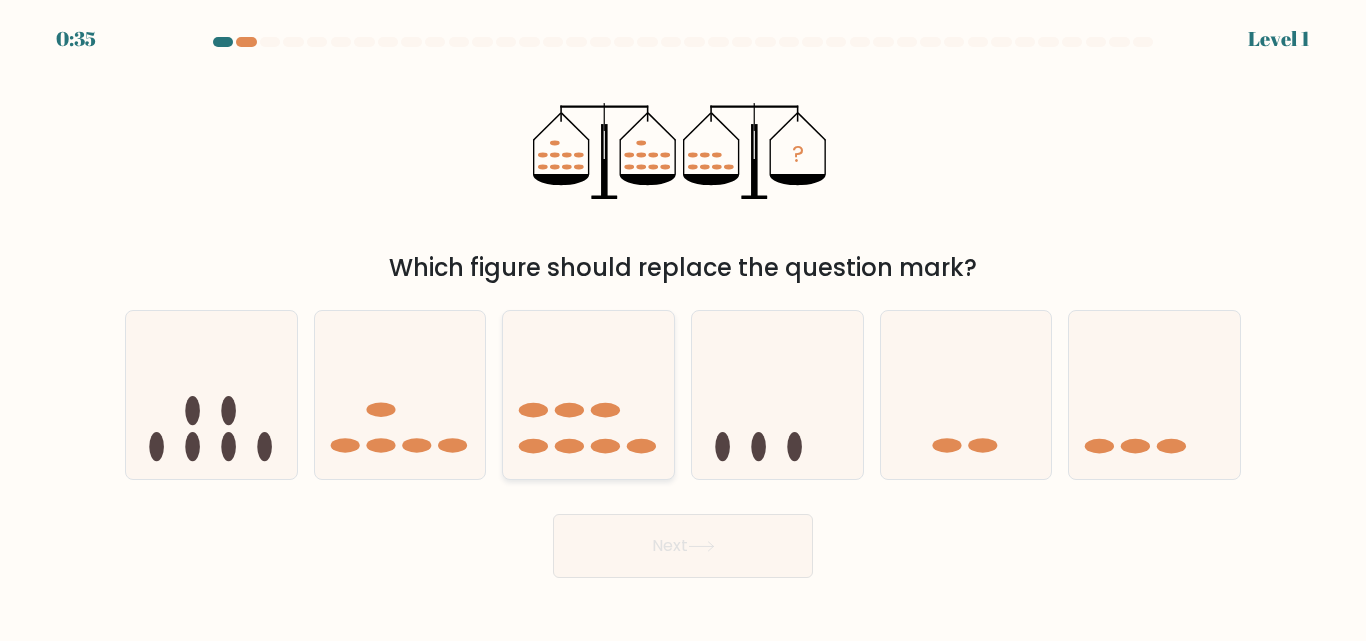 click at bounding box center [588, 394] 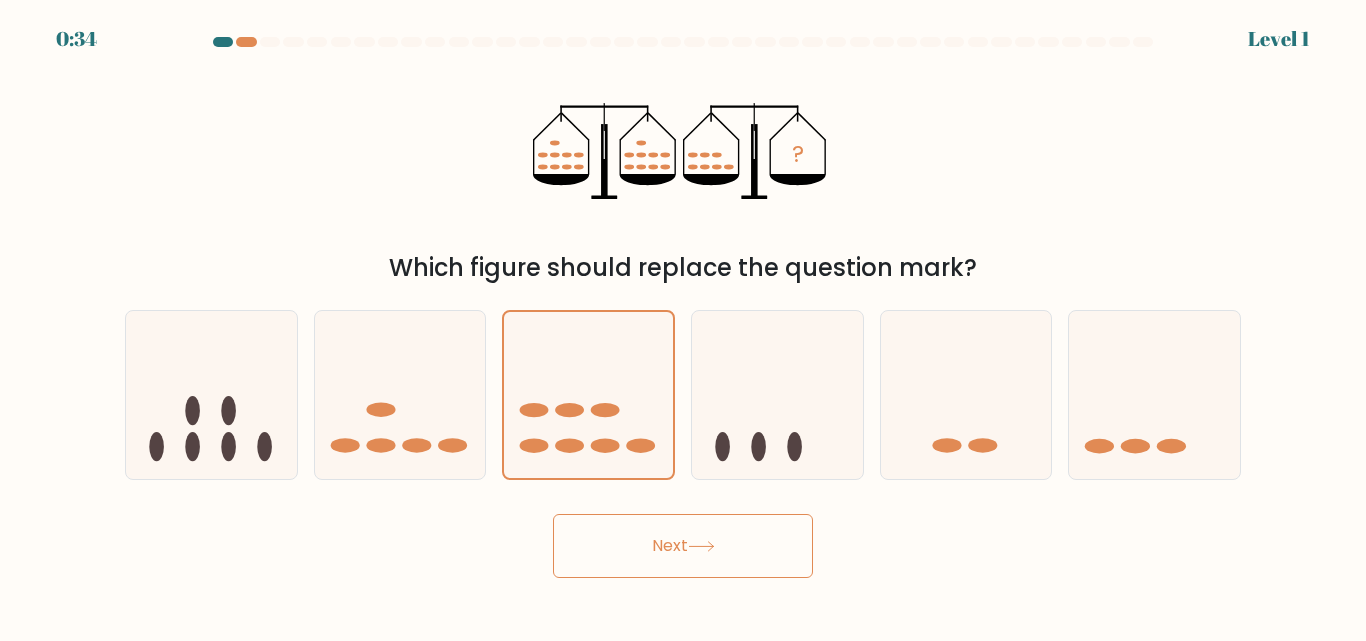 click on "Next" at bounding box center (683, 546) 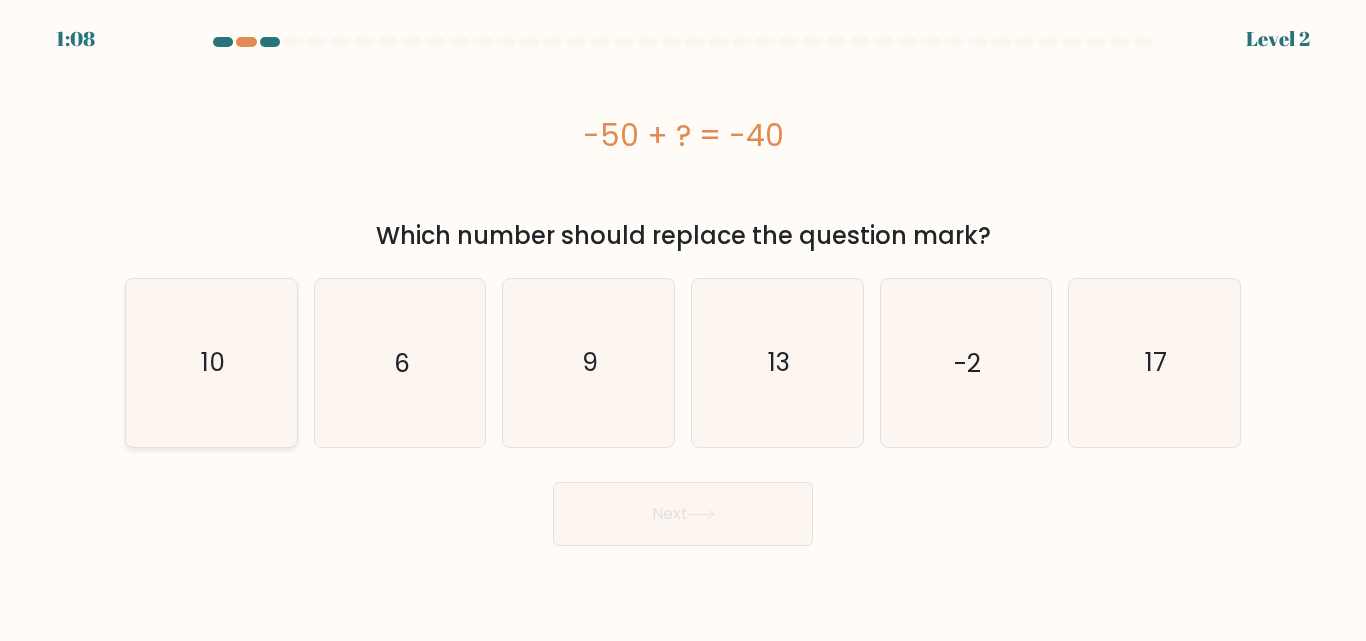 click on "10" at bounding box center (211, 362) 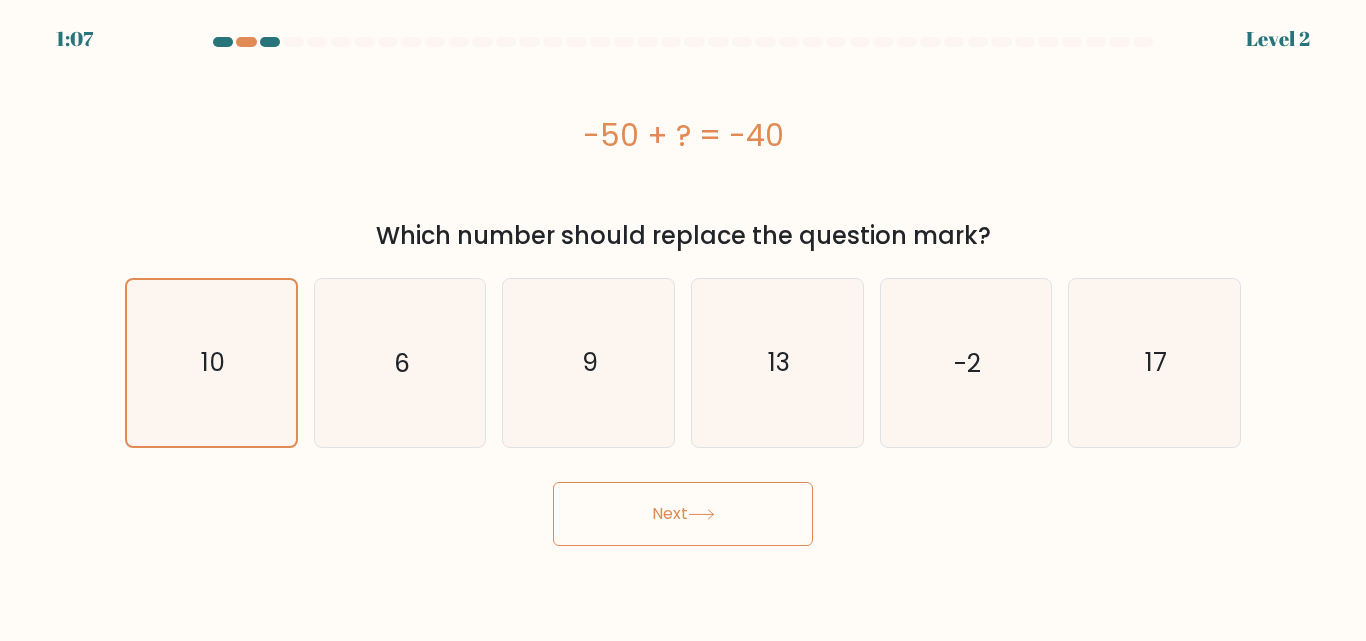 click on "Next" at bounding box center [683, 514] 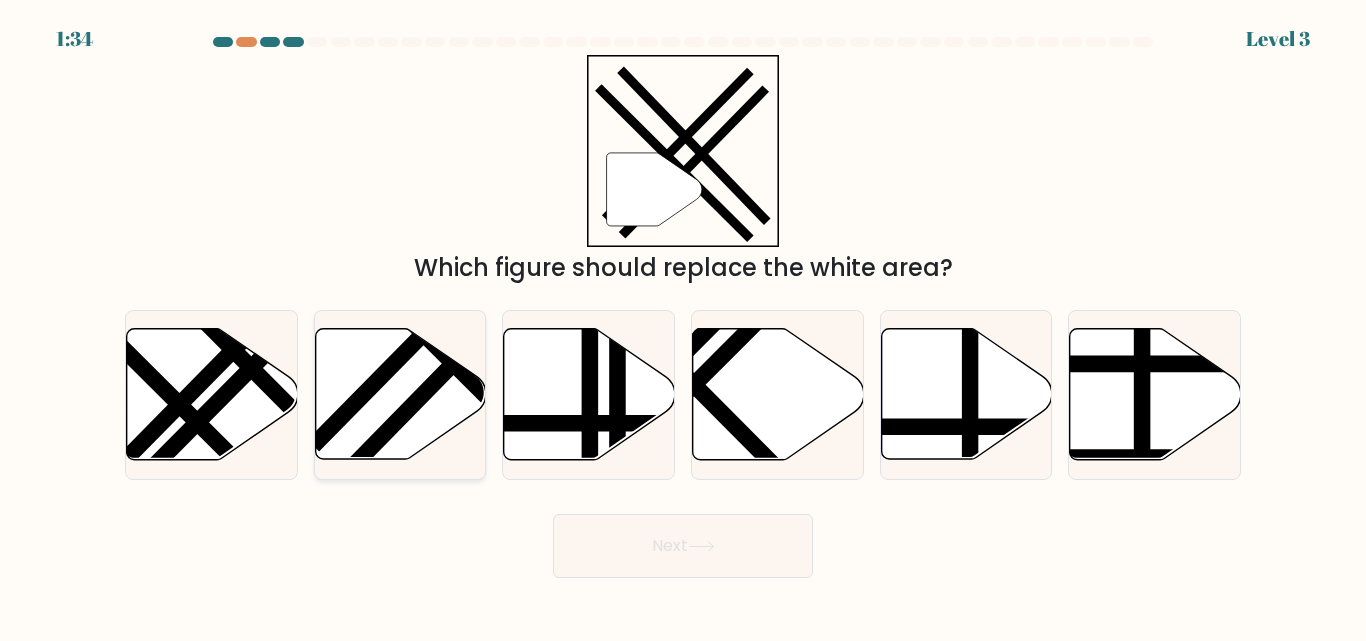 click at bounding box center (471, 345) 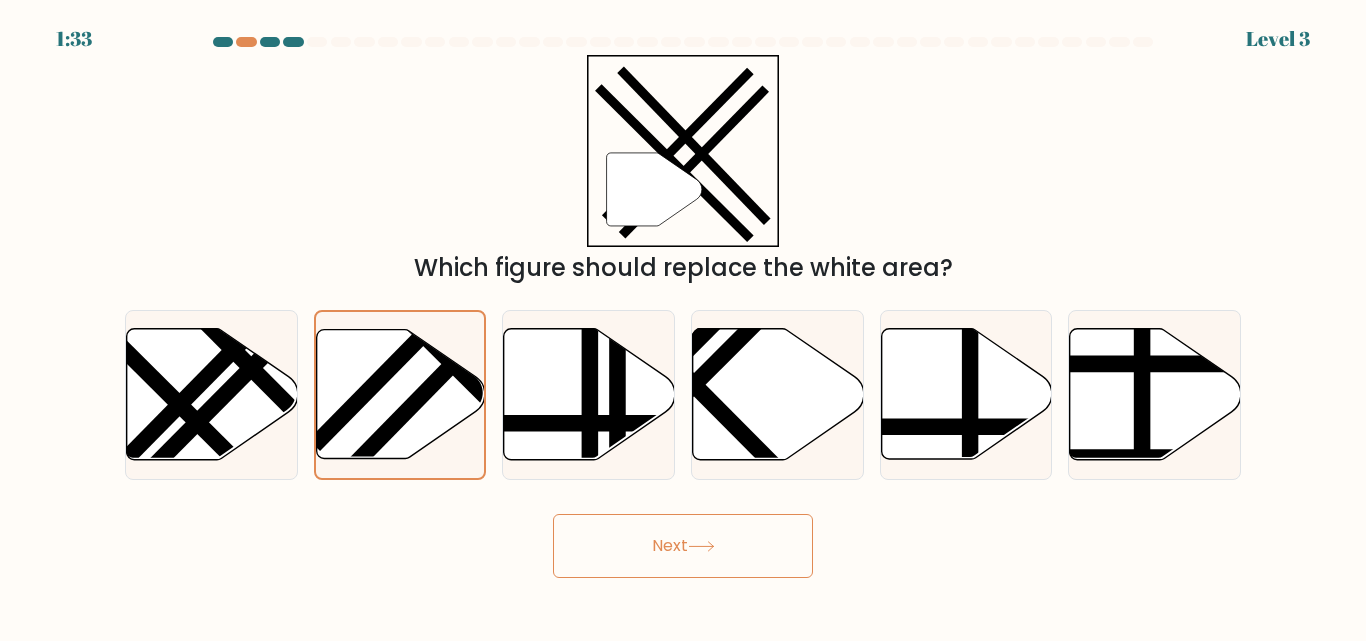 click on "Next" at bounding box center [683, 546] 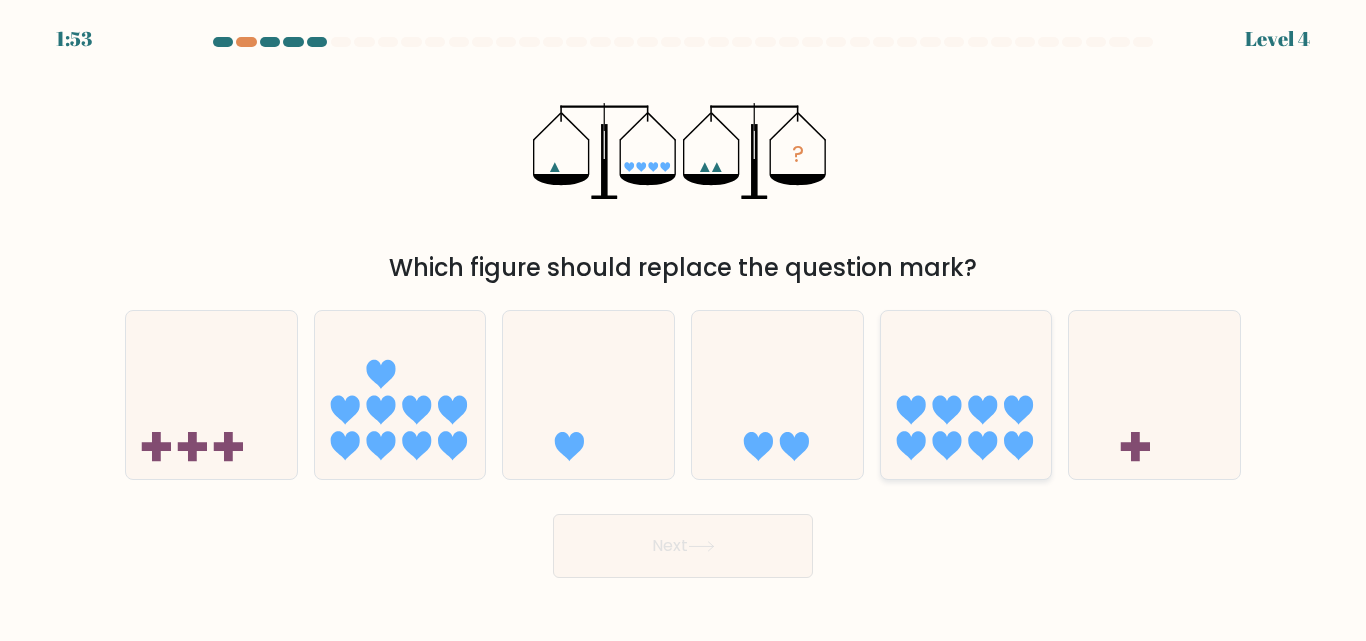 click at bounding box center [966, 394] 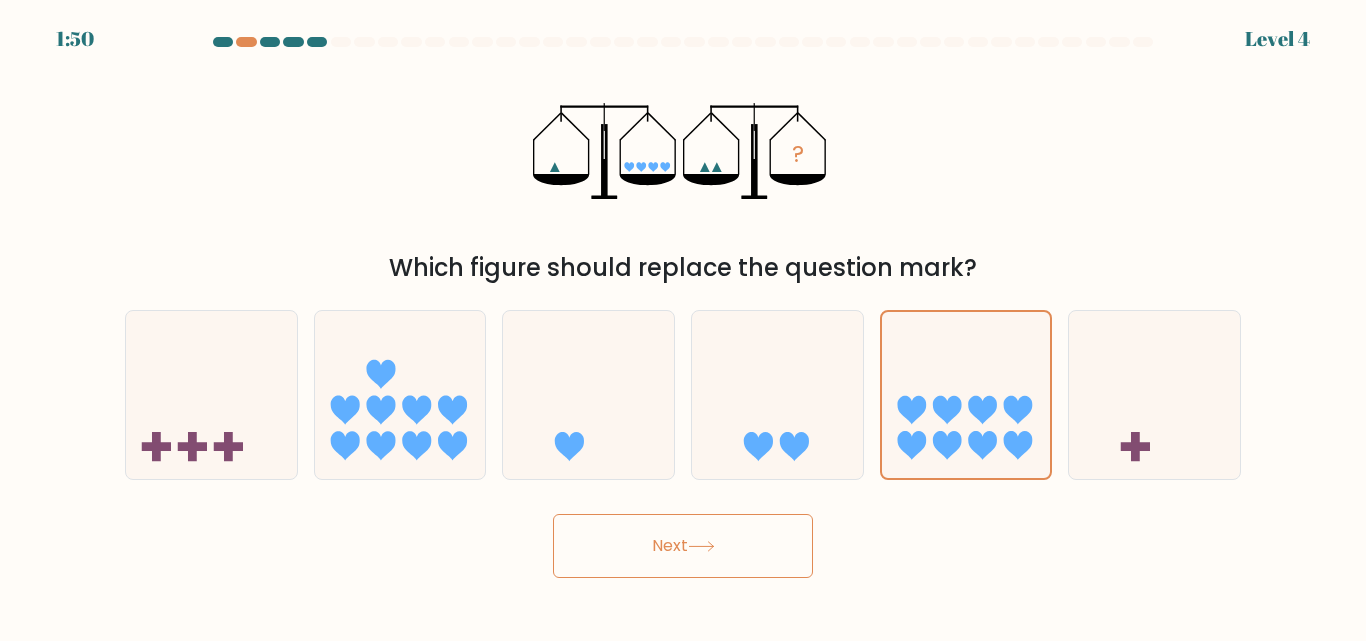 drag, startPoint x: 775, startPoint y: 559, endPoint x: 770, endPoint y: 533, distance: 26.476404 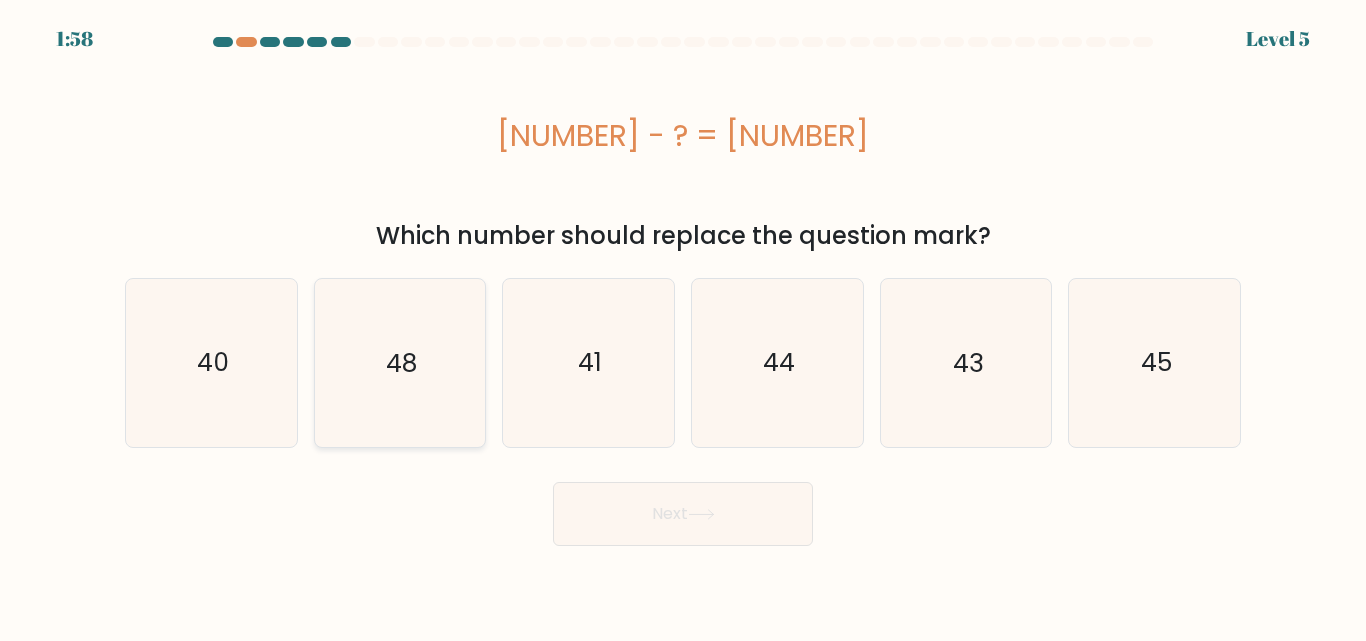 click on "48" at bounding box center (399, 362) 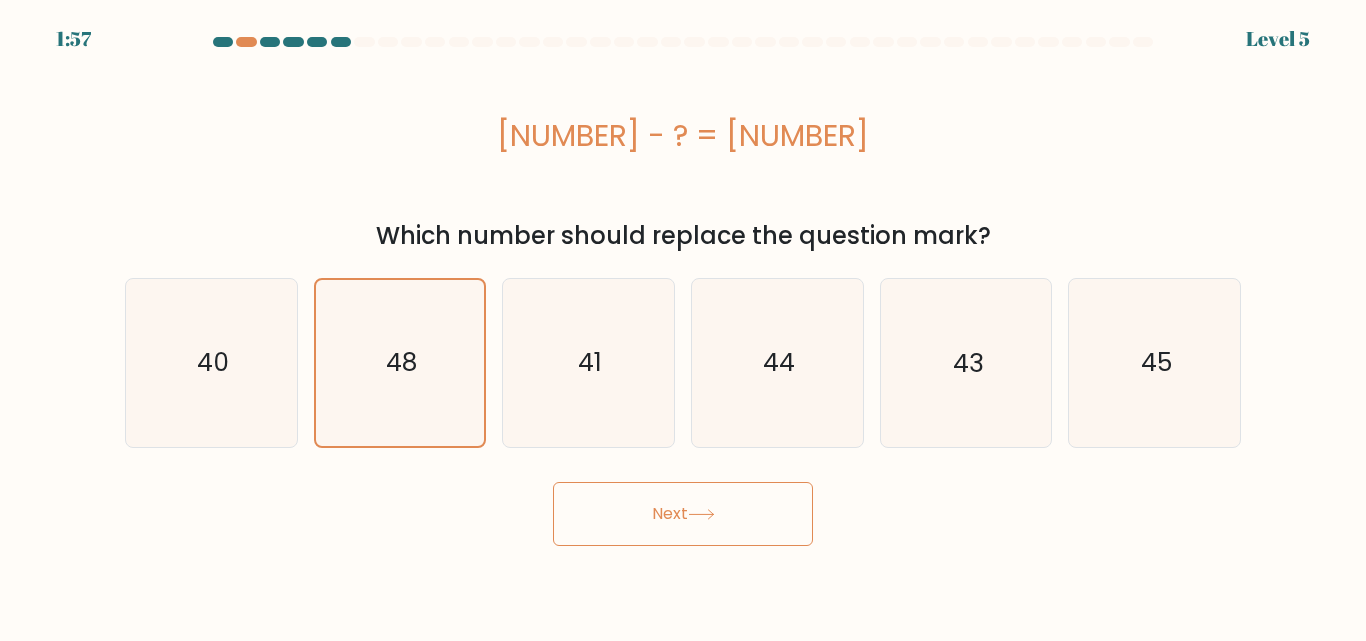 drag, startPoint x: 664, startPoint y: 542, endPoint x: 713, endPoint y: 536, distance: 49.365982 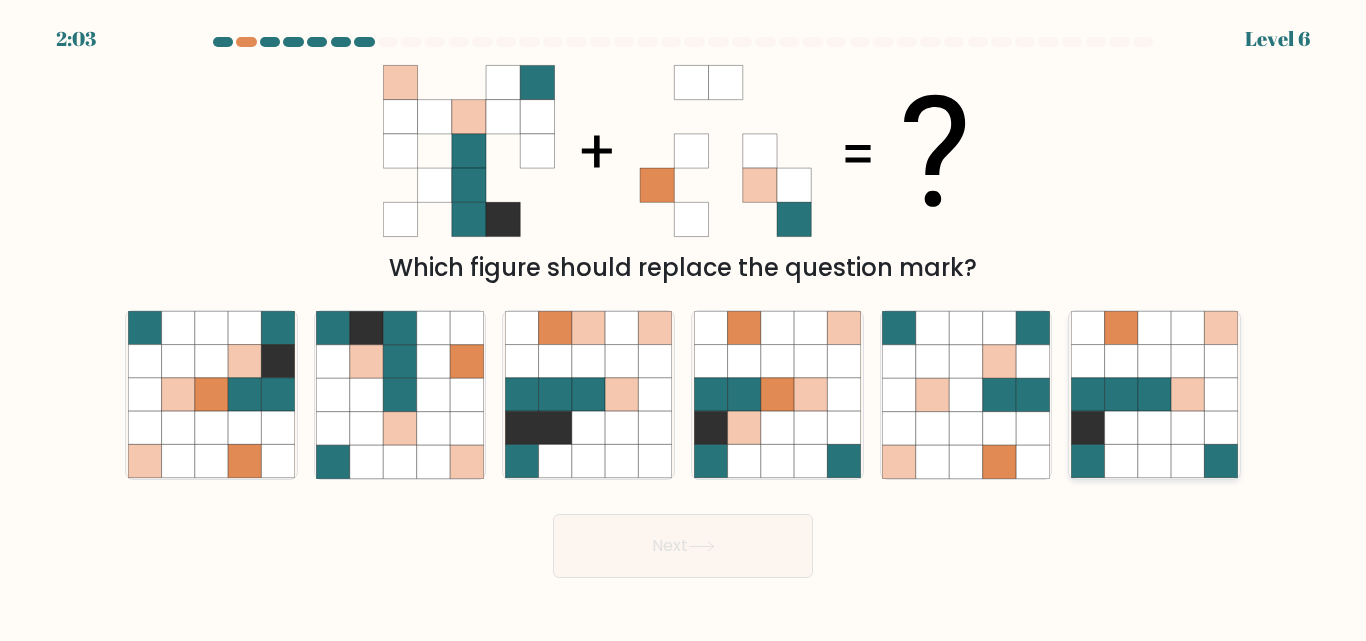 click at bounding box center [1154, 428] 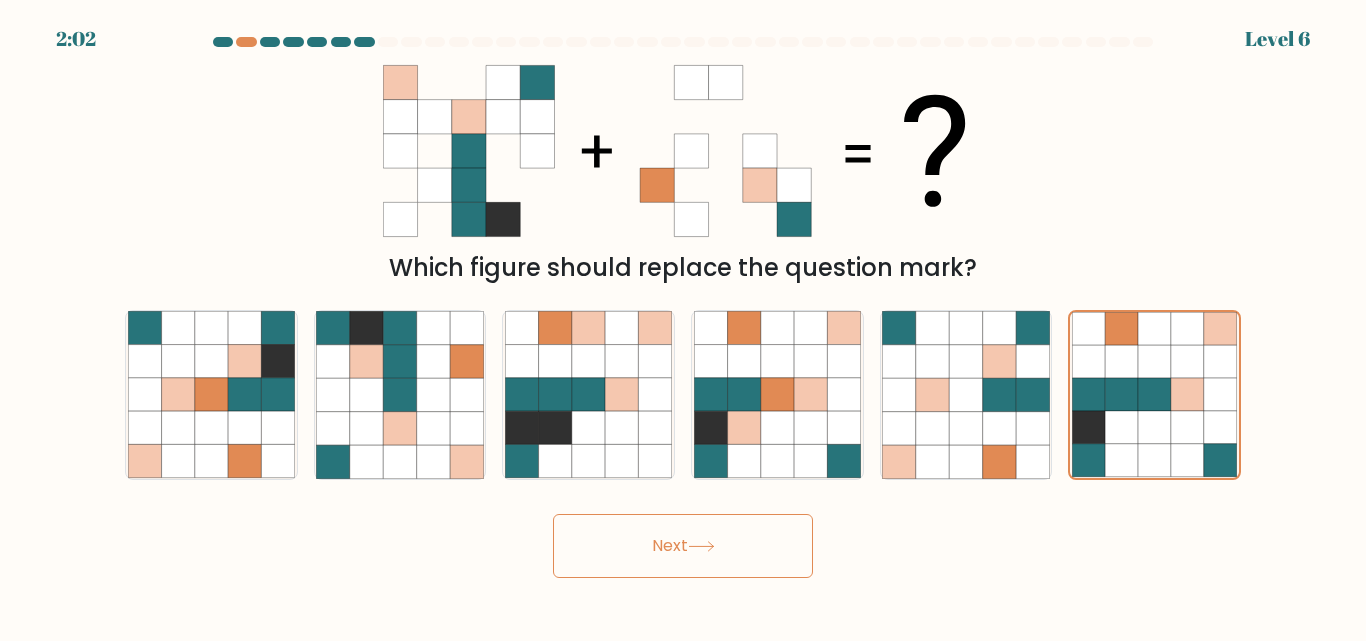 click on "Next" at bounding box center [683, 546] 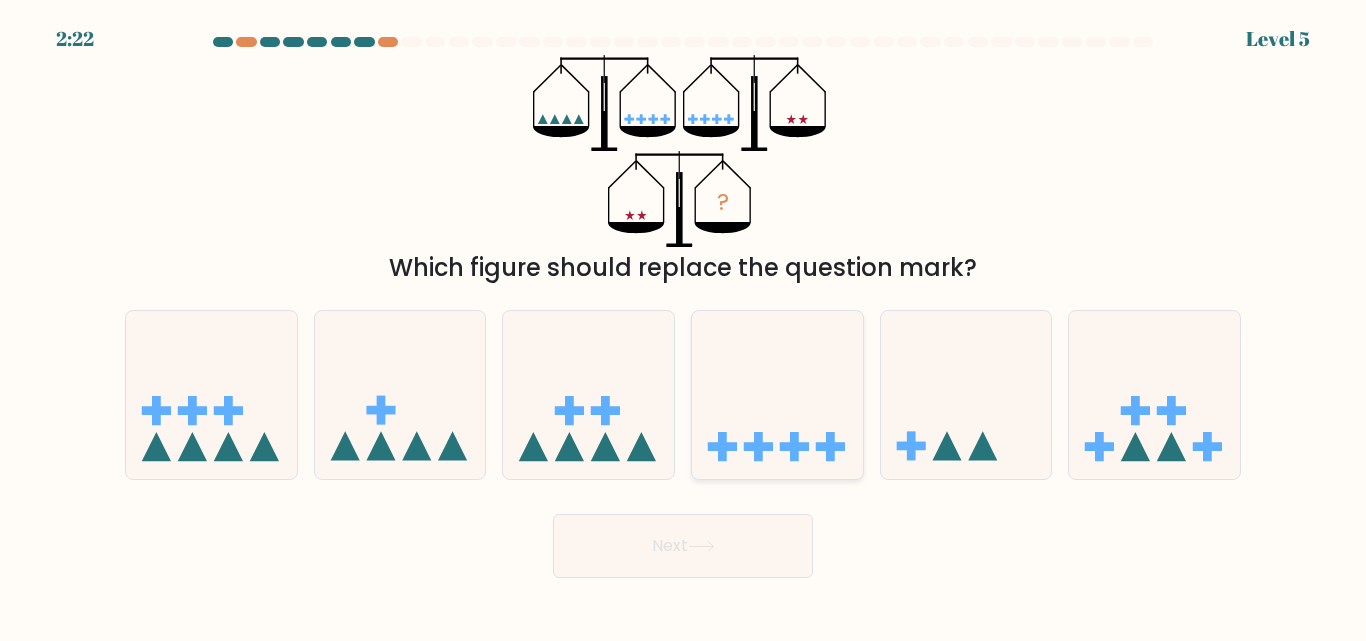 click at bounding box center (777, 394) 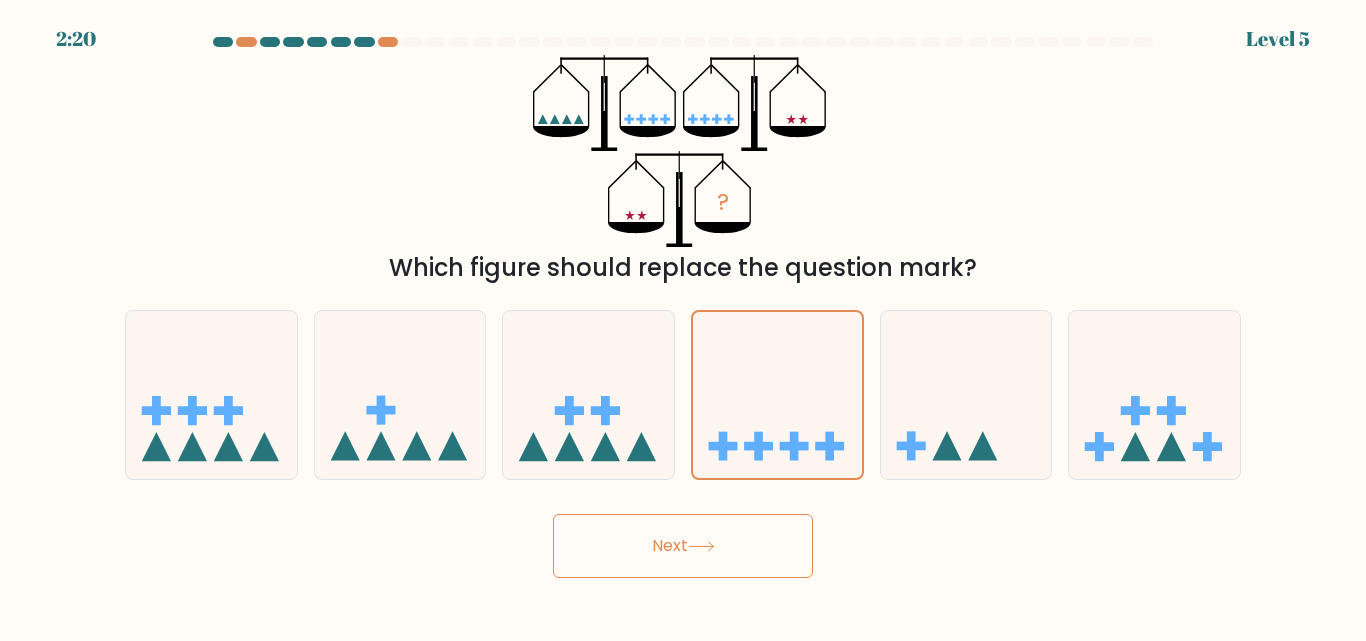 click on "Next" at bounding box center (683, 546) 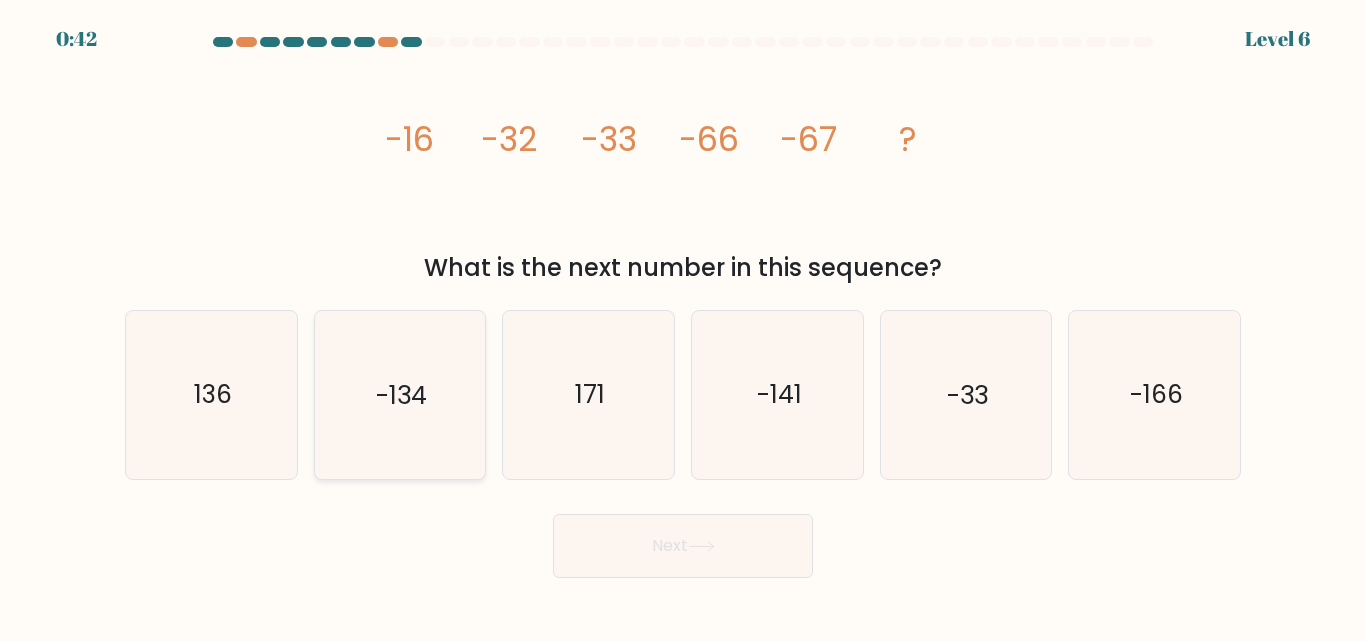 click on "-134" at bounding box center [401, 395] 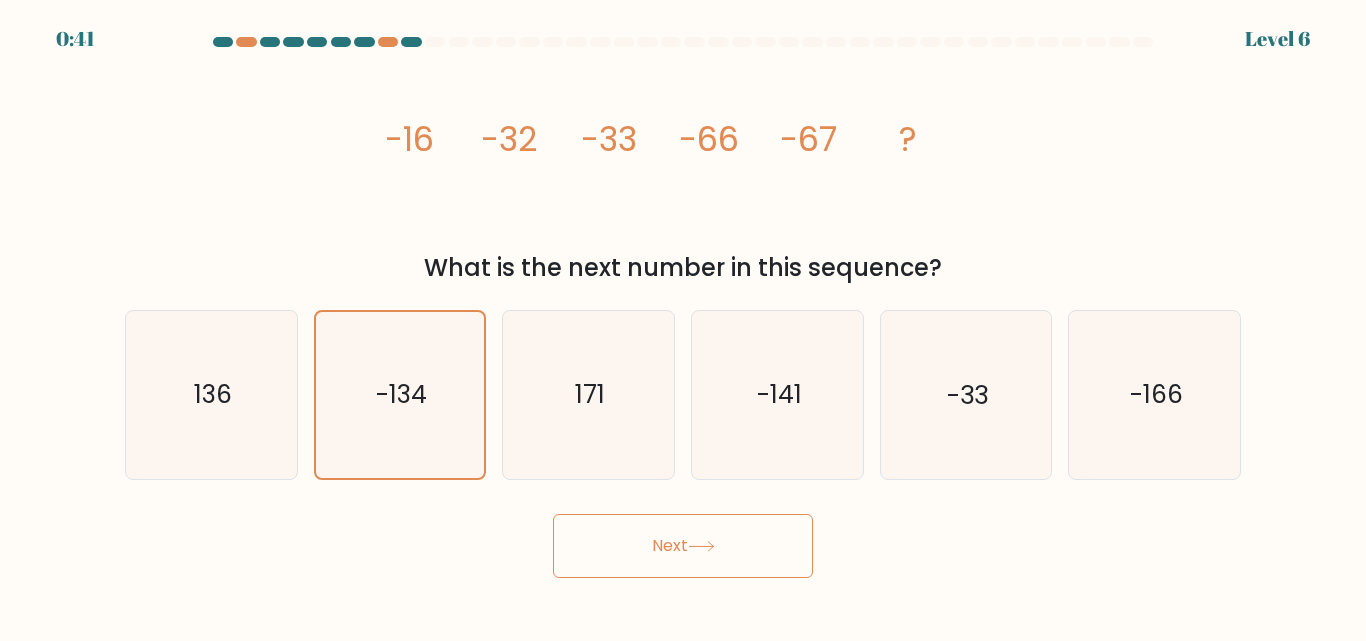 click on "Next" at bounding box center (683, 546) 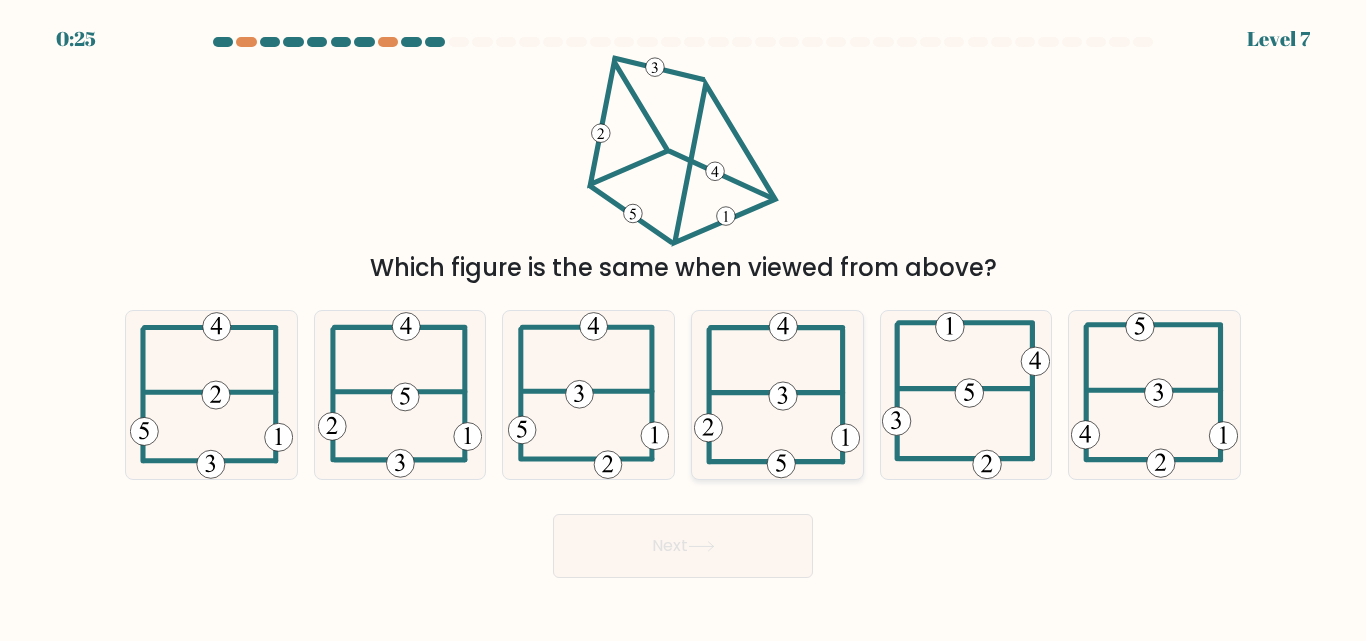 click at bounding box center [777, 394] 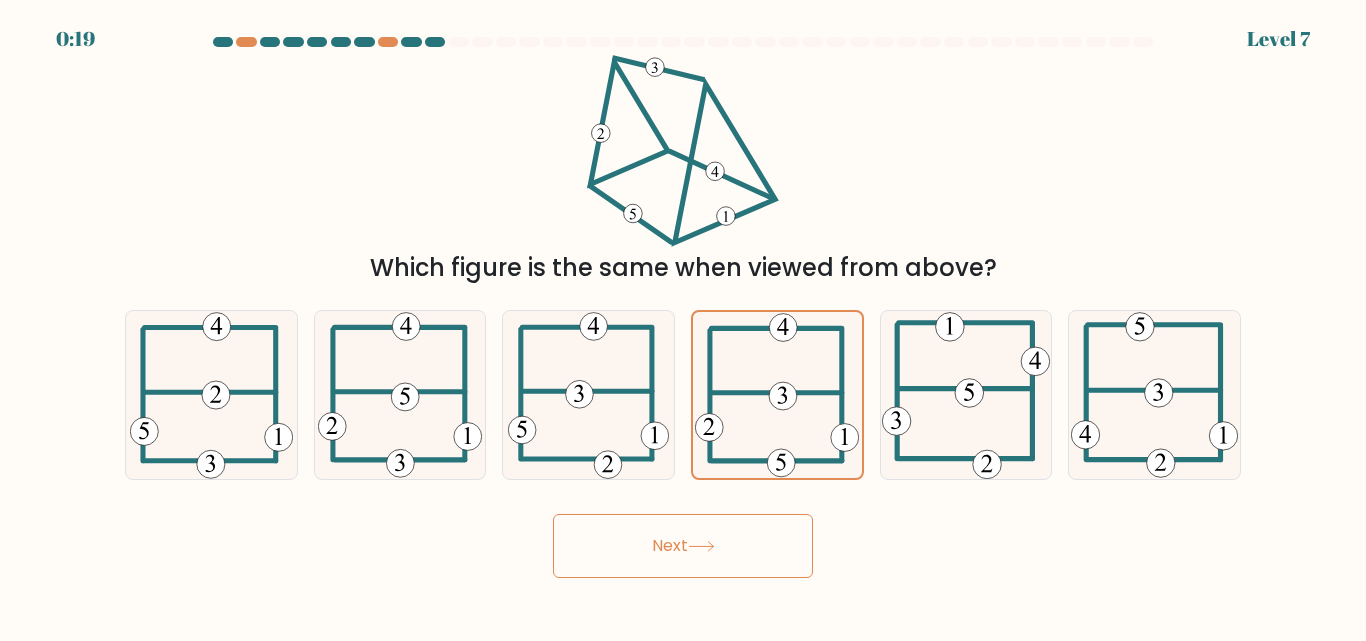 click on "Next" at bounding box center [683, 546] 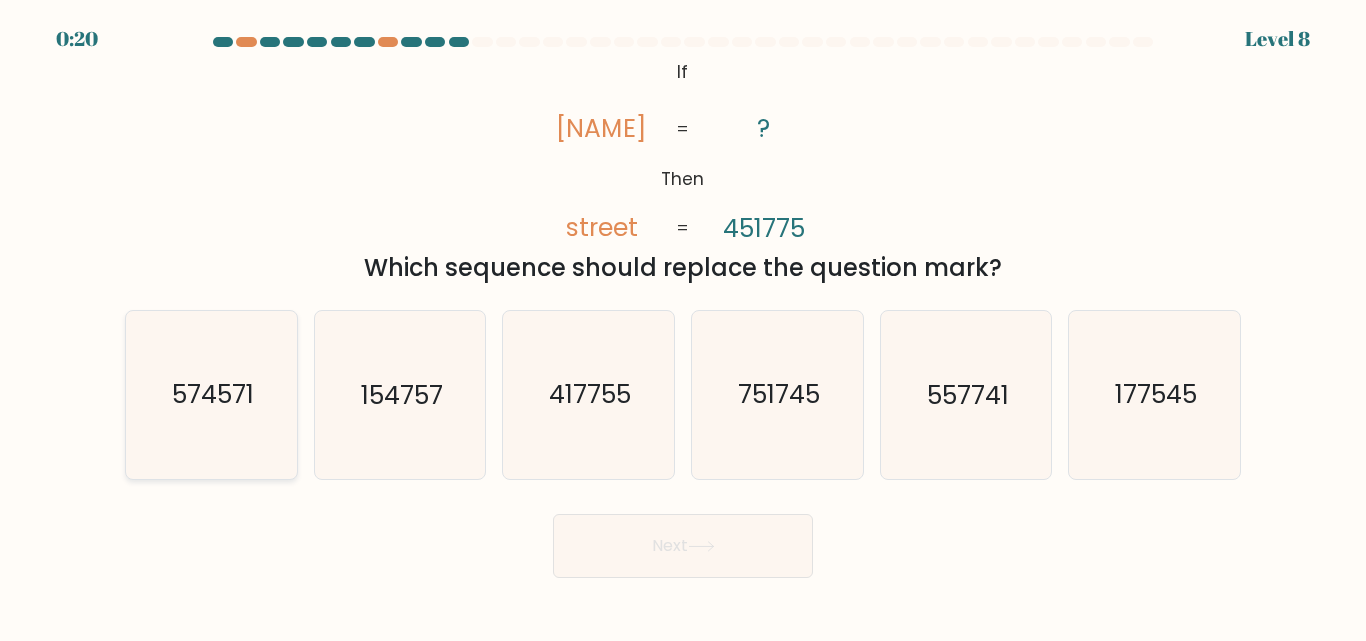click on "574571" at bounding box center [211, 394] 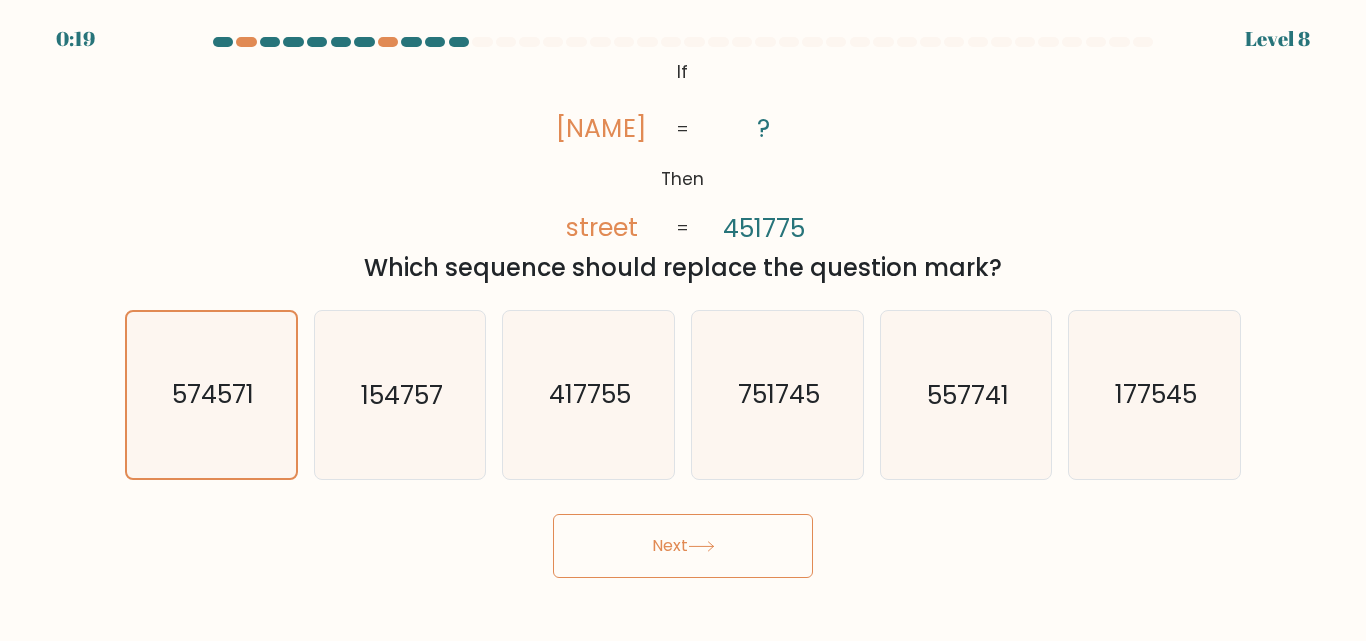click on "Next" at bounding box center (683, 546) 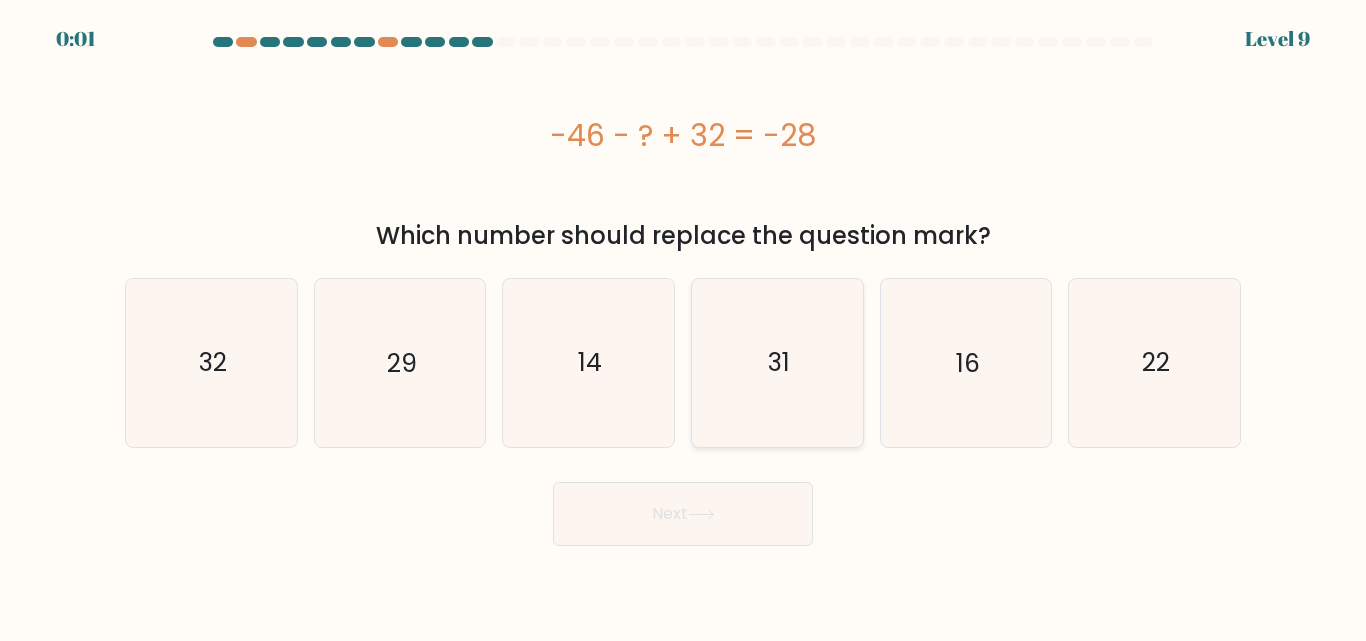 click on "31" at bounding box center (777, 362) 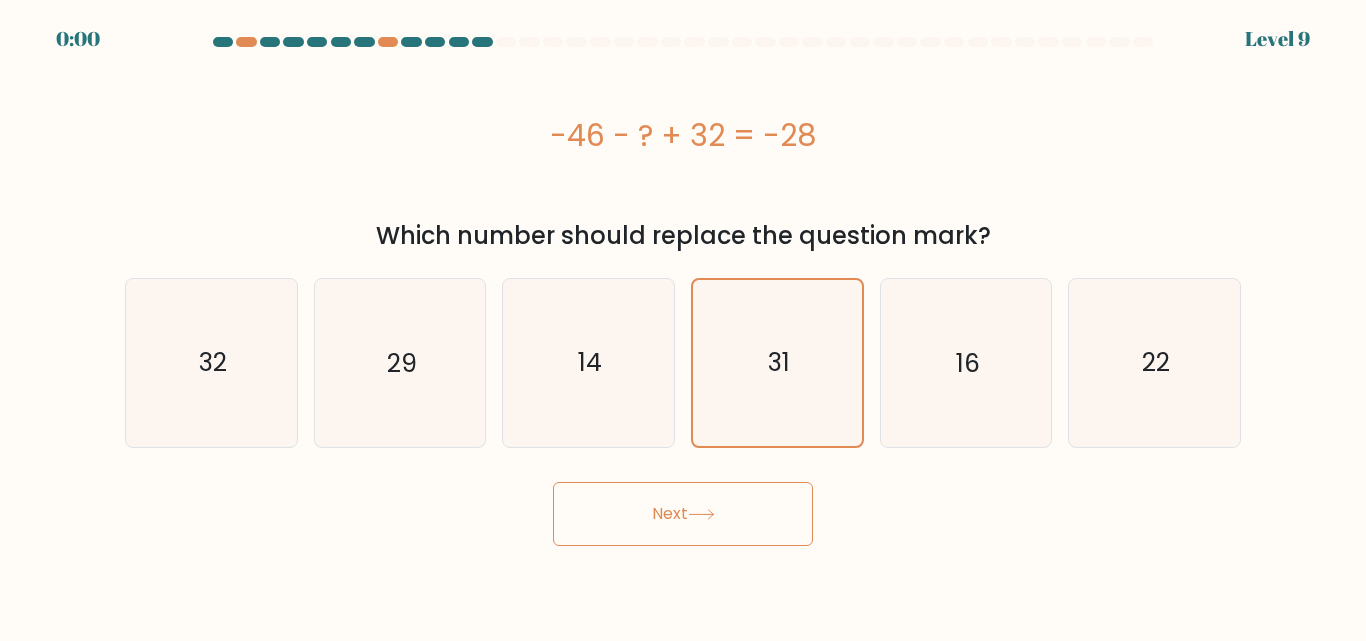 click on "a." at bounding box center [683, 291] 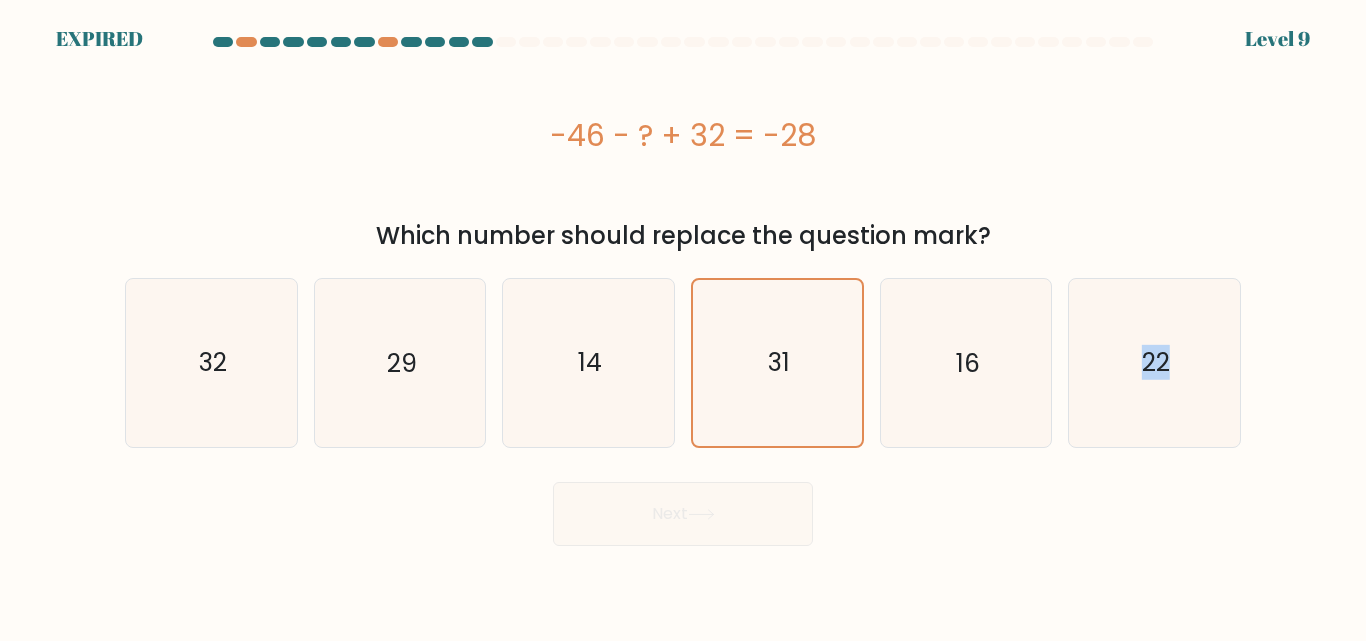 click on "Next" at bounding box center [683, 509] 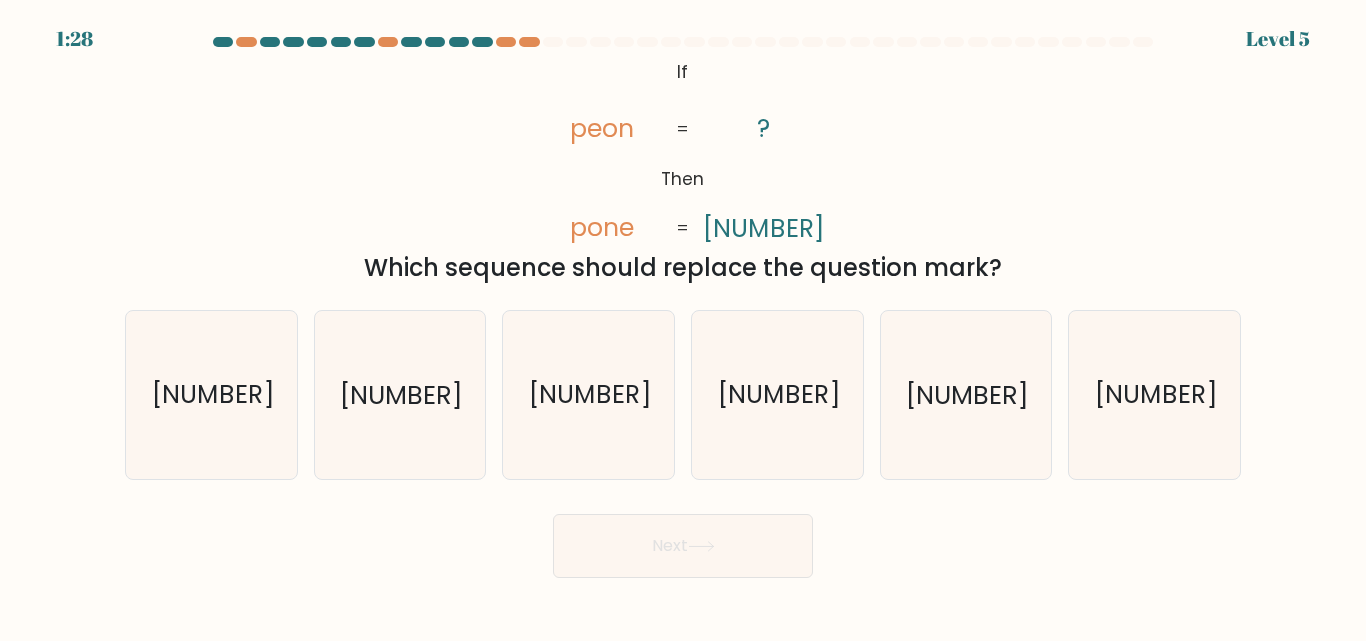 scroll, scrollTop: 0, scrollLeft: 0, axis: both 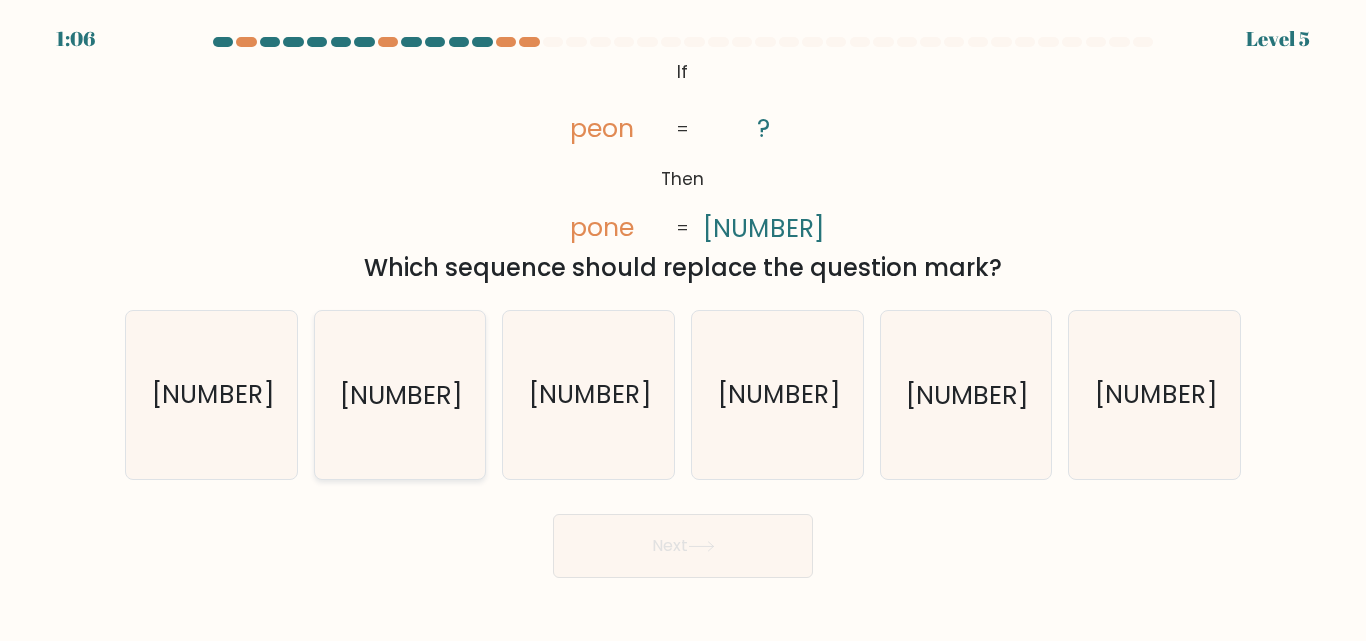 click on "[NUMBER]" at bounding box center [401, 395] 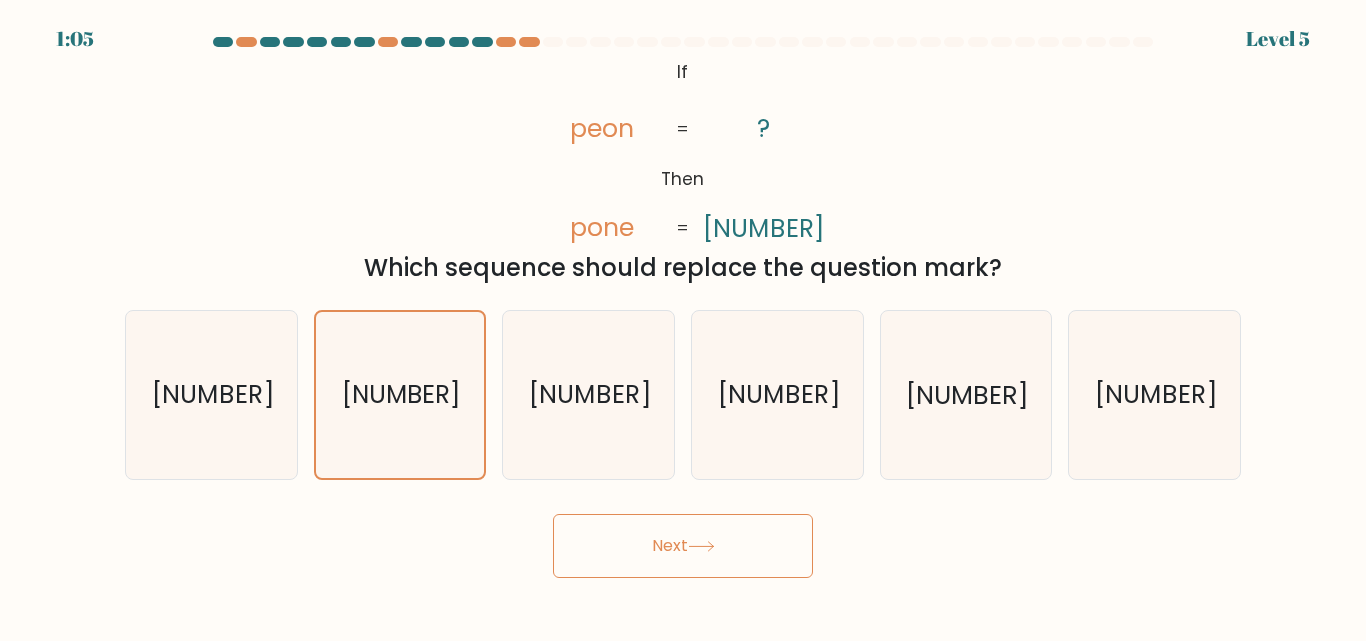 click on "Next" at bounding box center [683, 546] 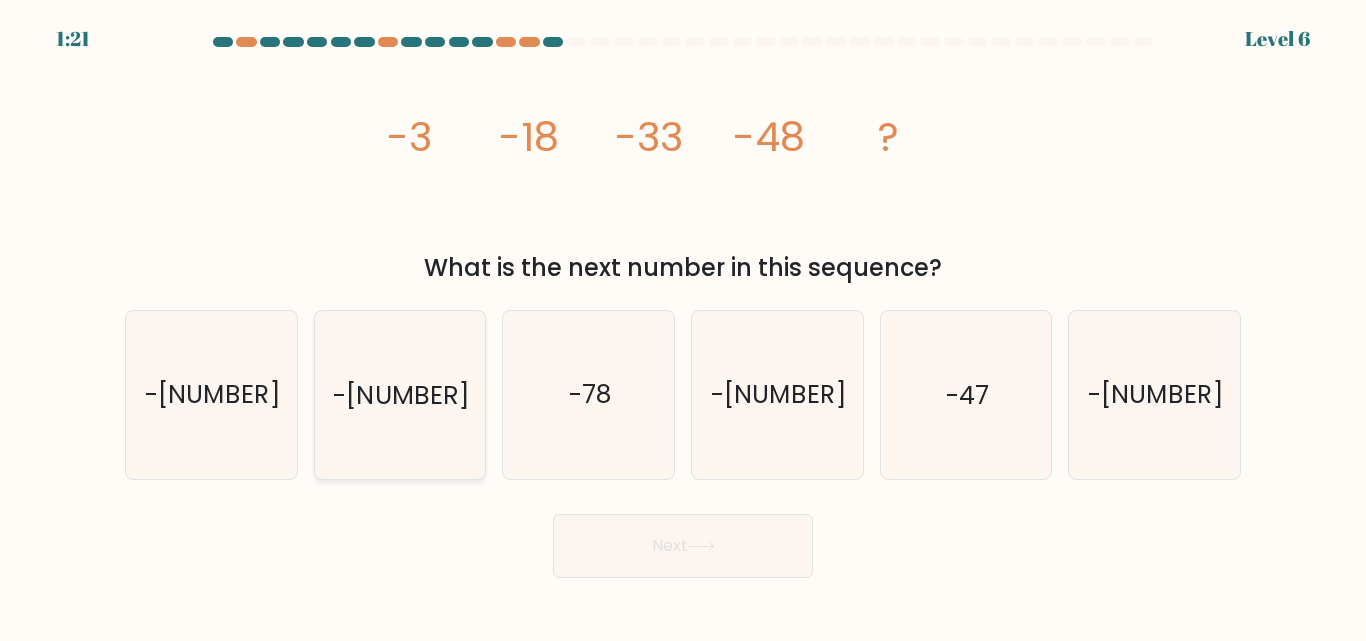 click on "-[NUMBER]" at bounding box center [399, 394] 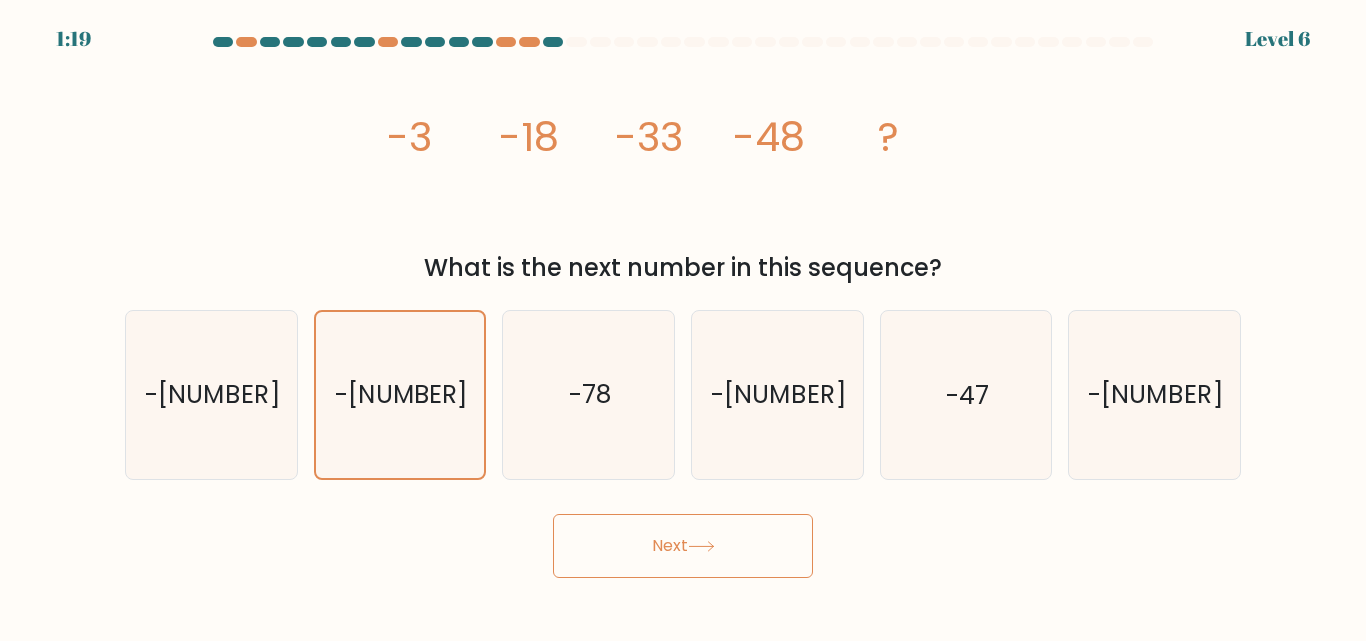 click on "Next" at bounding box center [683, 546] 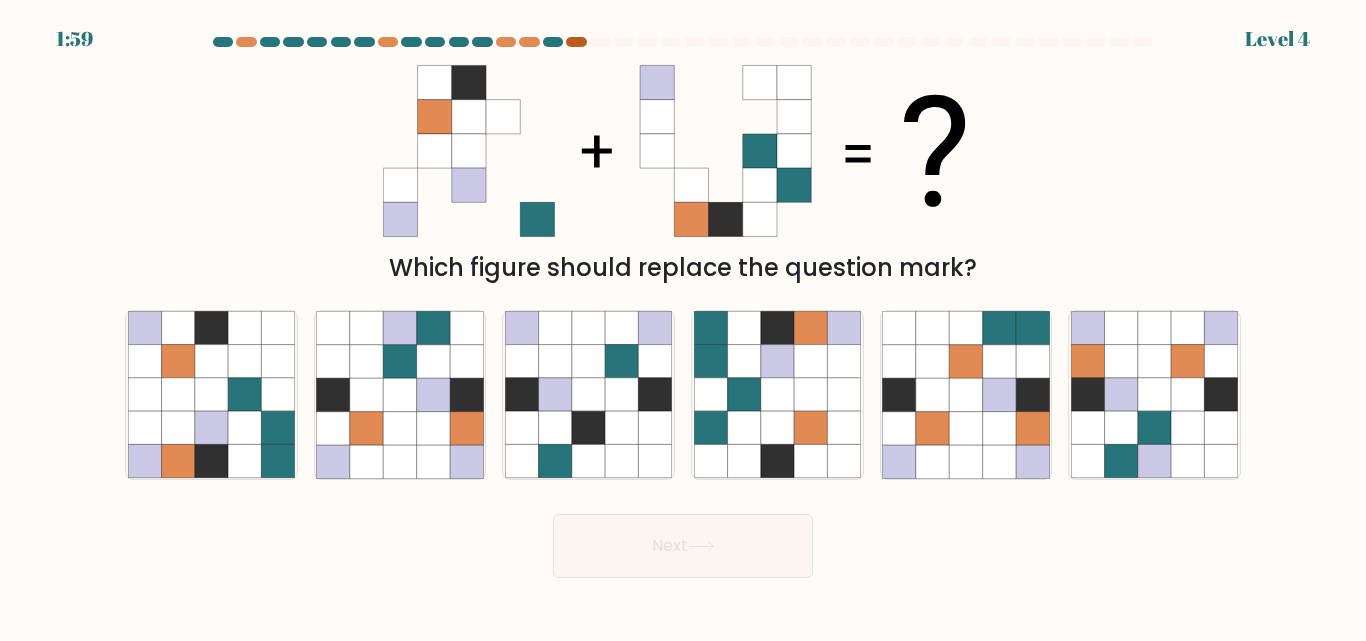 click at bounding box center [576, 42] 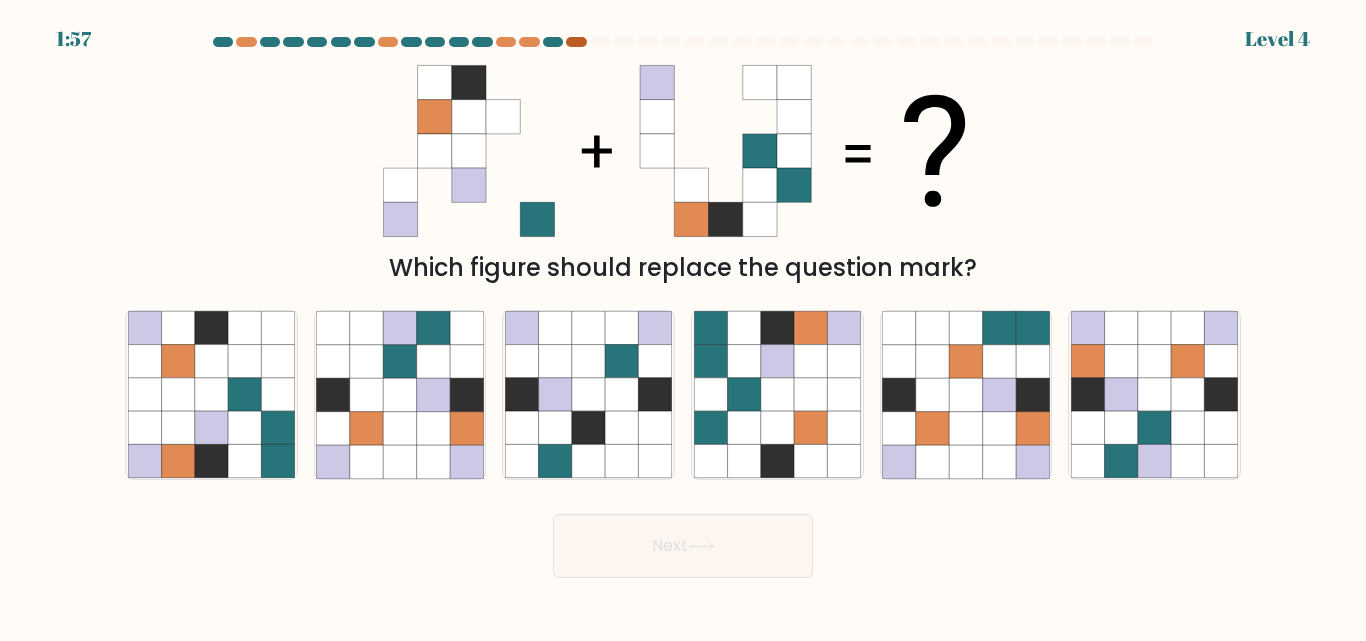 click at bounding box center [576, 42] 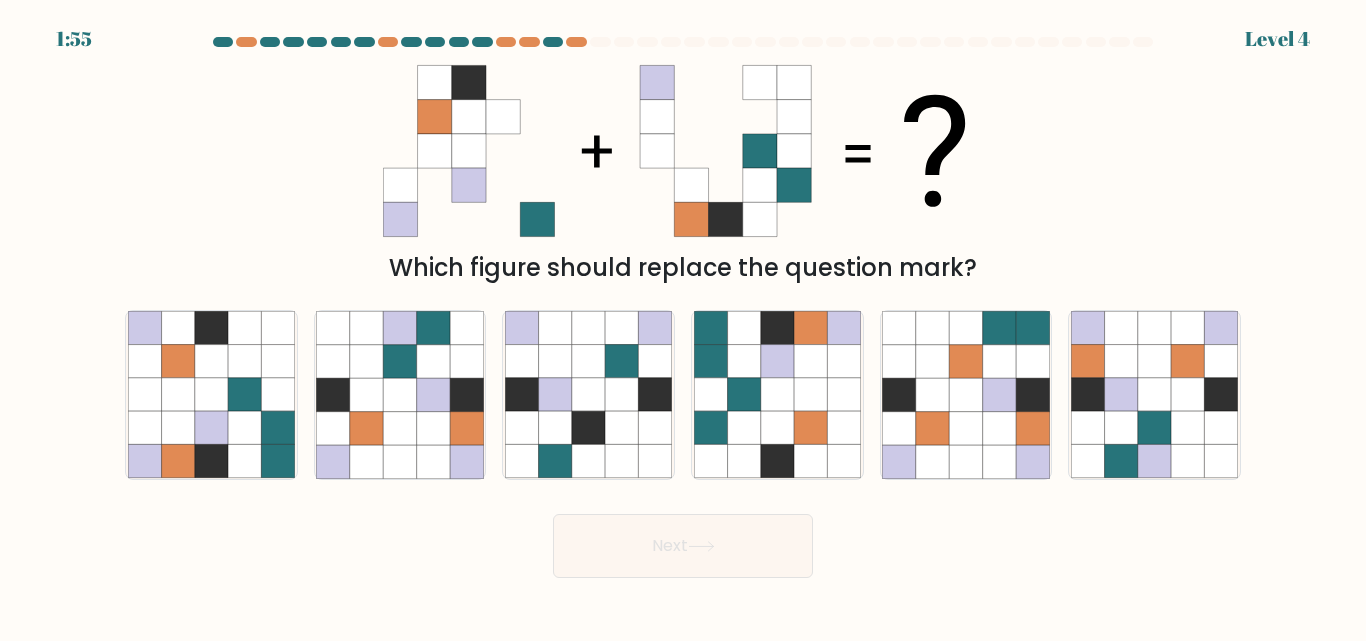 drag, startPoint x: 575, startPoint y: 39, endPoint x: 564, endPoint y: 39, distance: 11 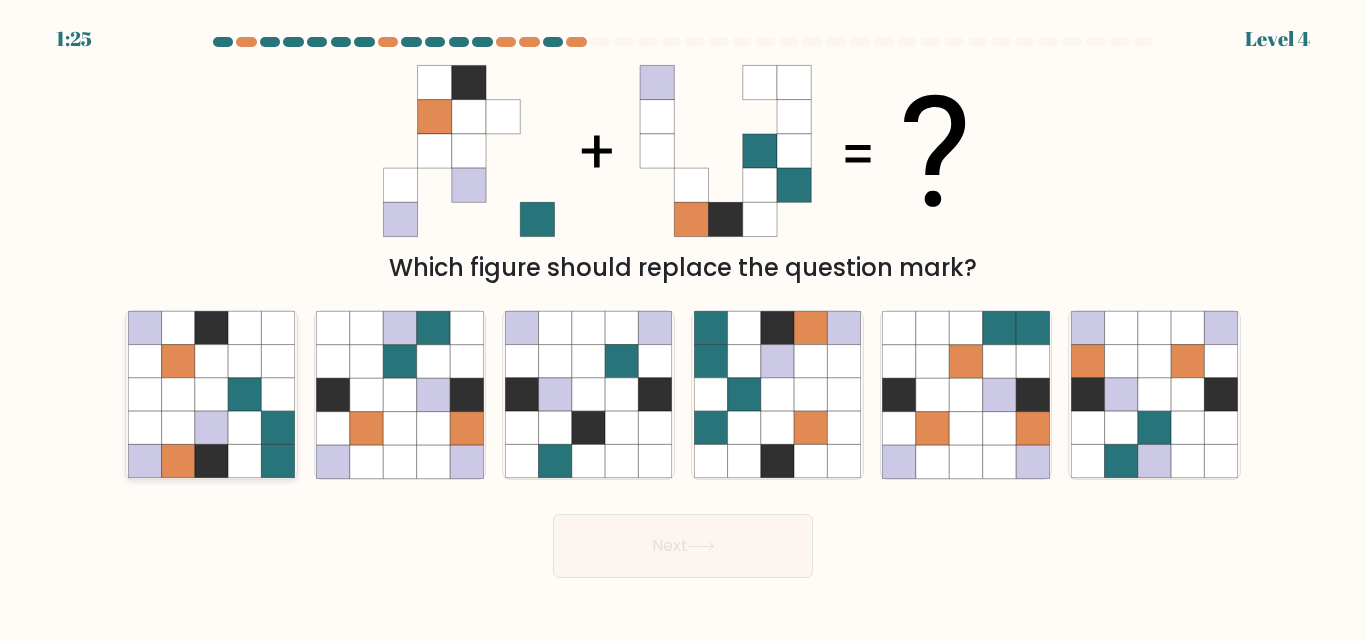 drag, startPoint x: 184, startPoint y: 395, endPoint x: 190, endPoint y: 376, distance: 19.924858 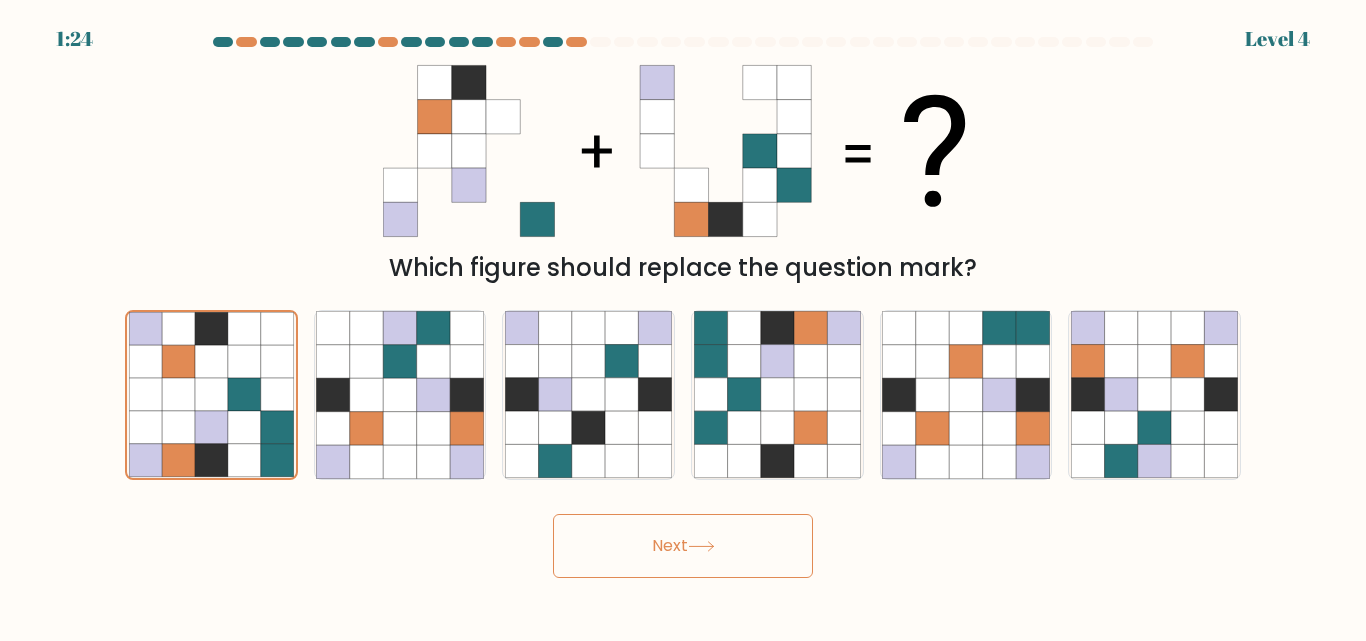 click on "Next" at bounding box center [683, 546] 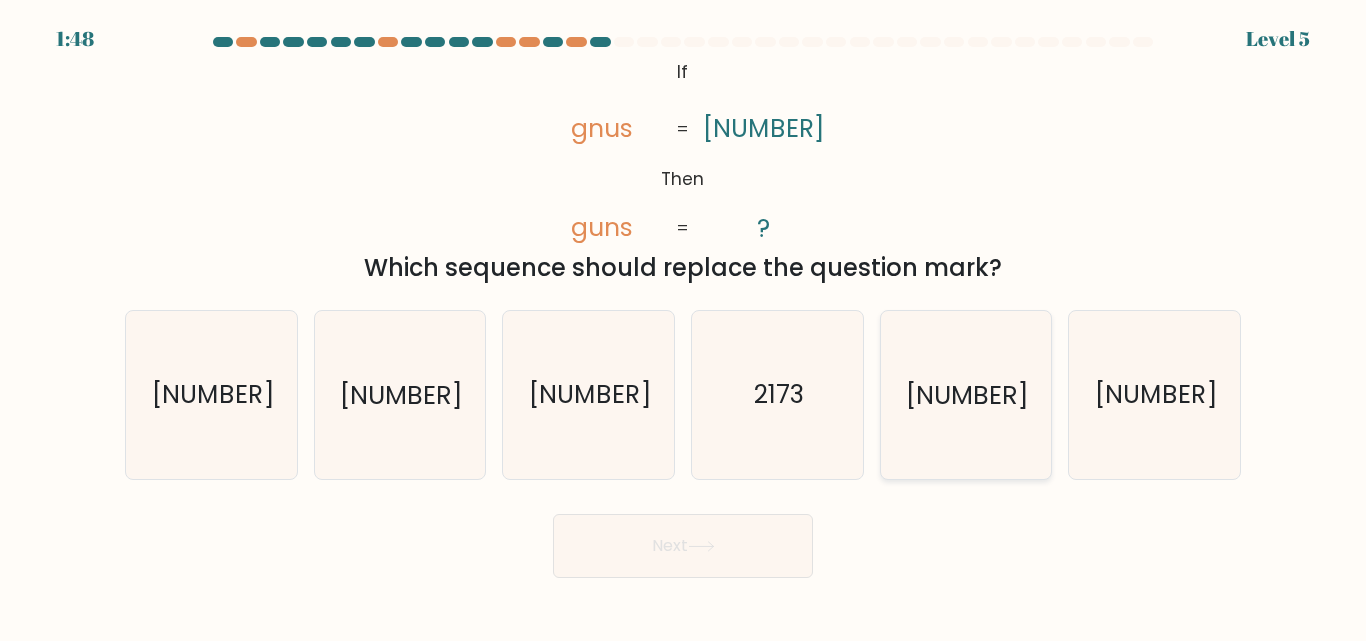 click on "2731" at bounding box center [965, 394] 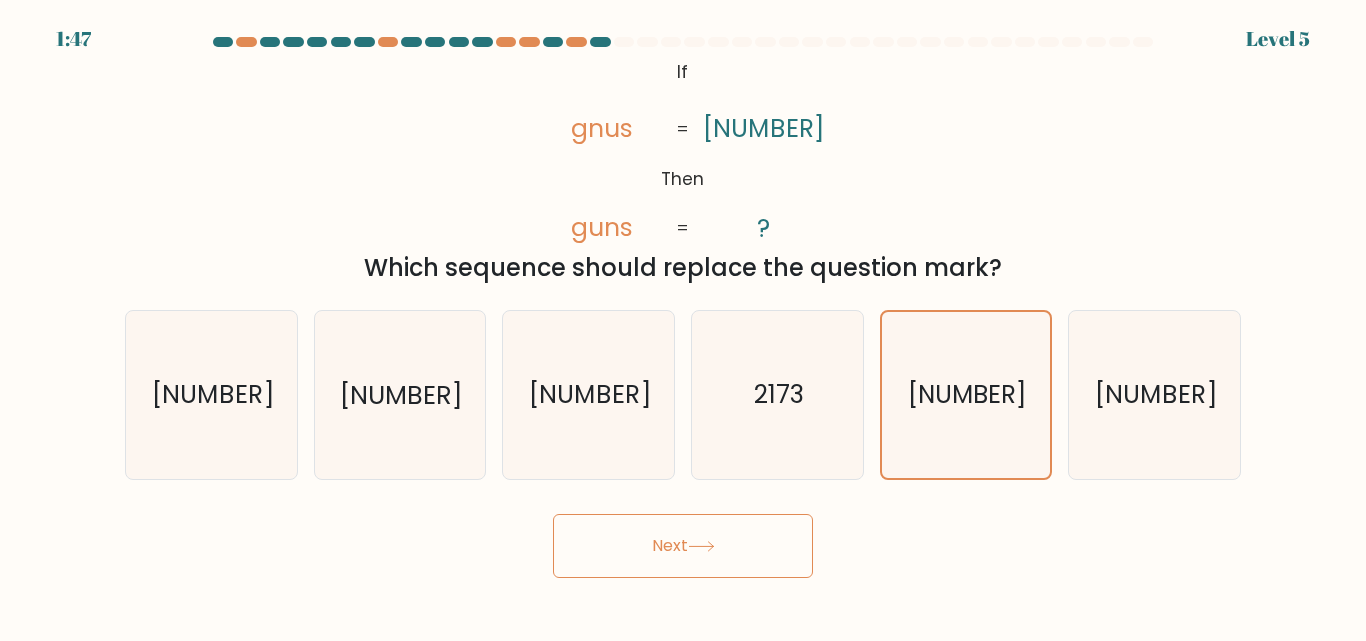 click on "Next" at bounding box center (683, 546) 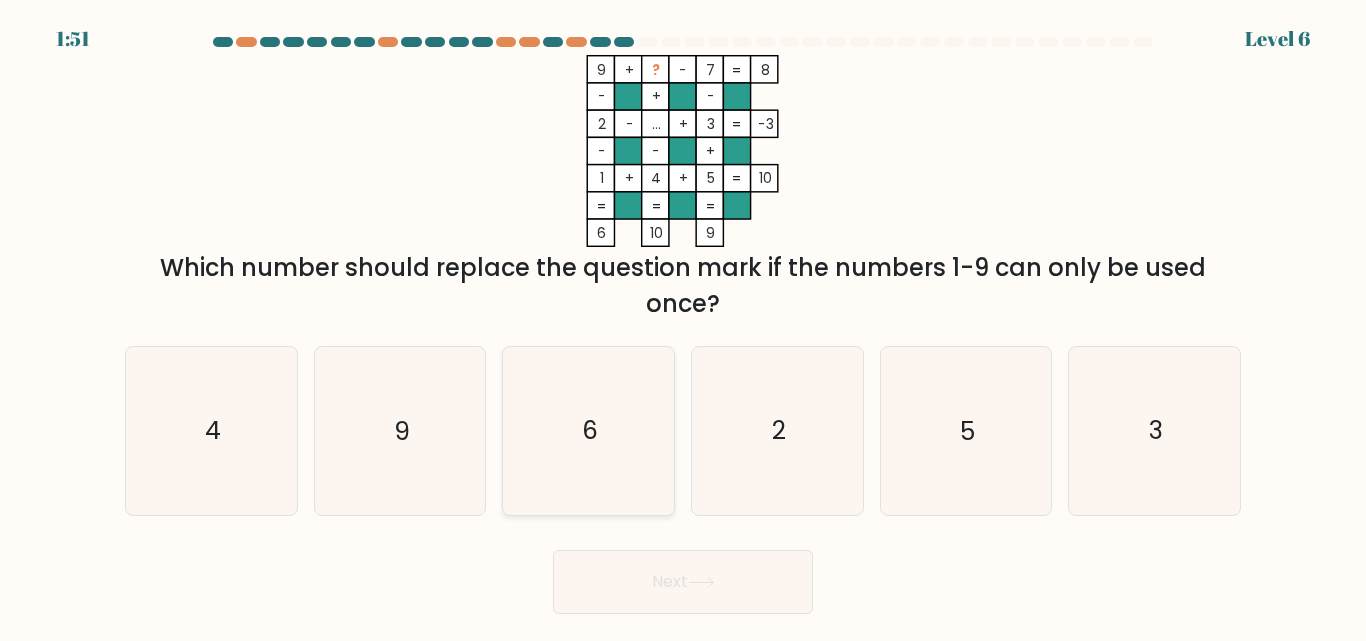click on "6" at bounding box center (588, 430) 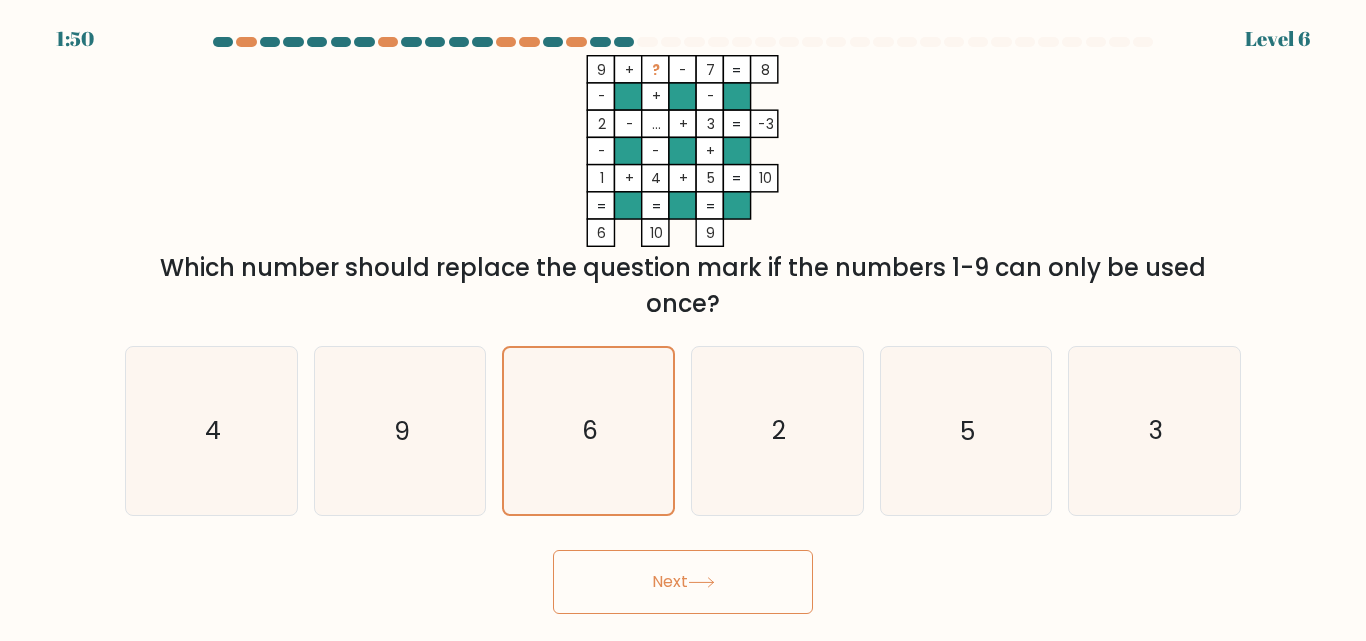 click on "Next" at bounding box center (683, 582) 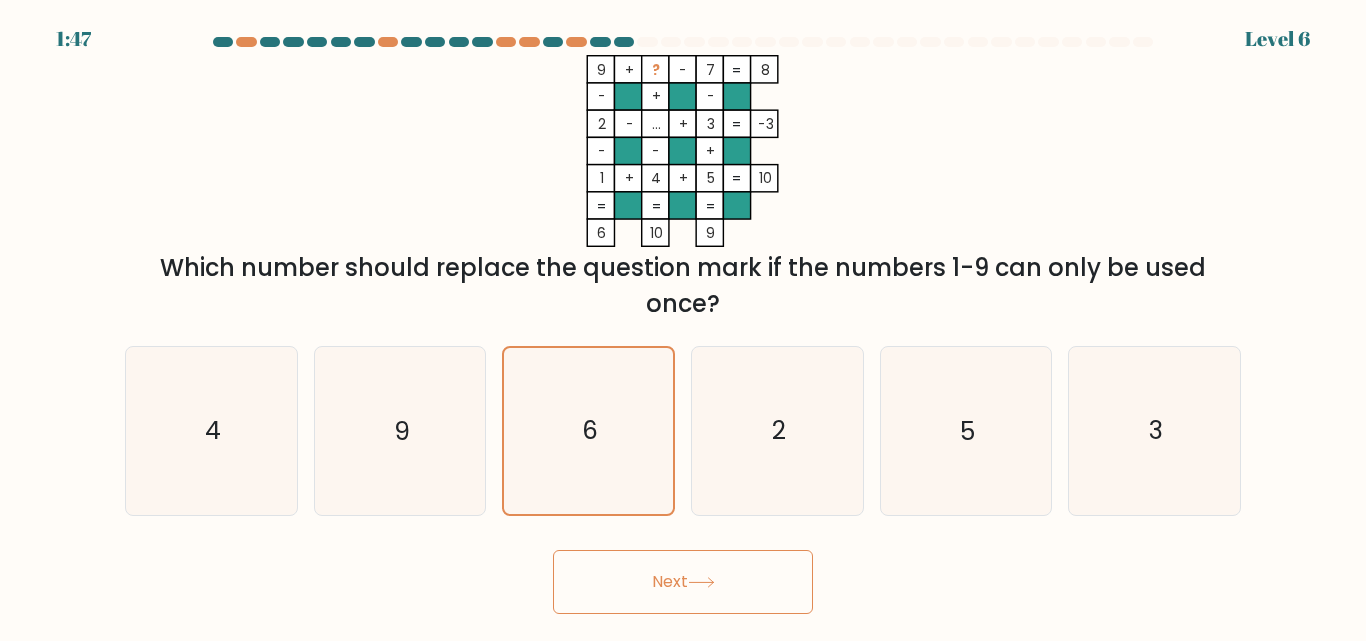 click on "Next" at bounding box center (683, 582) 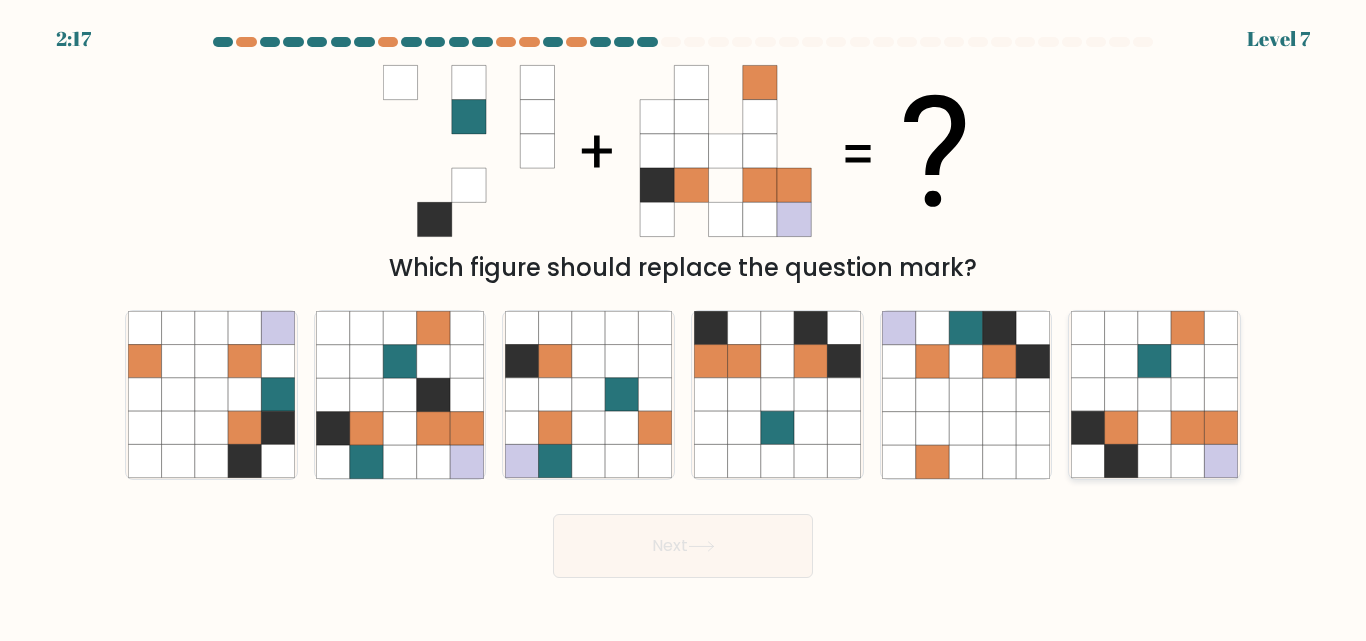 click at bounding box center [1121, 428] 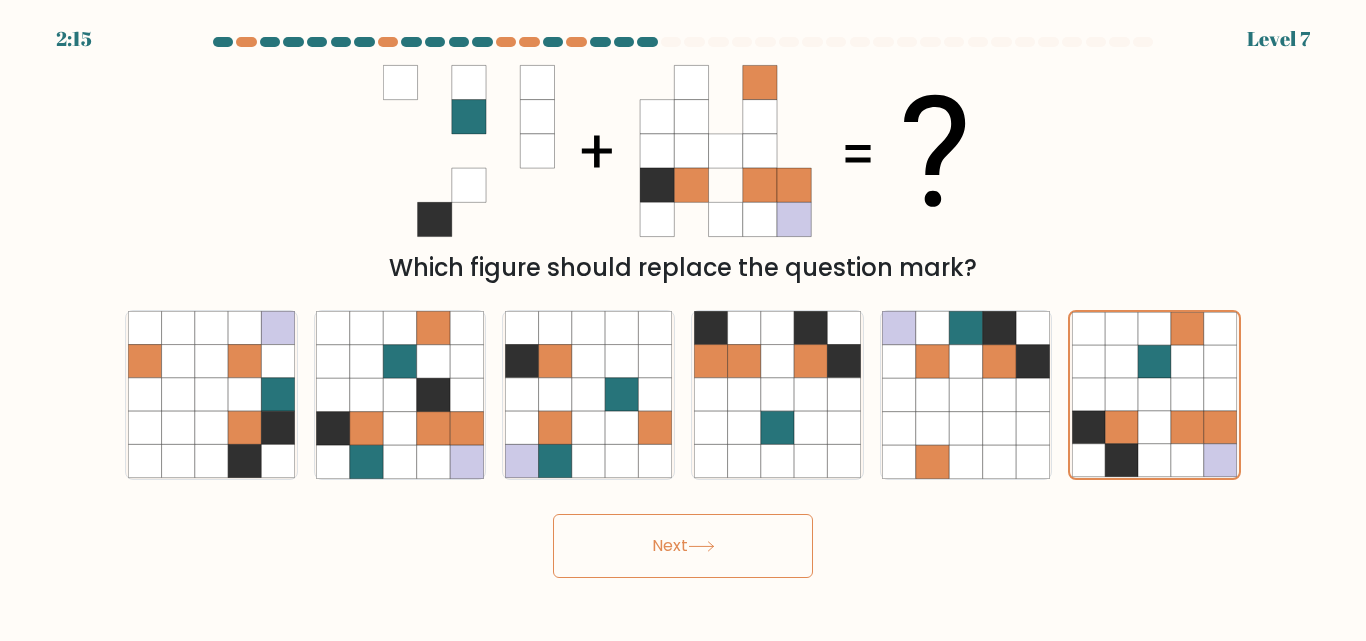 click on "Next" at bounding box center (683, 546) 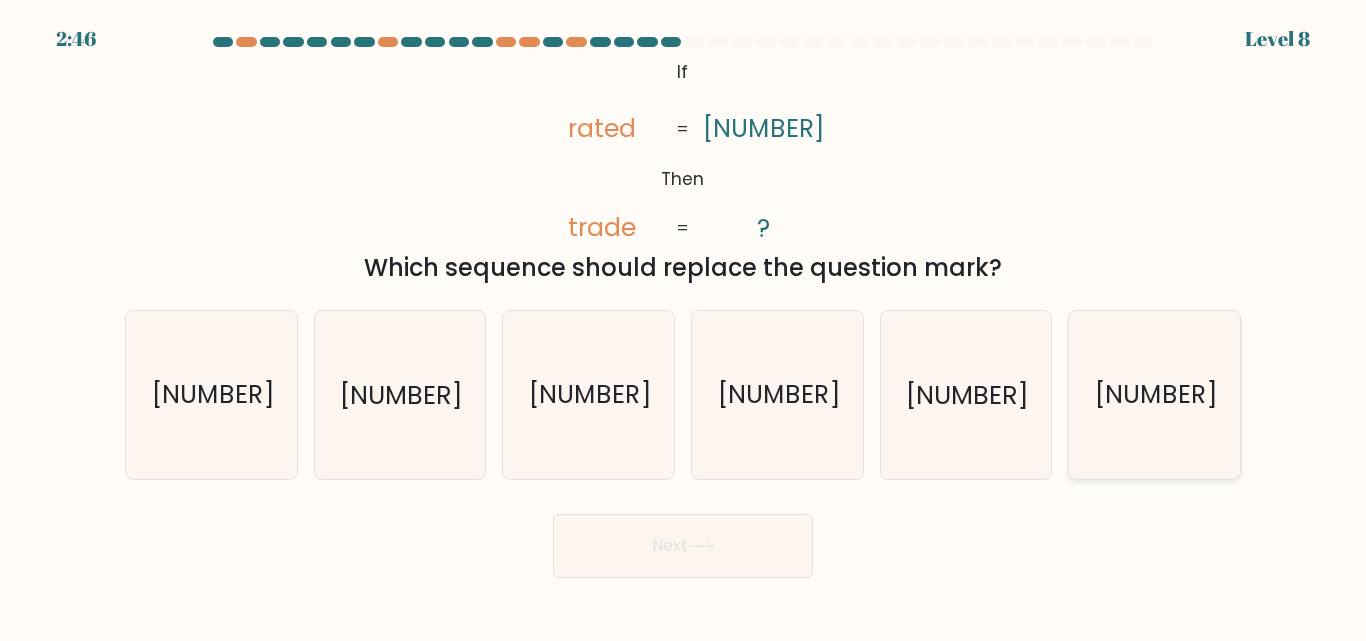 click on "79038" at bounding box center [1154, 394] 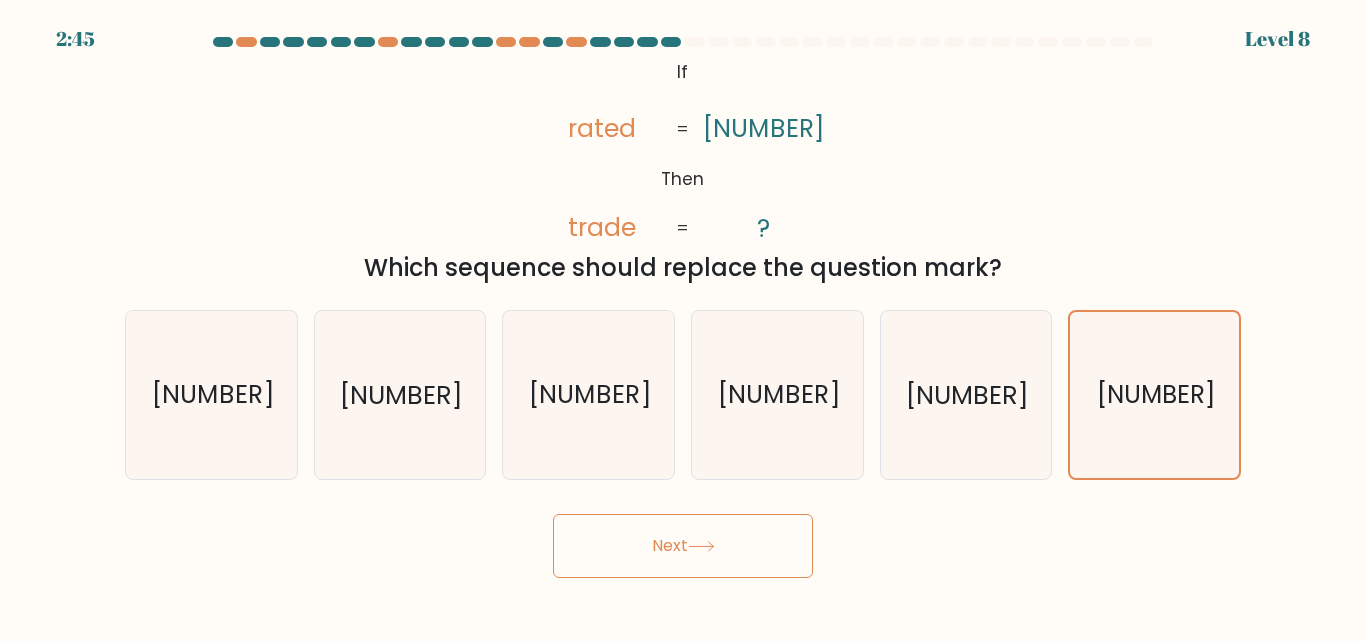 click on "Next" at bounding box center [683, 546] 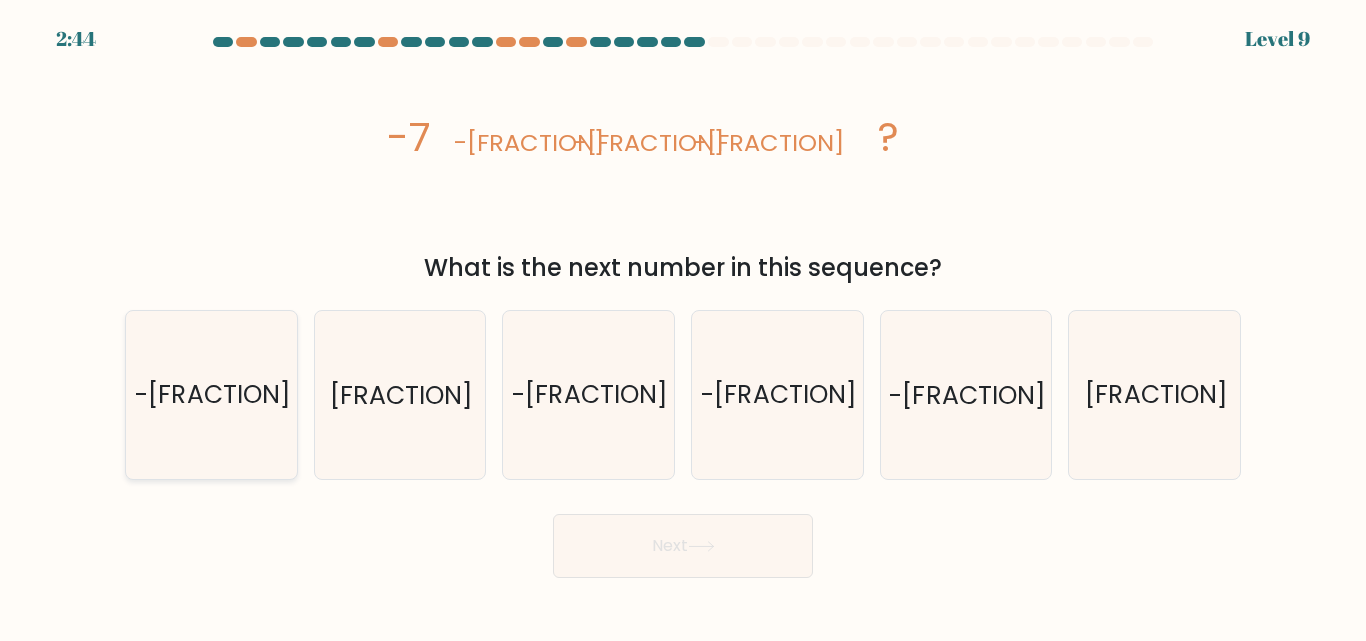 click on "-7/4096" at bounding box center [213, 395] 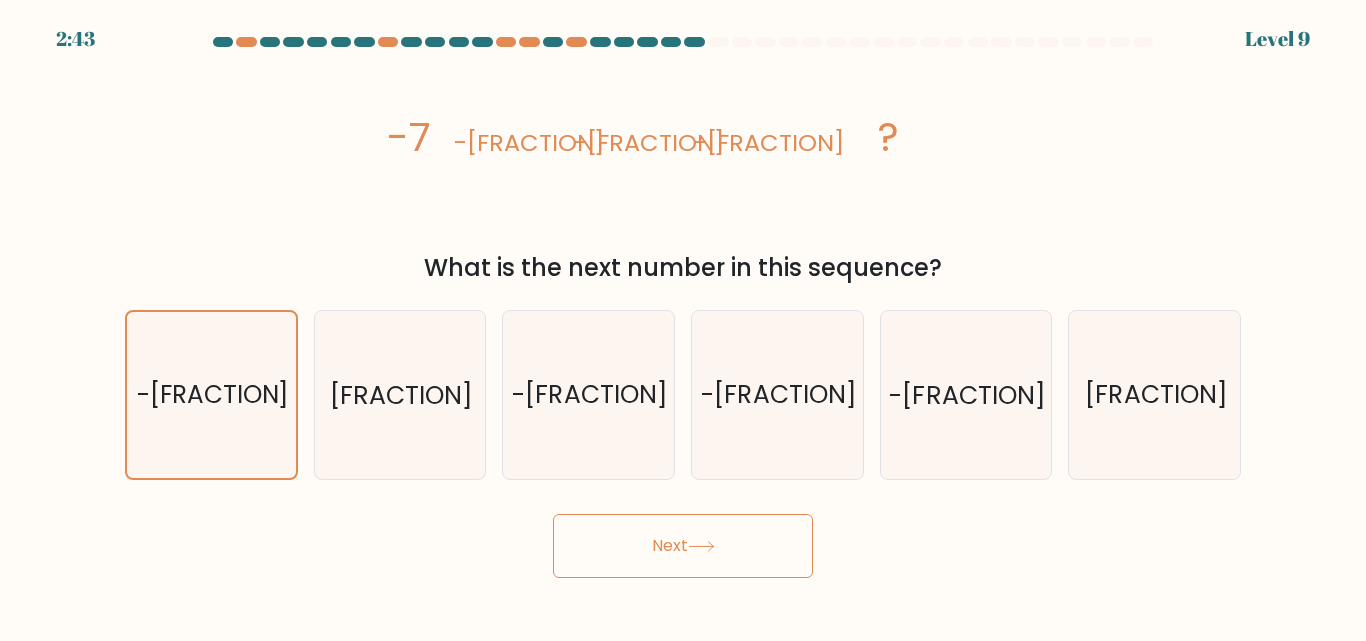 click on "Next" at bounding box center [683, 546] 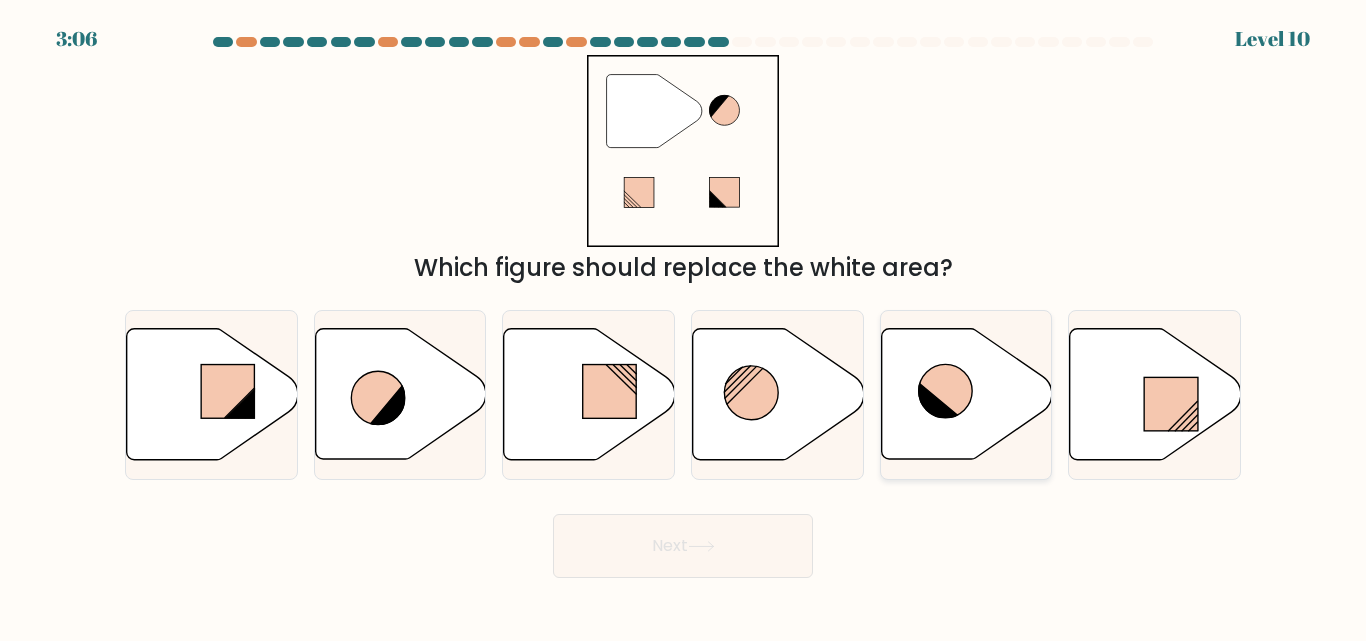 click at bounding box center (966, 394) 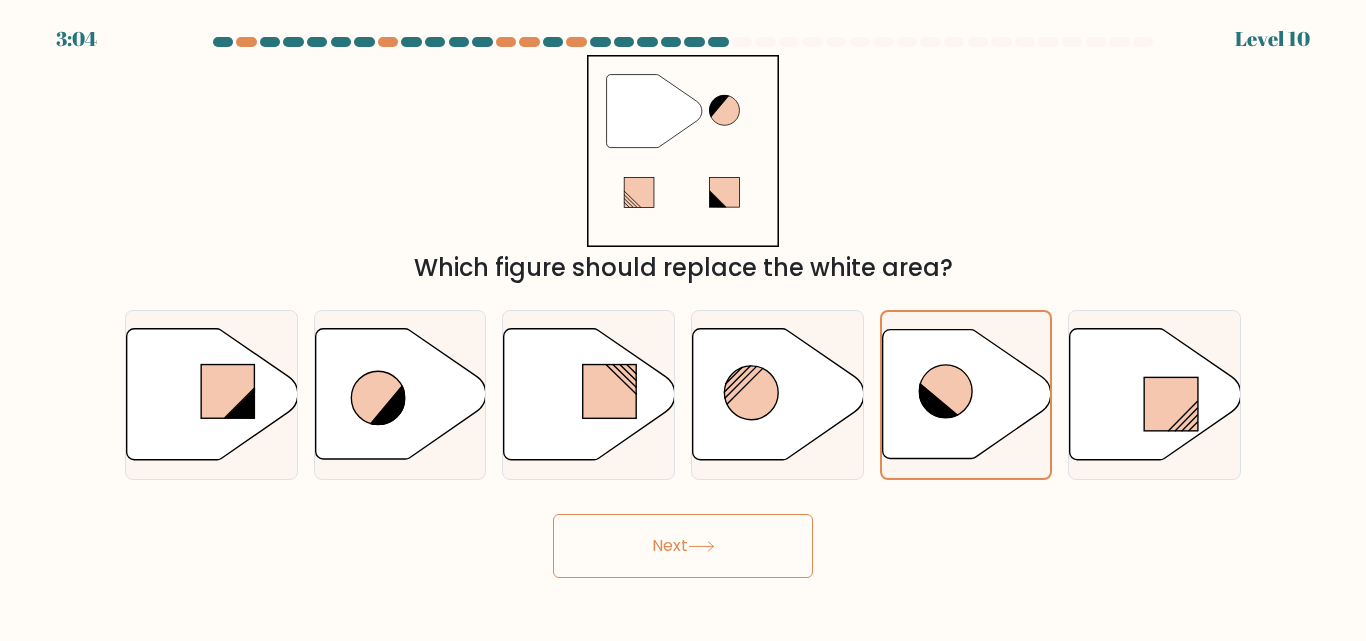 click on "Next" at bounding box center [683, 546] 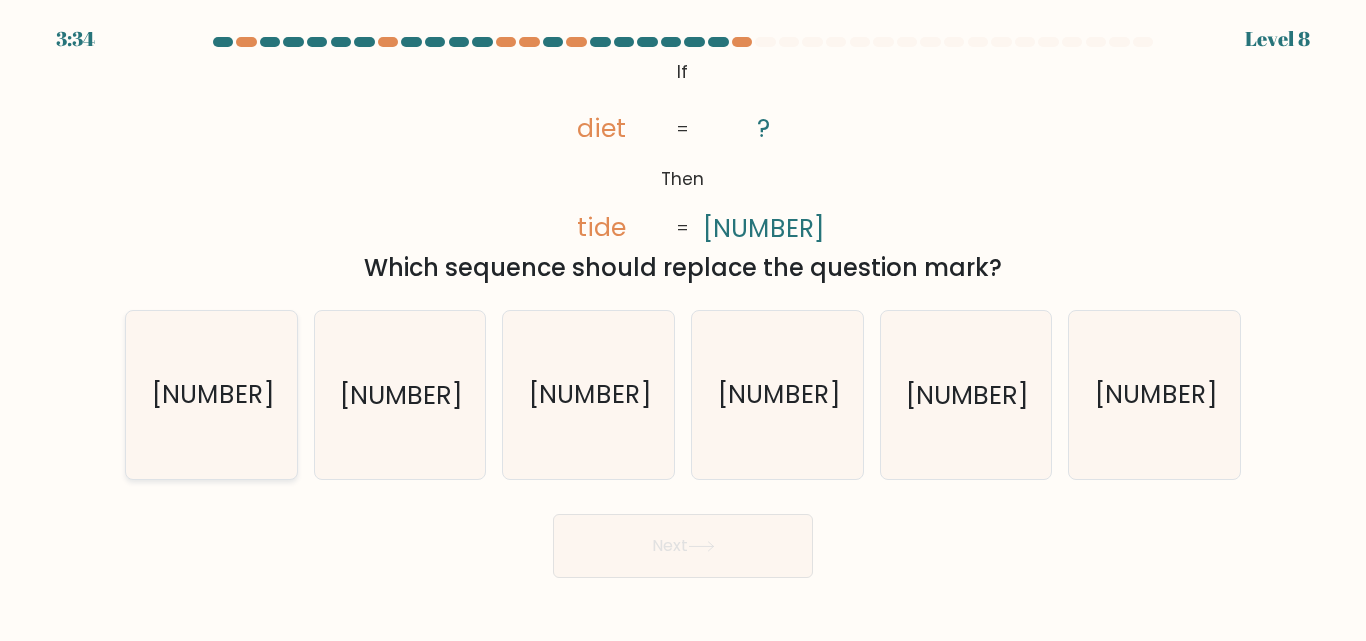click on "6581" at bounding box center (212, 395) 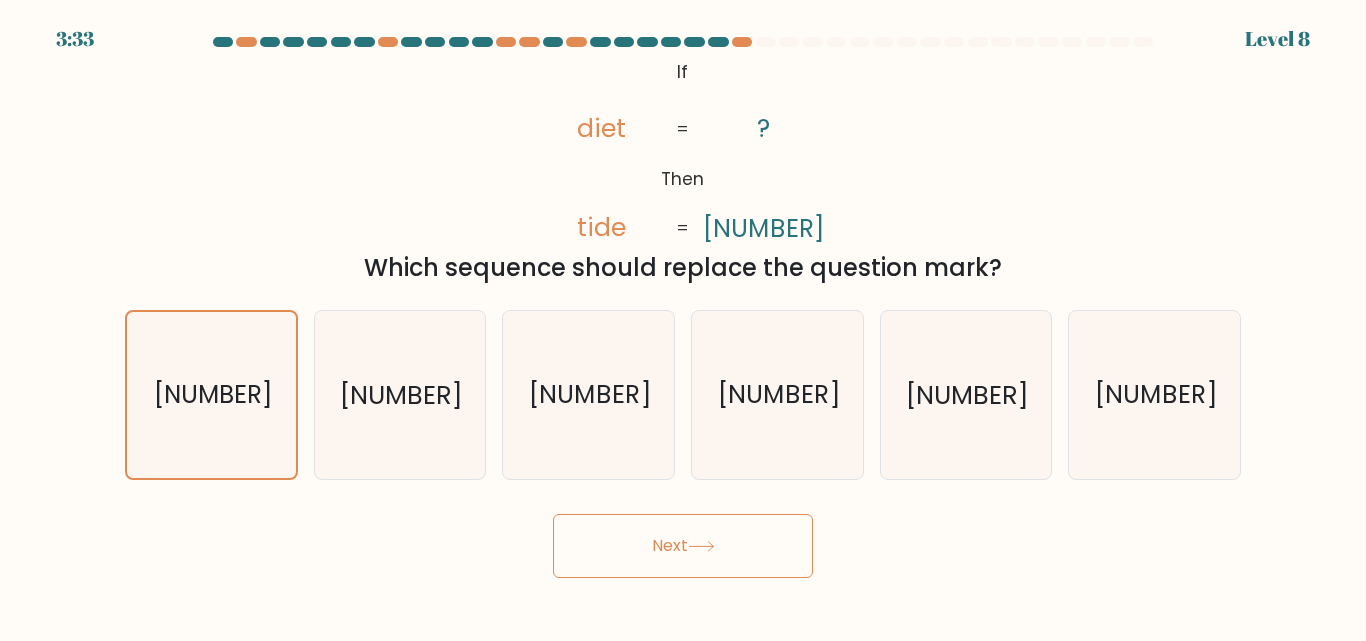 click on "Next" at bounding box center [683, 546] 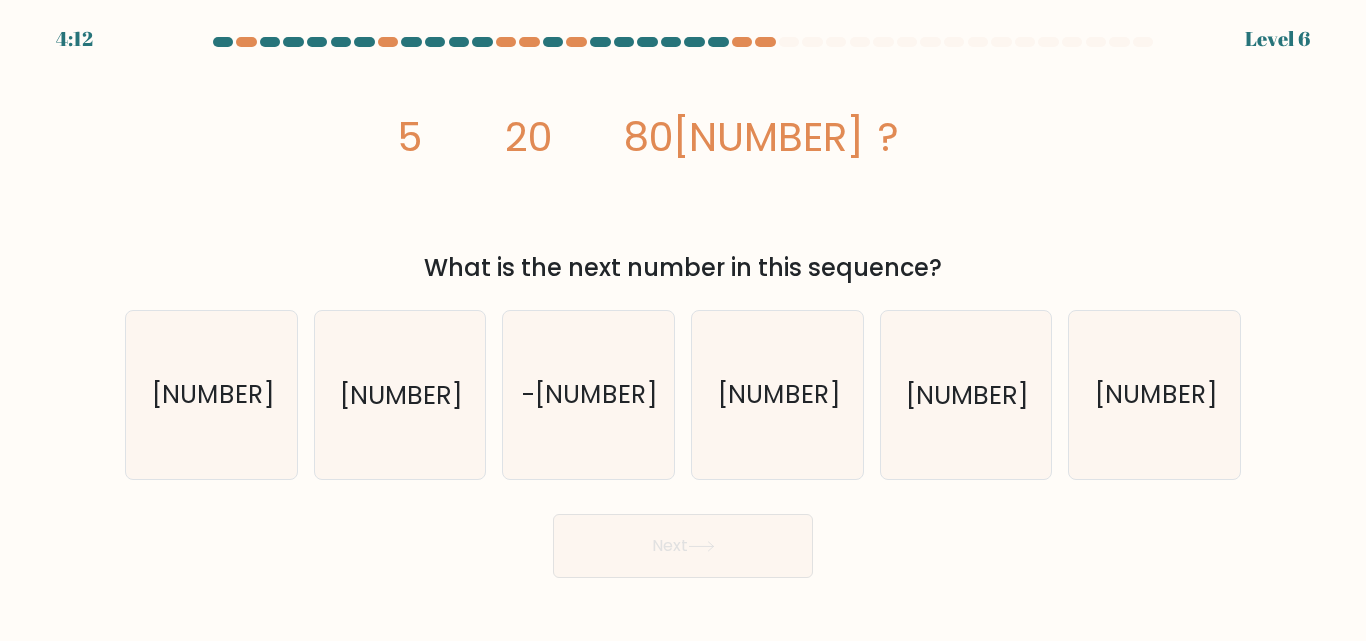 drag, startPoint x: 768, startPoint y: 35, endPoint x: 726, endPoint y: 35, distance: 42 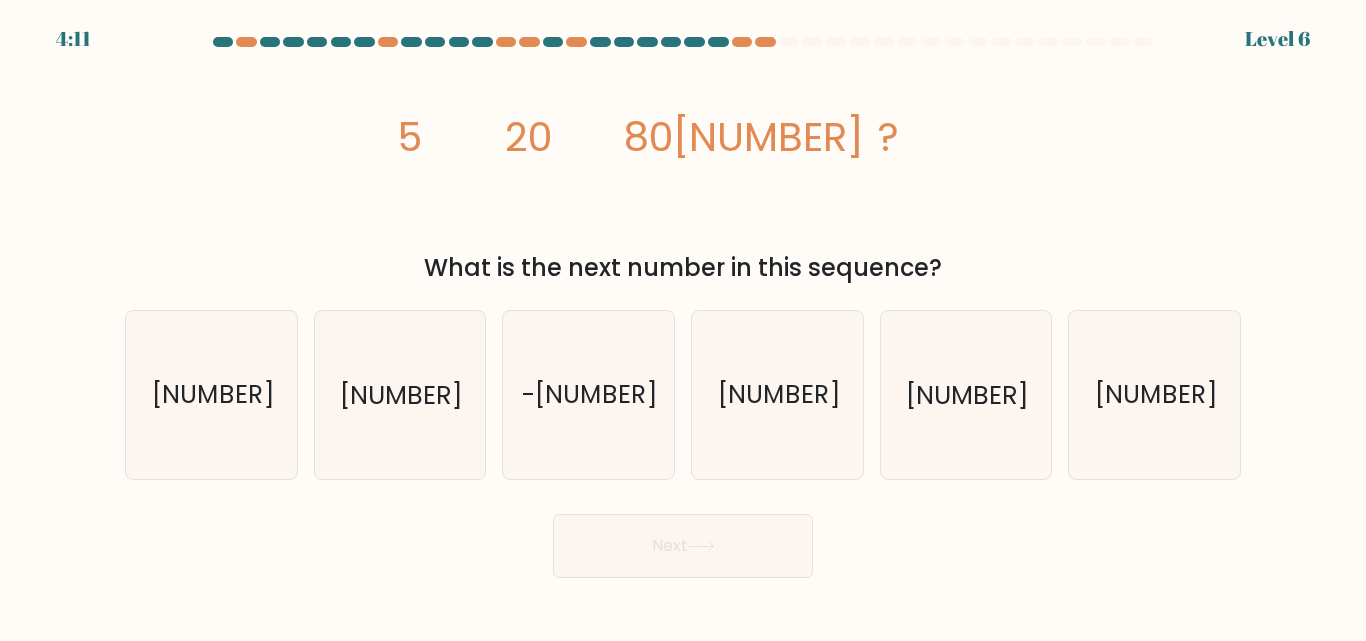 click on "4:11
Level 6" at bounding box center (683, 27) 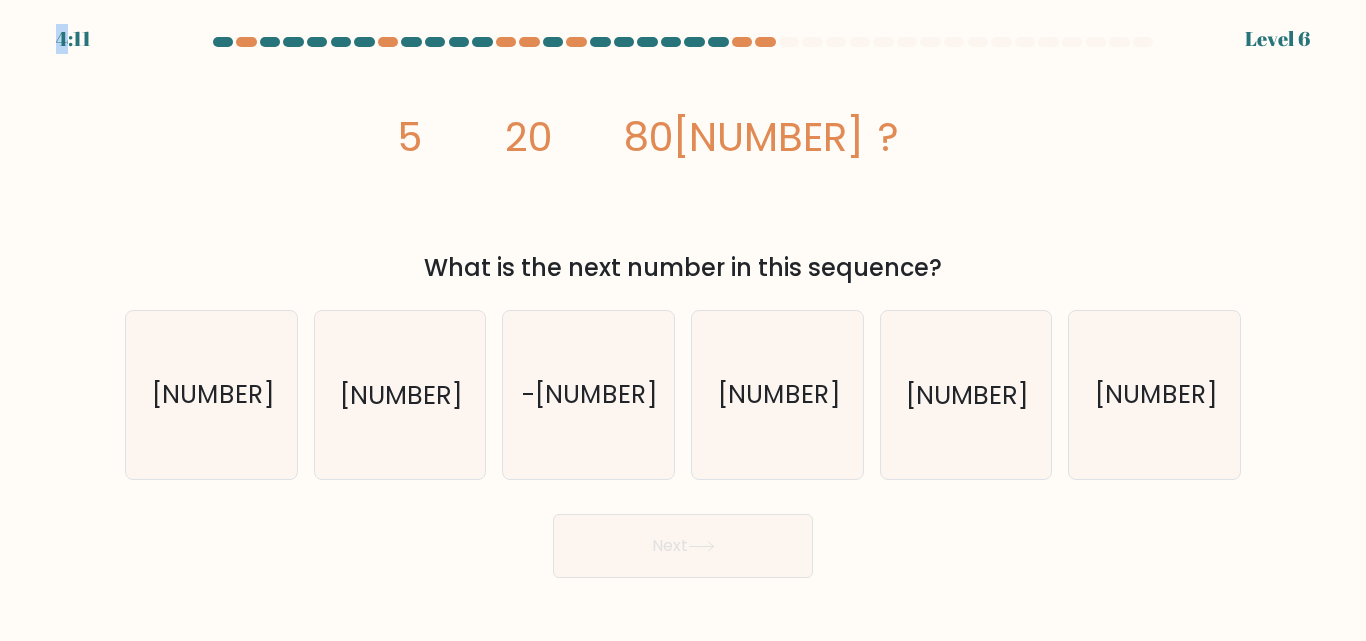 click on "4:11
Level 6" at bounding box center (683, 27) 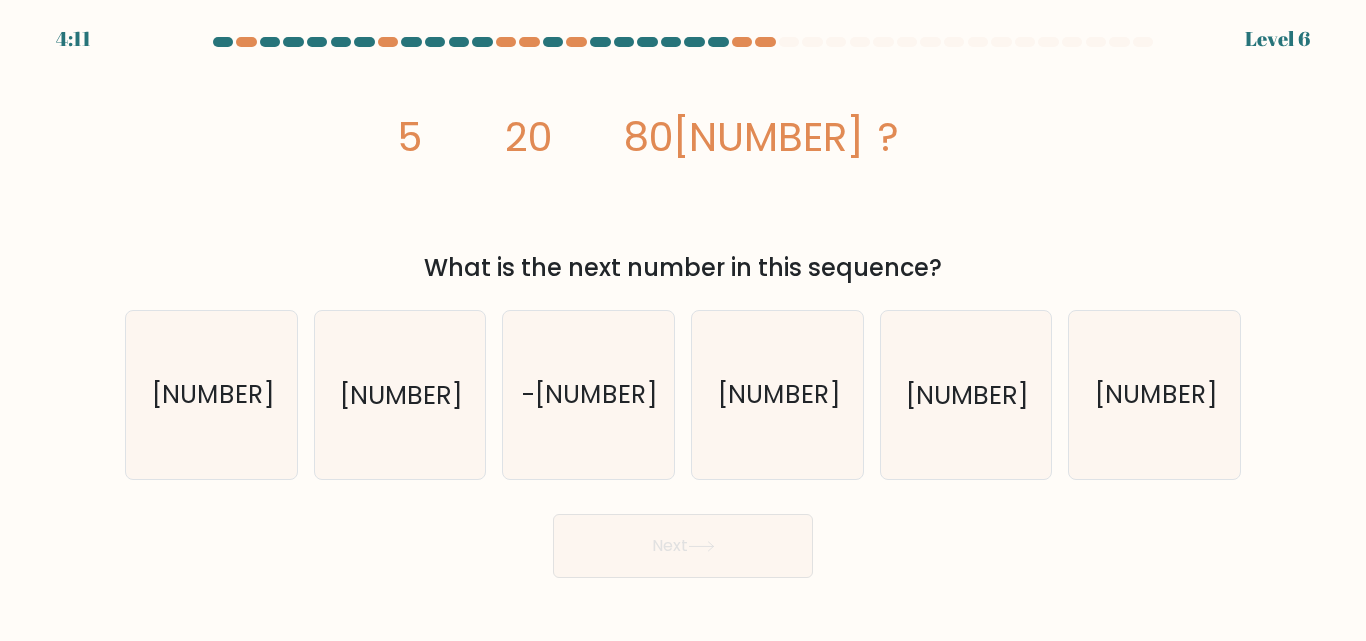 click on "4:11
Level 6" at bounding box center (683, 27) 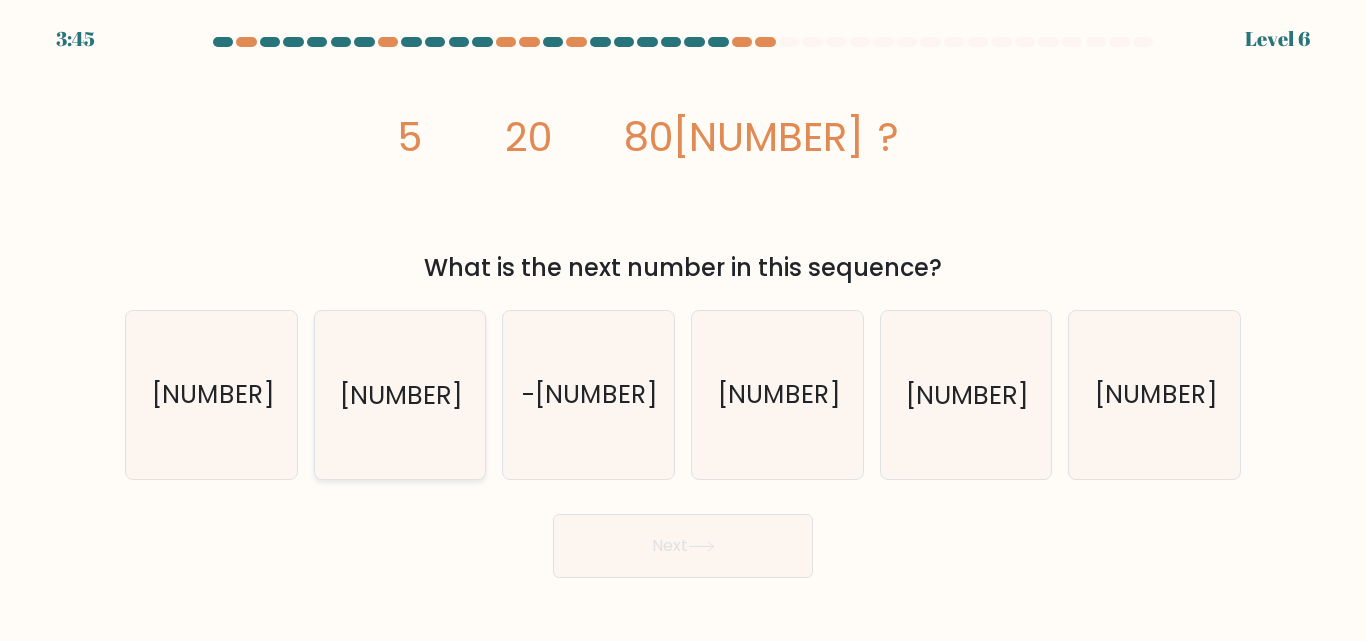 click on "1280" at bounding box center [401, 395] 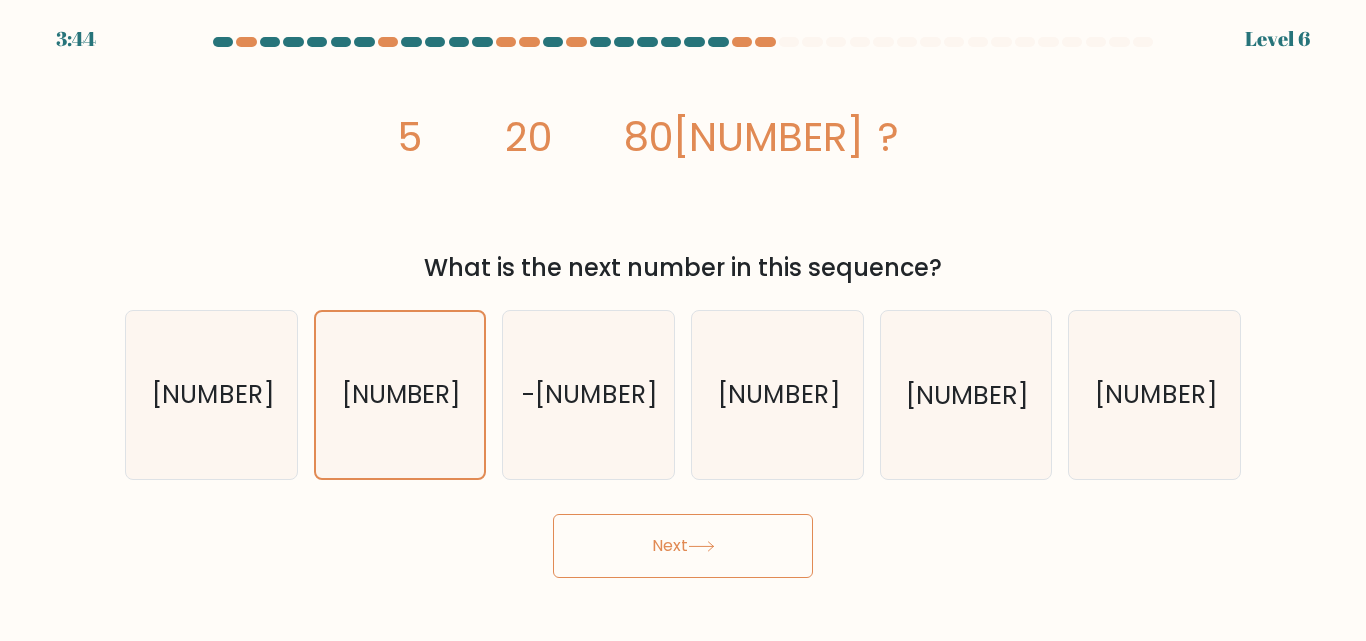 click on "Next" at bounding box center (683, 546) 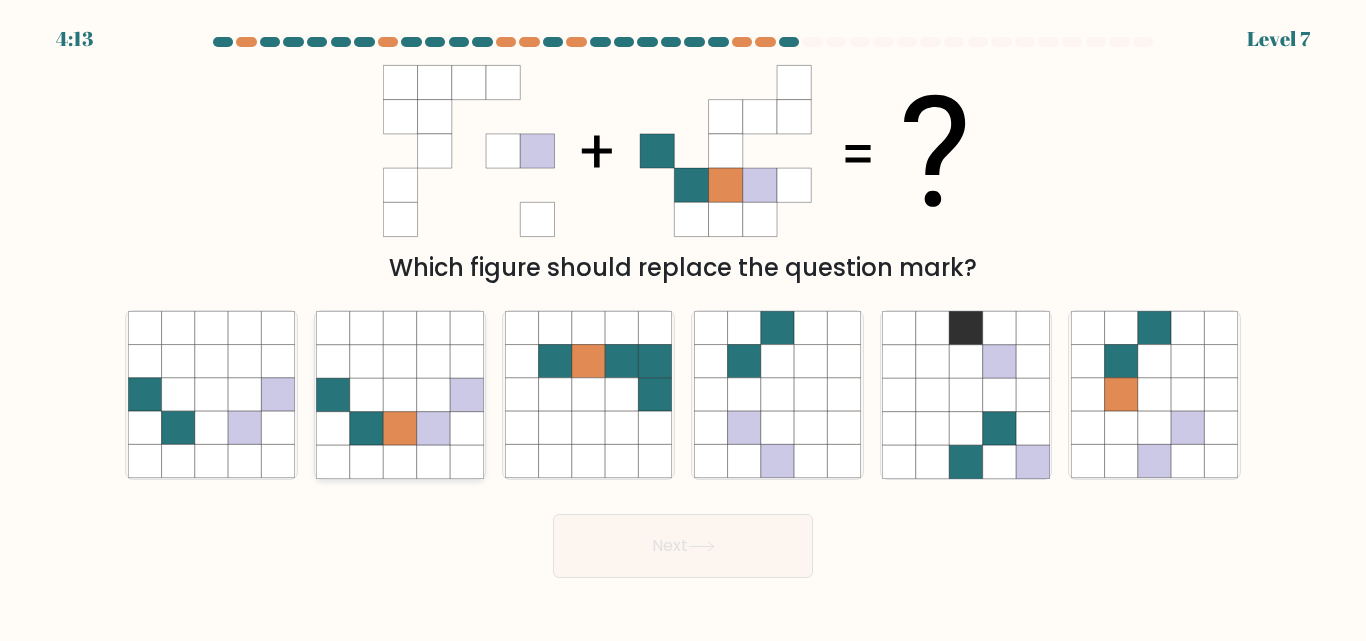 click at bounding box center (466, 428) 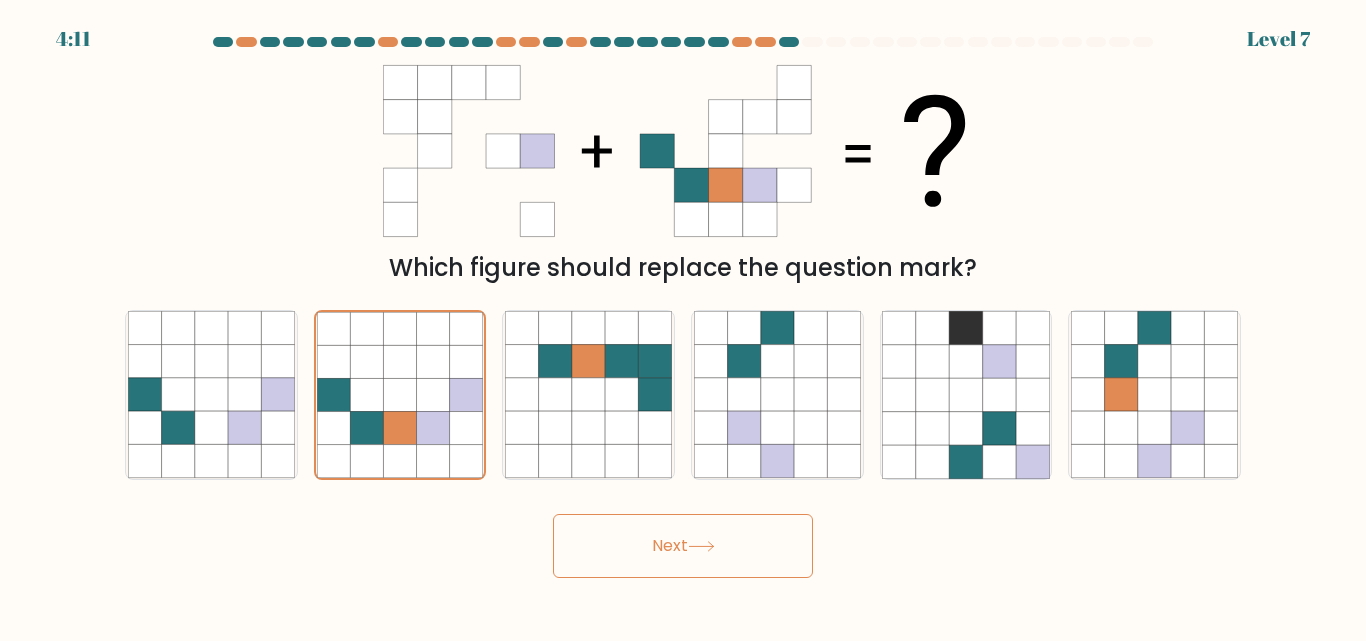 click on "Next" at bounding box center [683, 546] 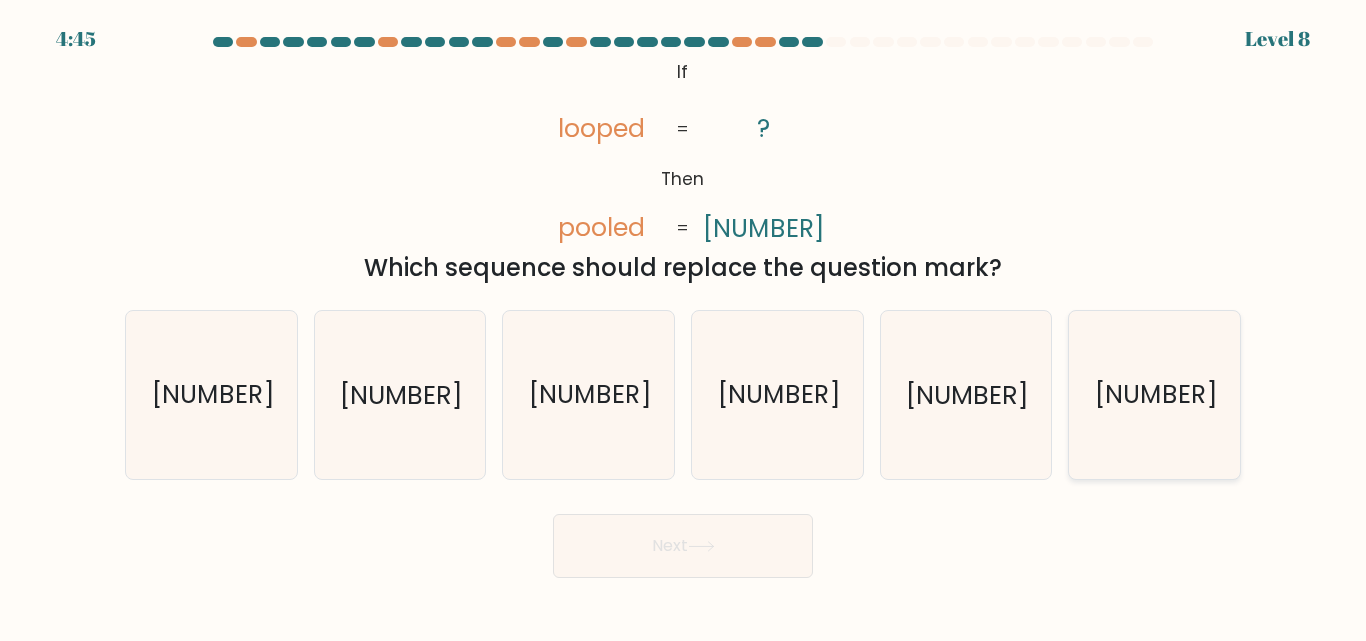 click on "644132" at bounding box center [1154, 394] 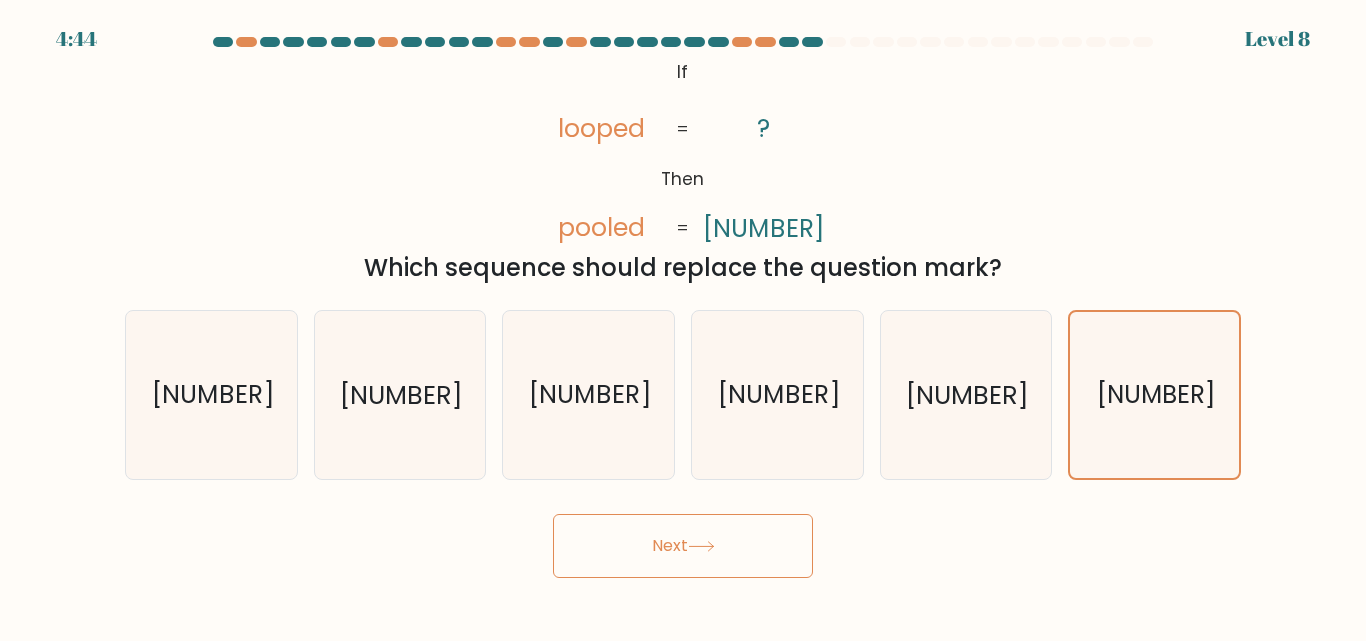 drag, startPoint x: 768, startPoint y: 523, endPoint x: 800, endPoint y: 522, distance: 32.01562 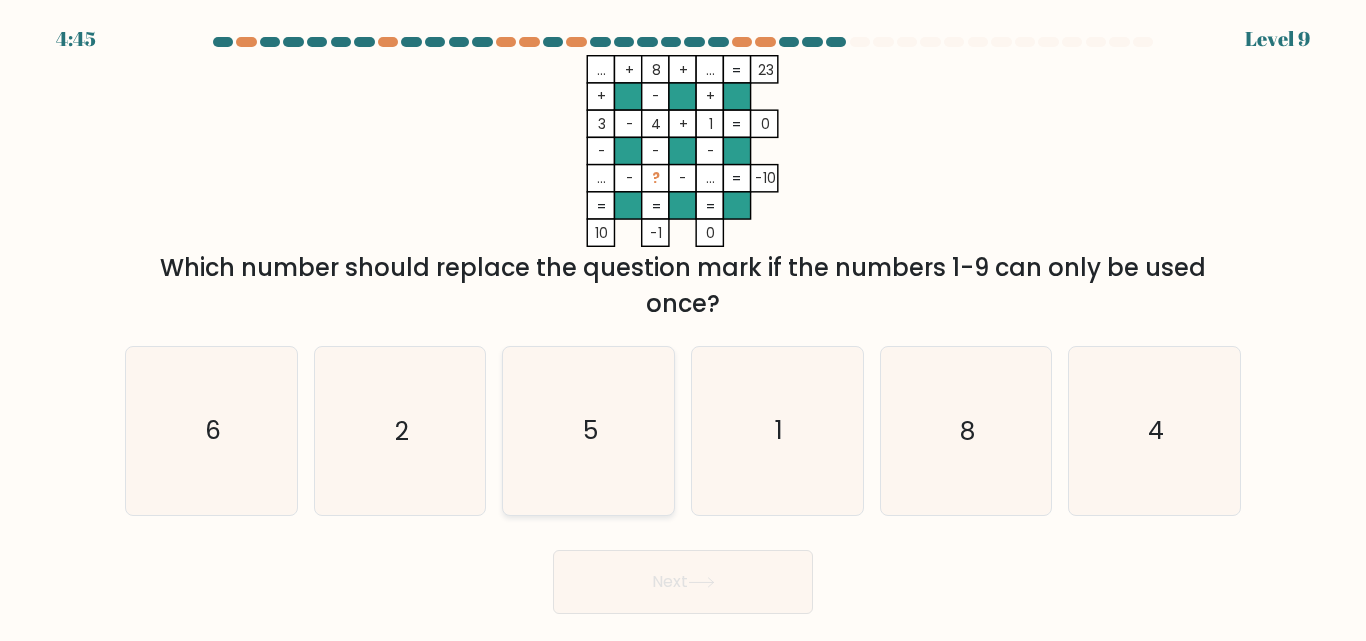 click on "5" at bounding box center (588, 430) 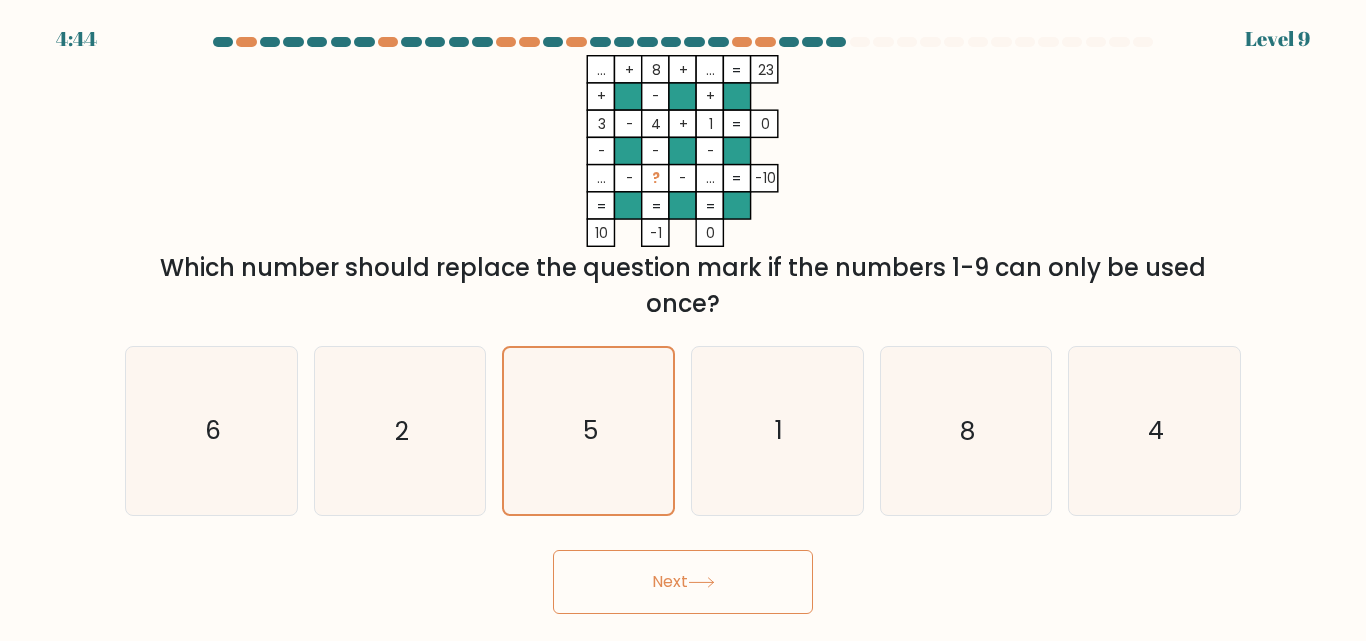click at bounding box center [701, 582] 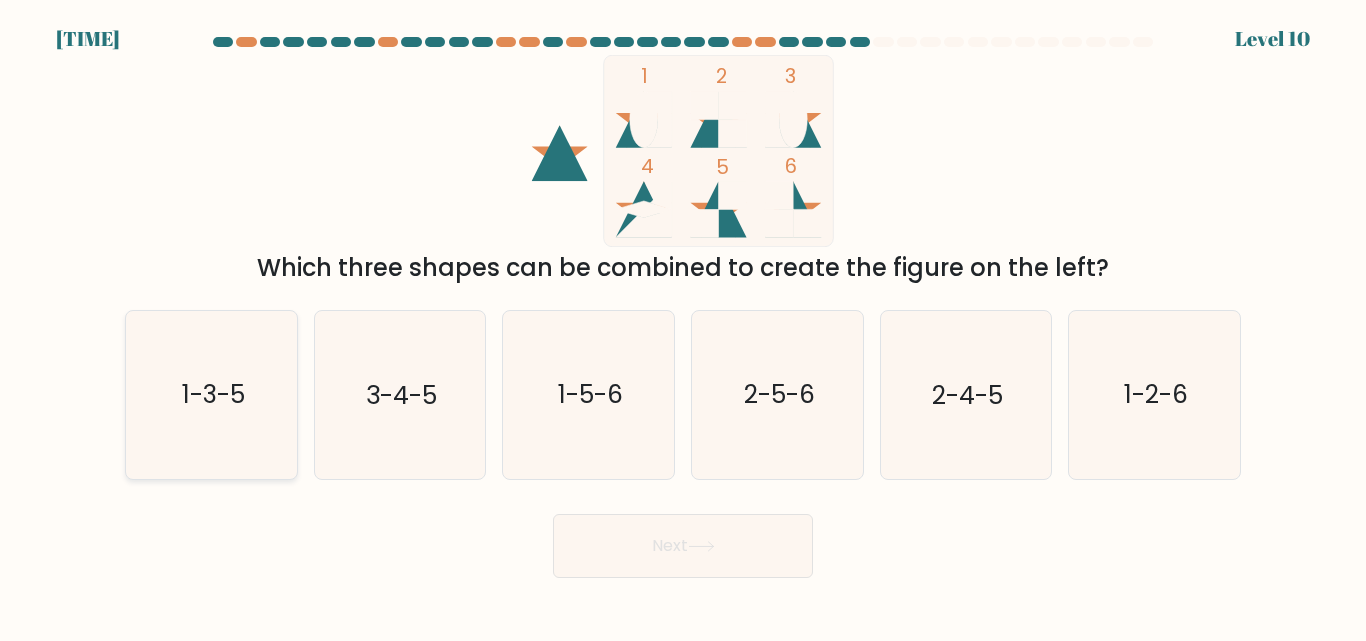 click on "1-3-5" at bounding box center (211, 394) 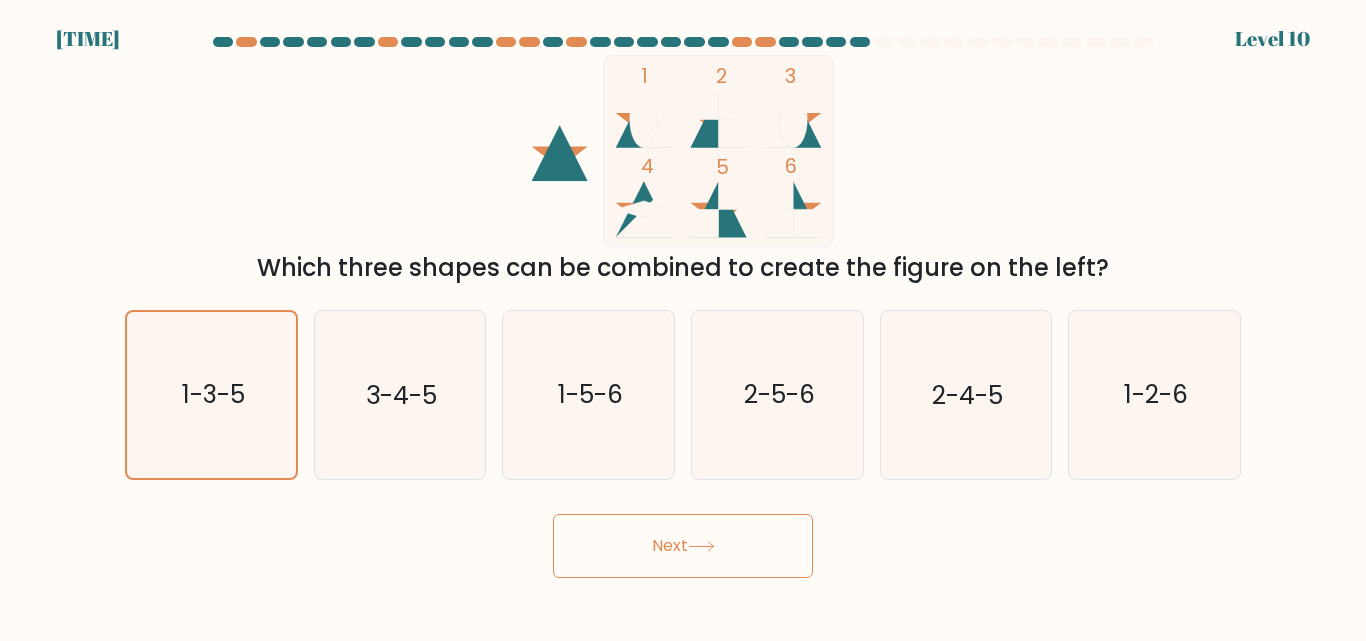 click on "Next" at bounding box center [683, 546] 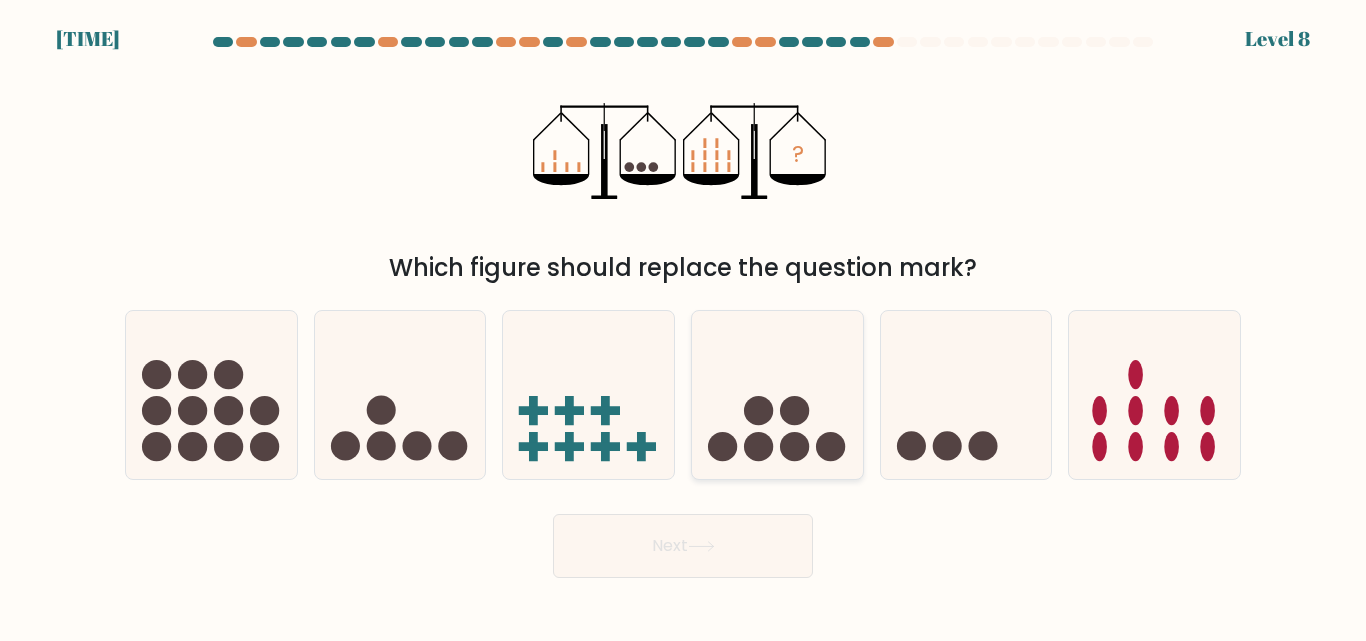 click at bounding box center (777, 394) 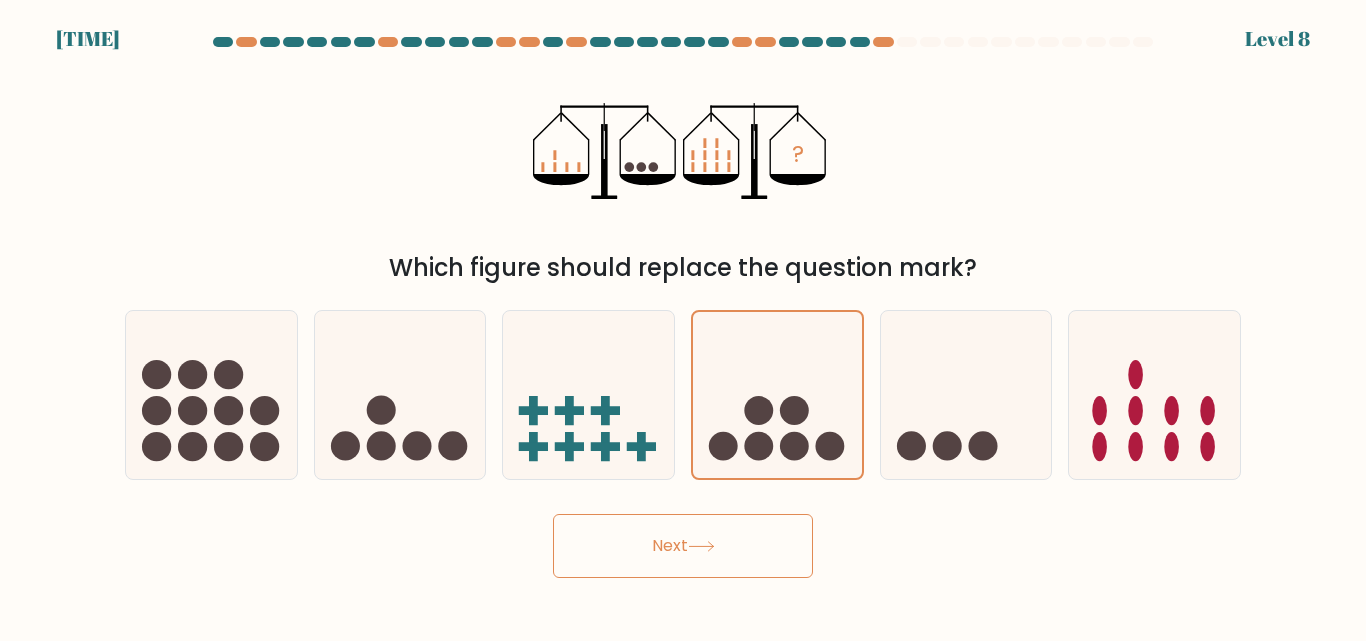 click on "Next" at bounding box center (683, 546) 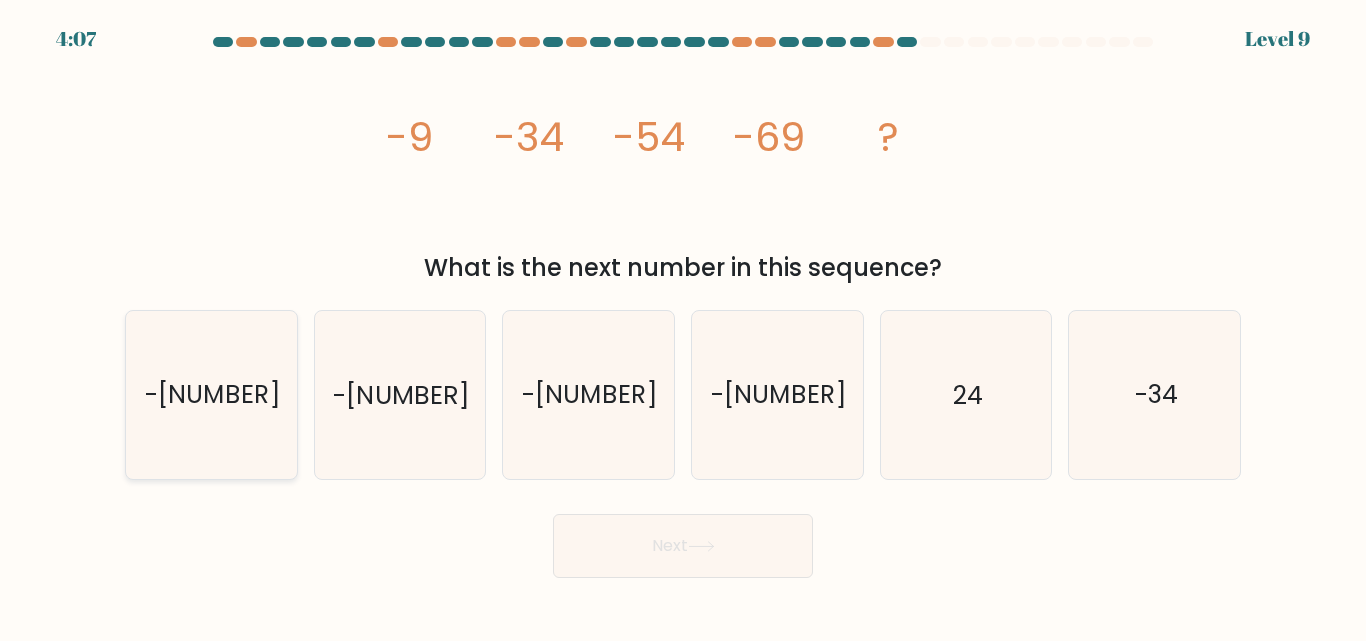 click on "-79" at bounding box center [211, 394] 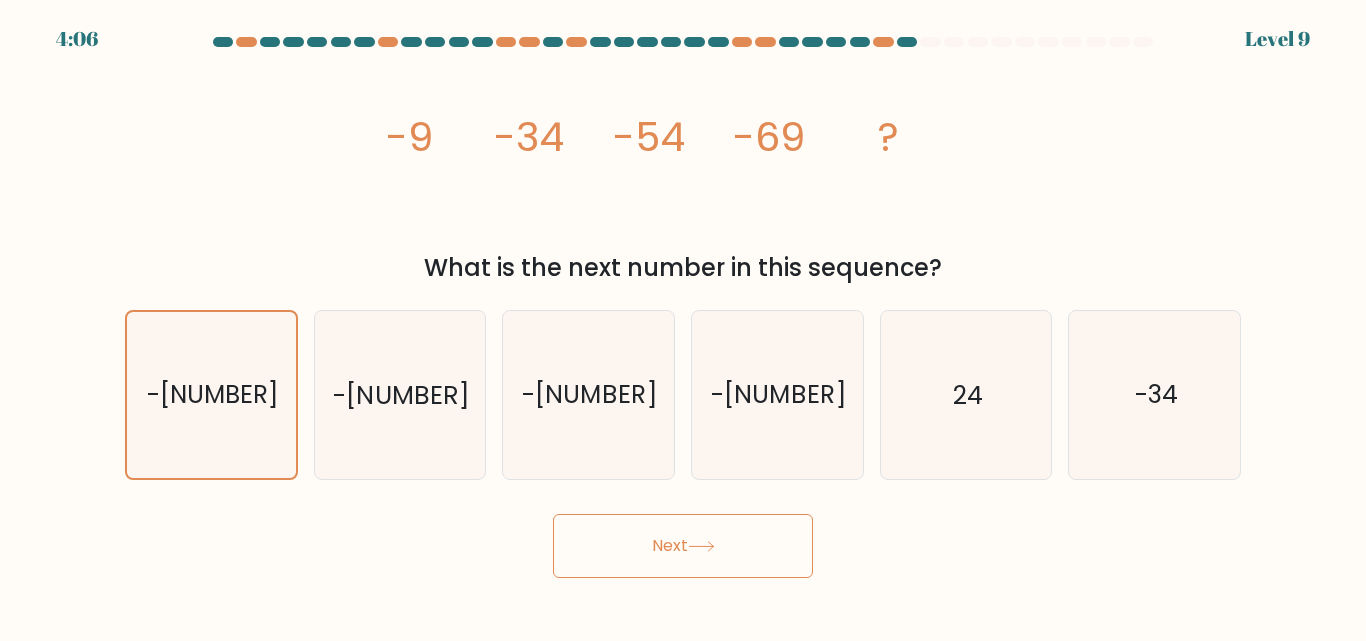 click on "Next" at bounding box center [683, 546] 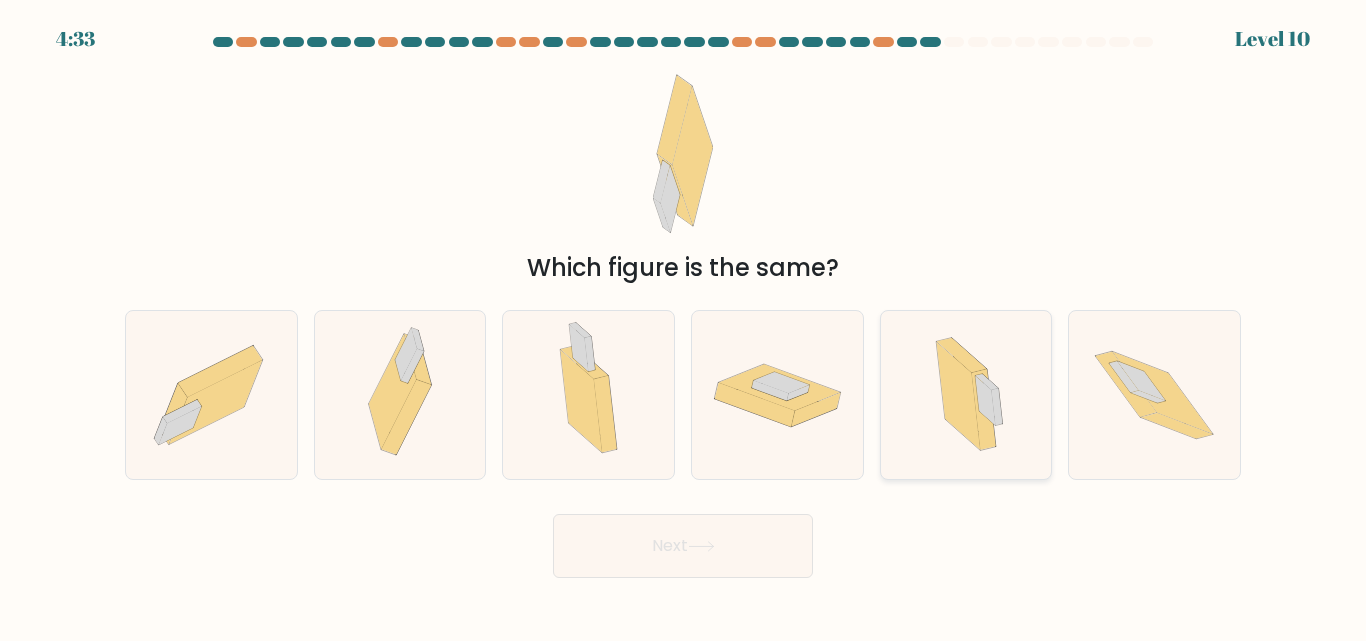 drag, startPoint x: 1002, startPoint y: 410, endPoint x: 991, endPoint y: 412, distance: 11.18034 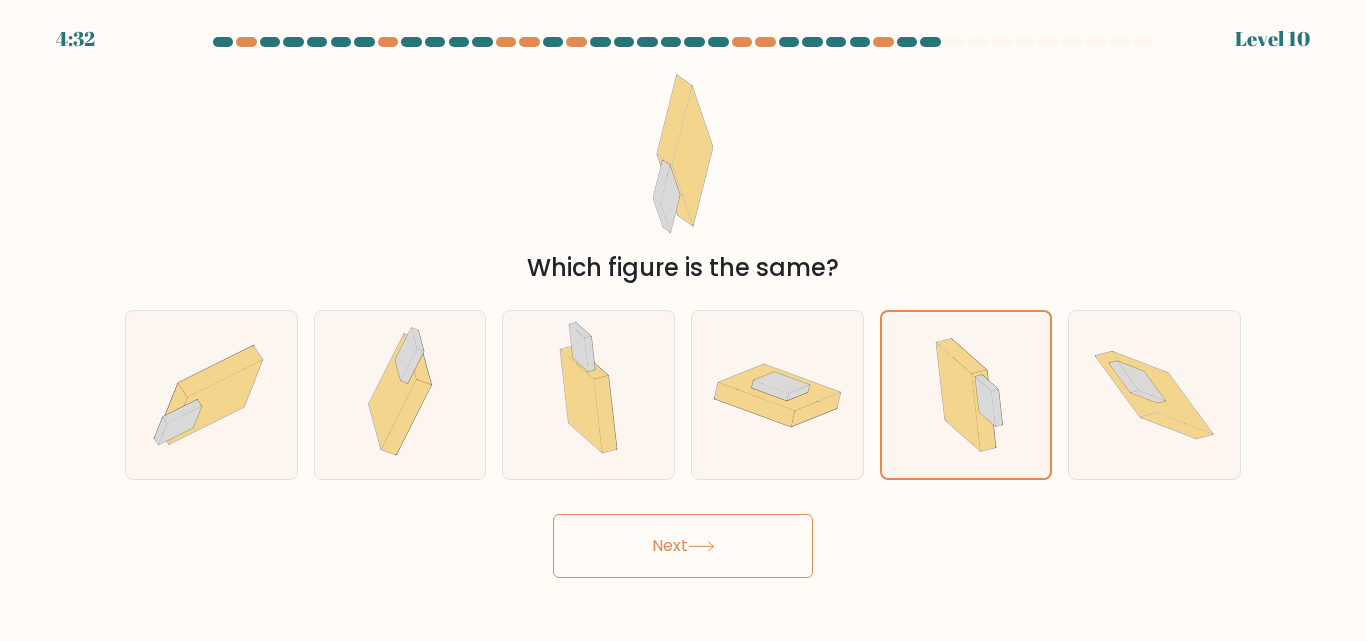 click on "Next" at bounding box center [683, 546] 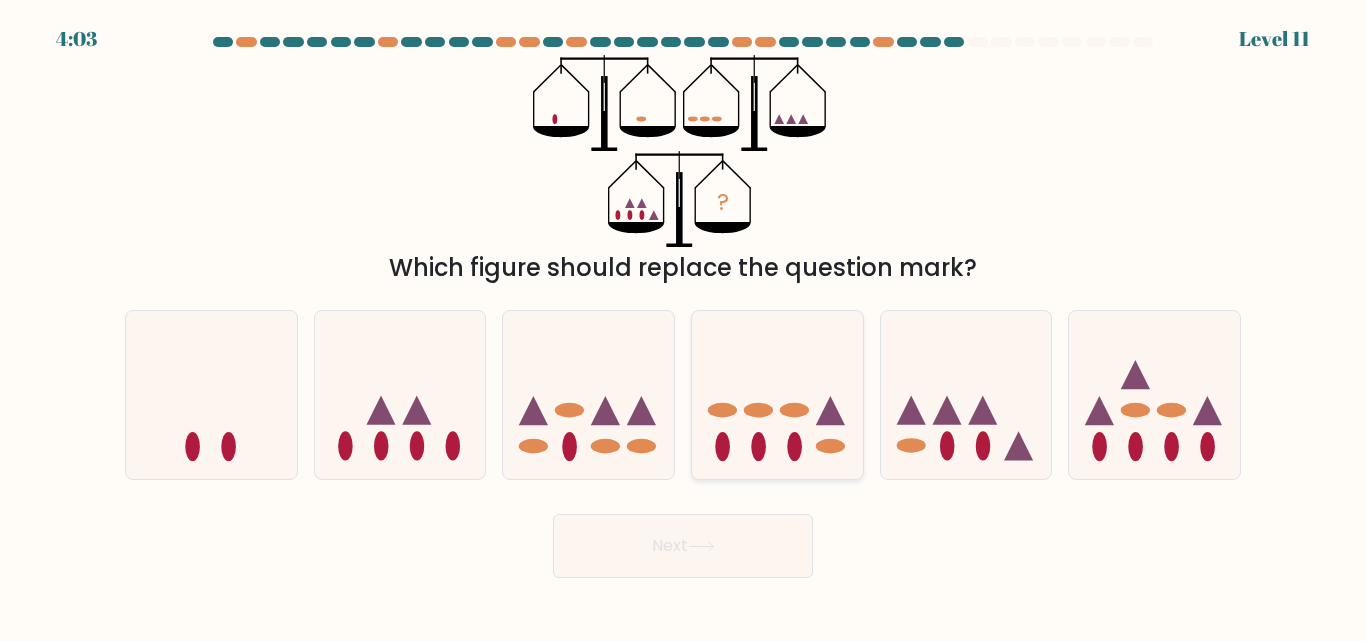 click at bounding box center (758, 446) 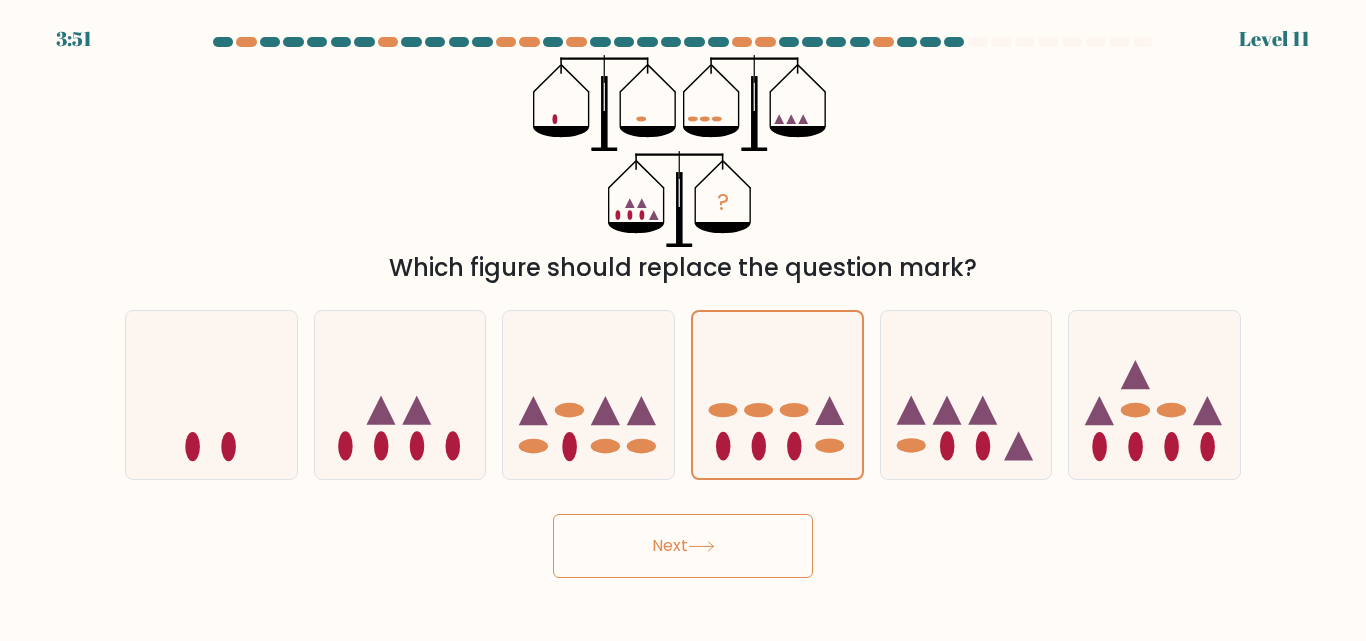 click on "Next" at bounding box center [683, 546] 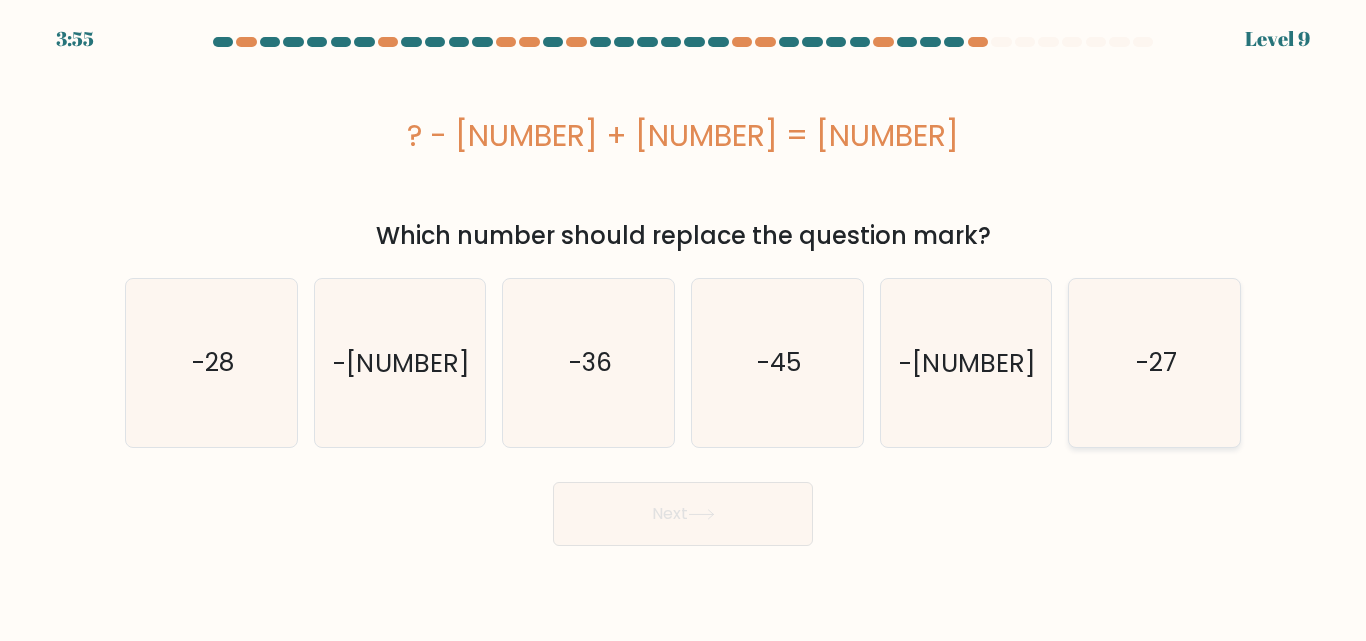 click on "-27" at bounding box center [1154, 362] 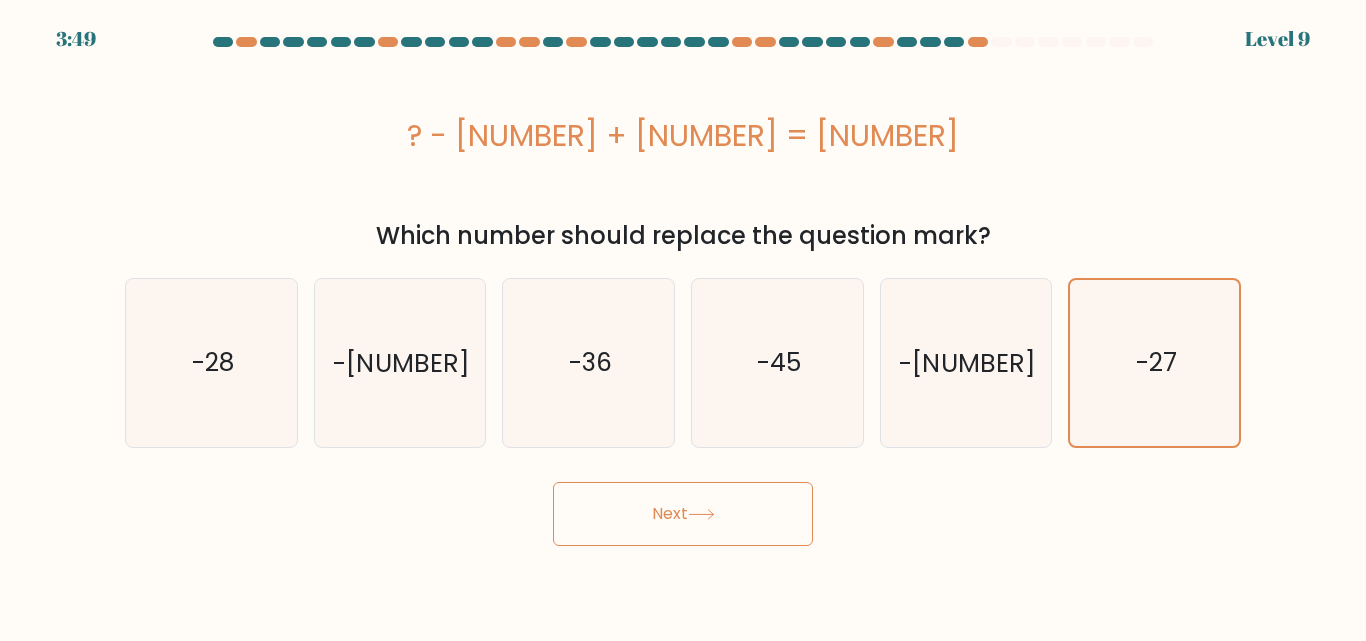 click on "Next" at bounding box center [683, 514] 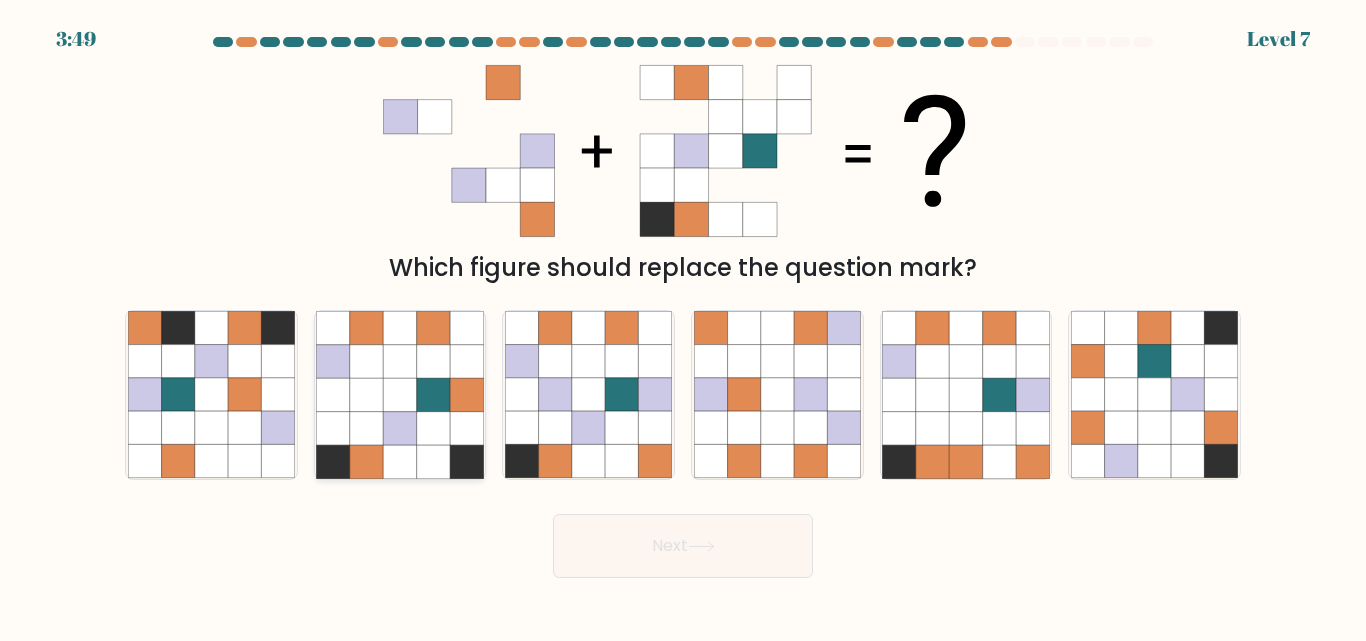 click at bounding box center (433, 328) 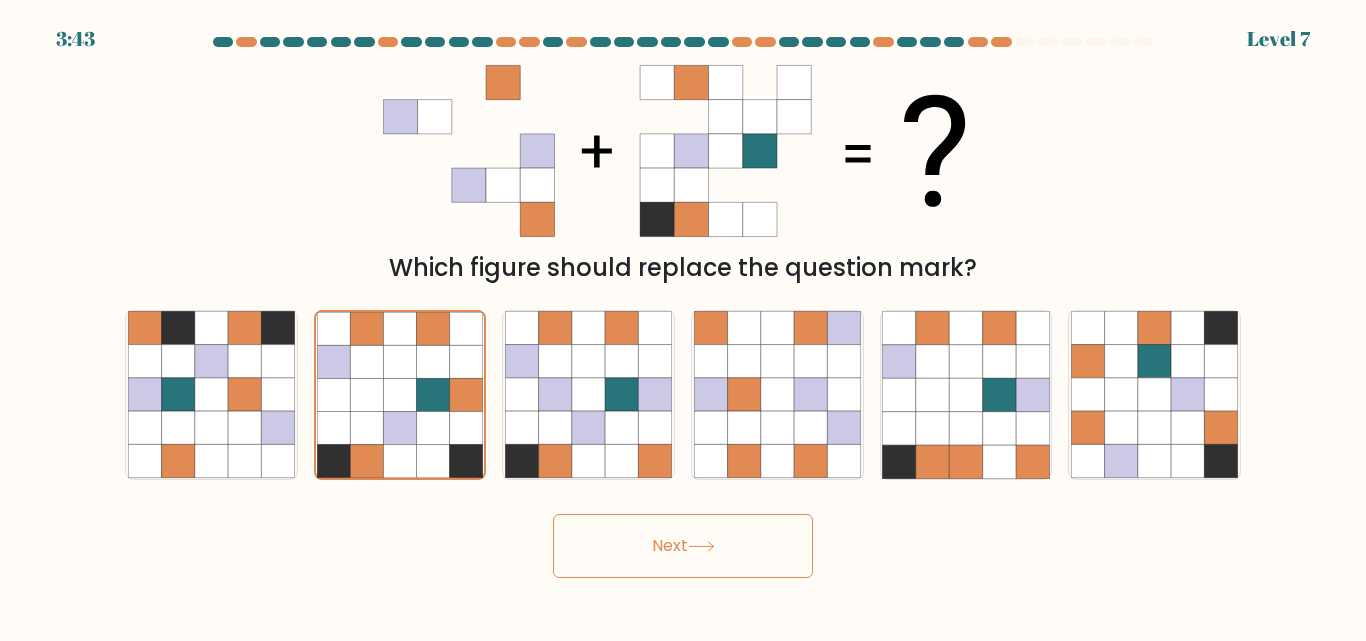 click on "Next" at bounding box center (683, 546) 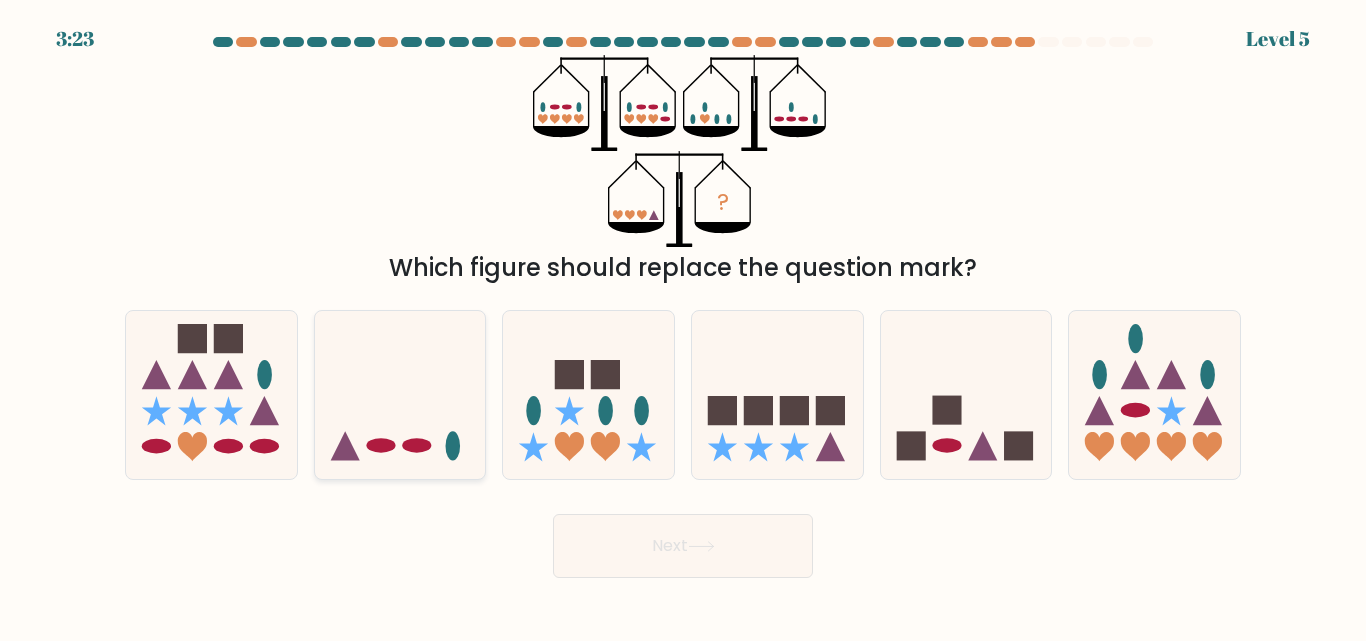 click at bounding box center (400, 394) 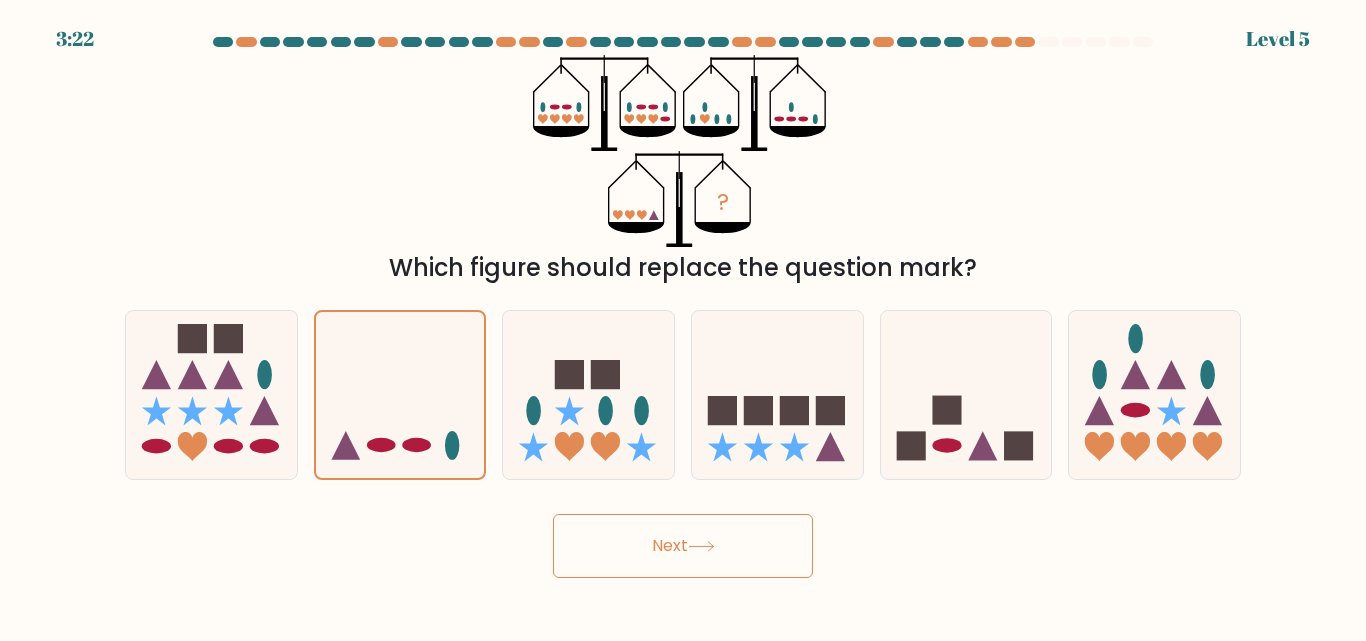 click on "Next" at bounding box center [683, 546] 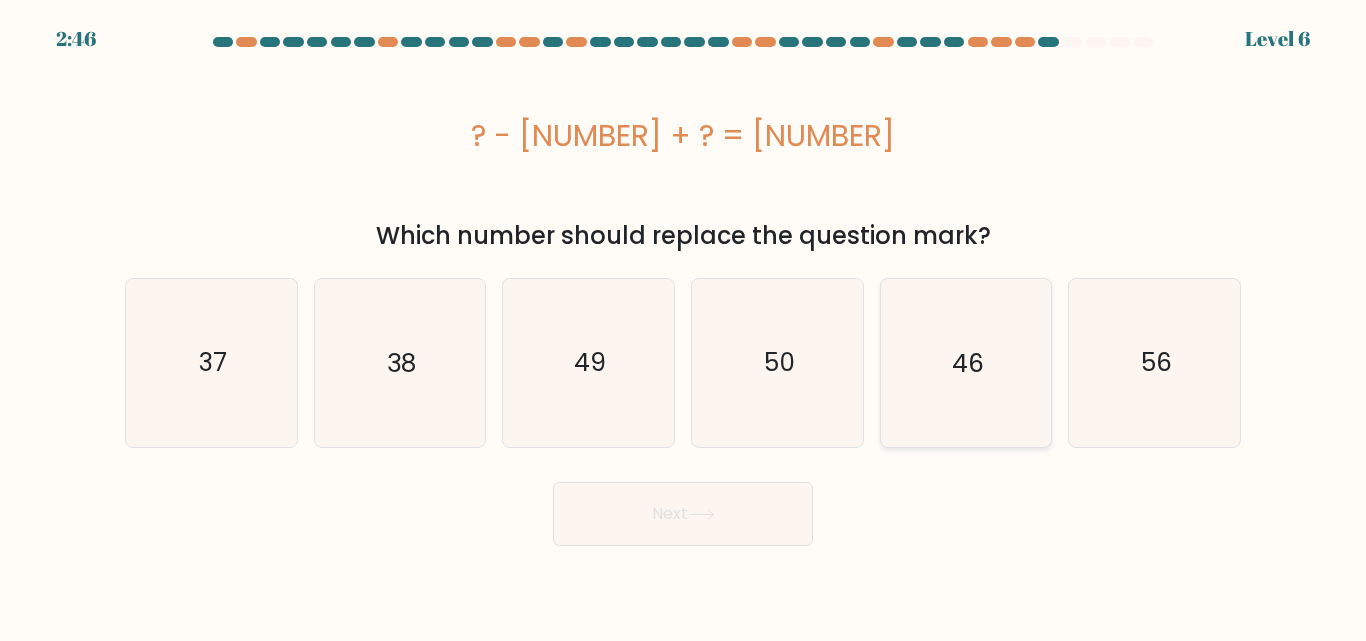 click on "46" at bounding box center [965, 362] 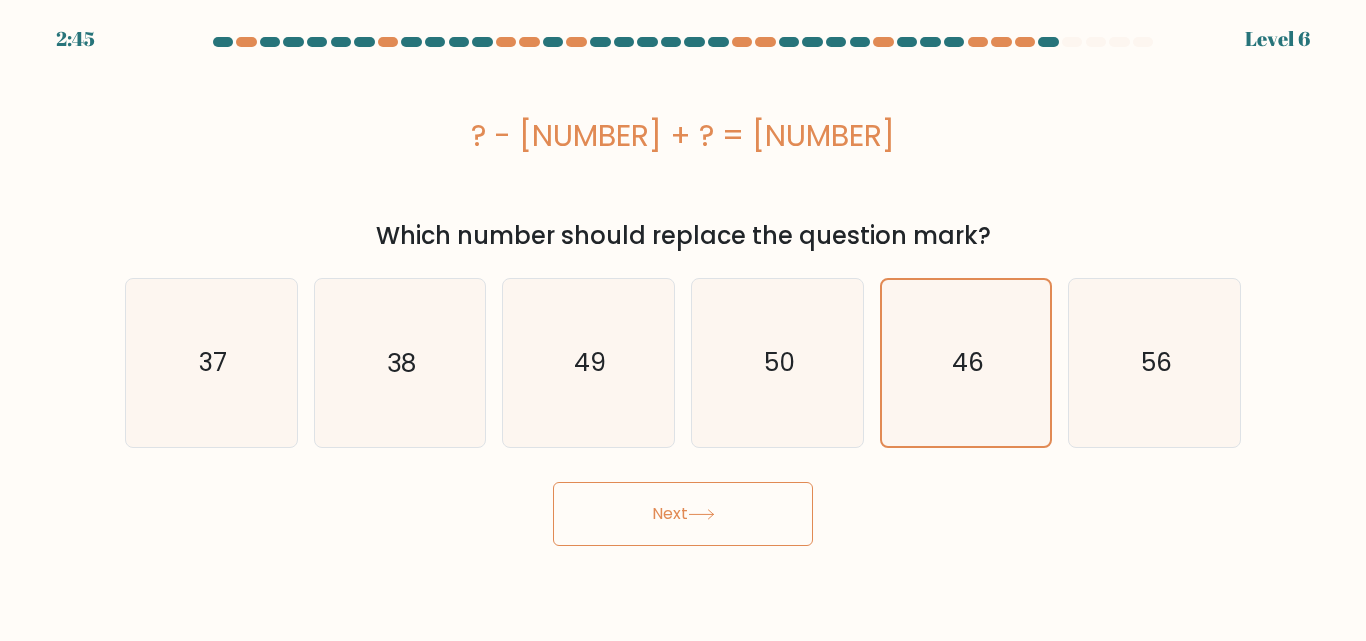 click on "Next" at bounding box center (683, 514) 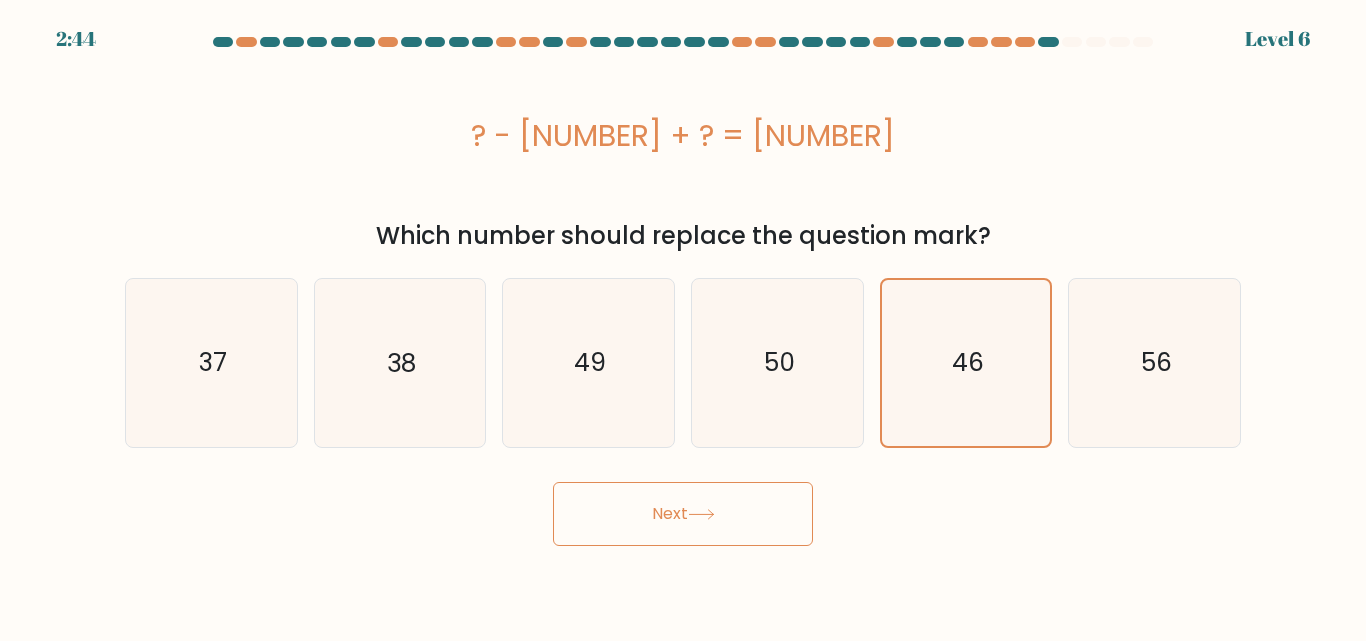 click on "Next" at bounding box center (683, 514) 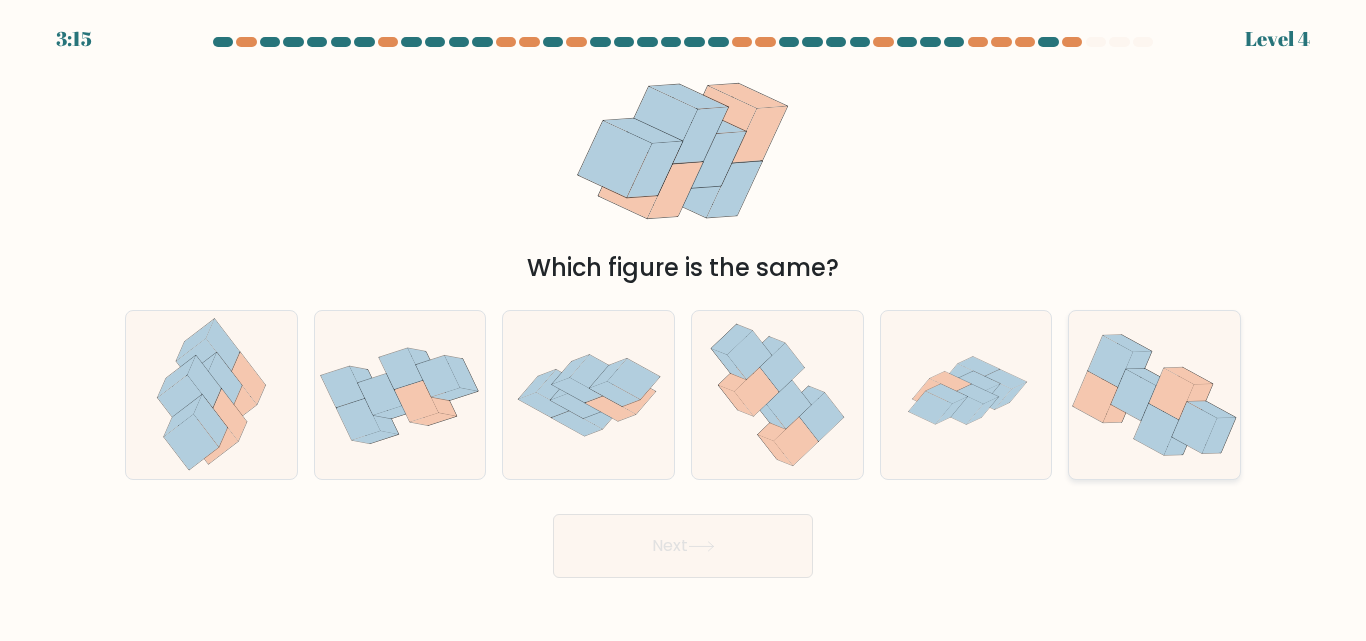 click at bounding box center [1133, 395] 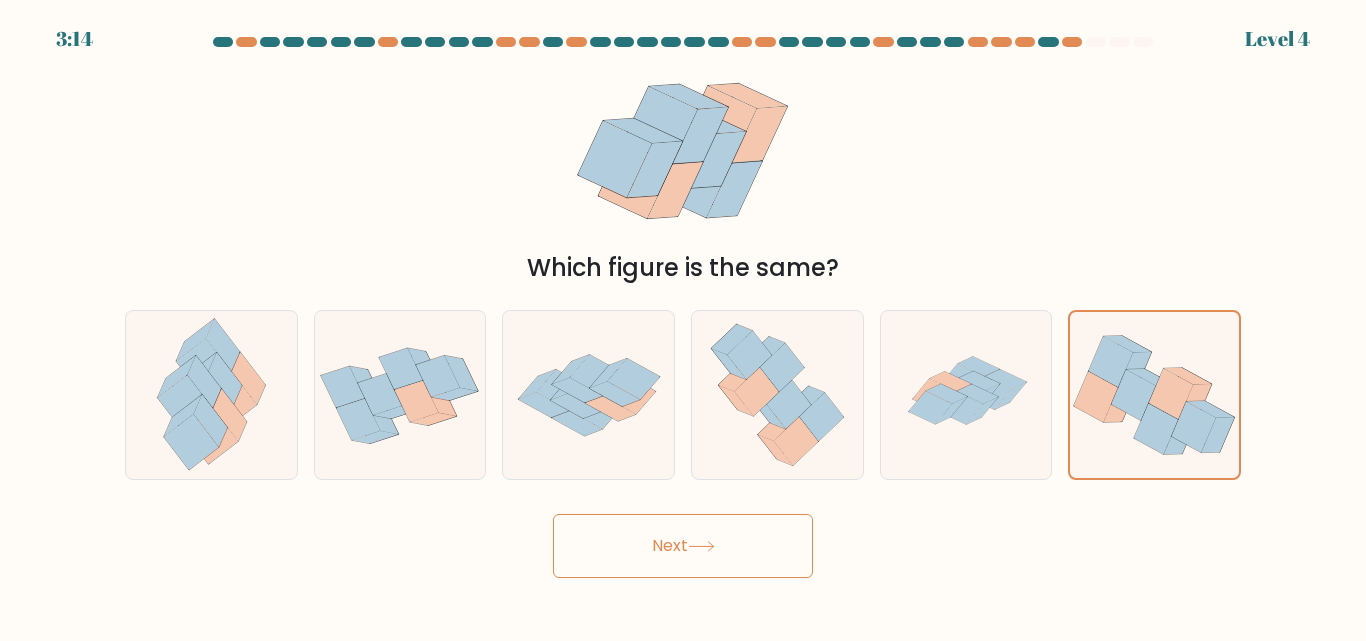 click on "Next" at bounding box center [683, 546] 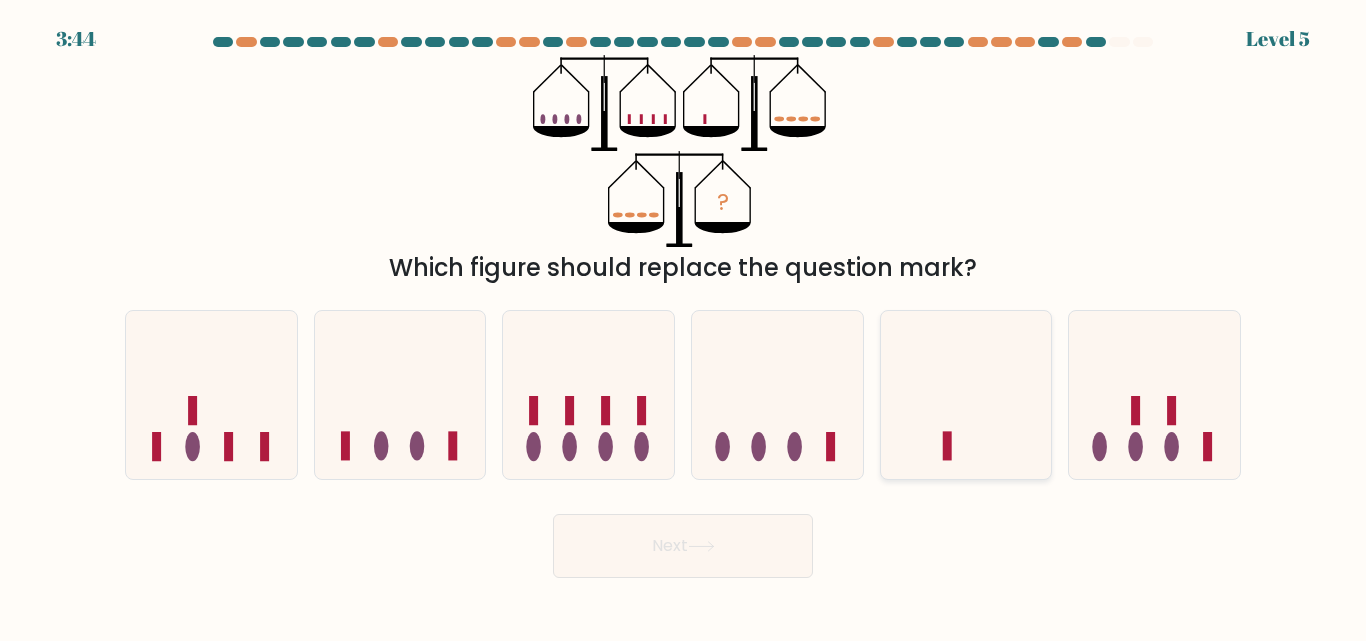 click at bounding box center [966, 394] 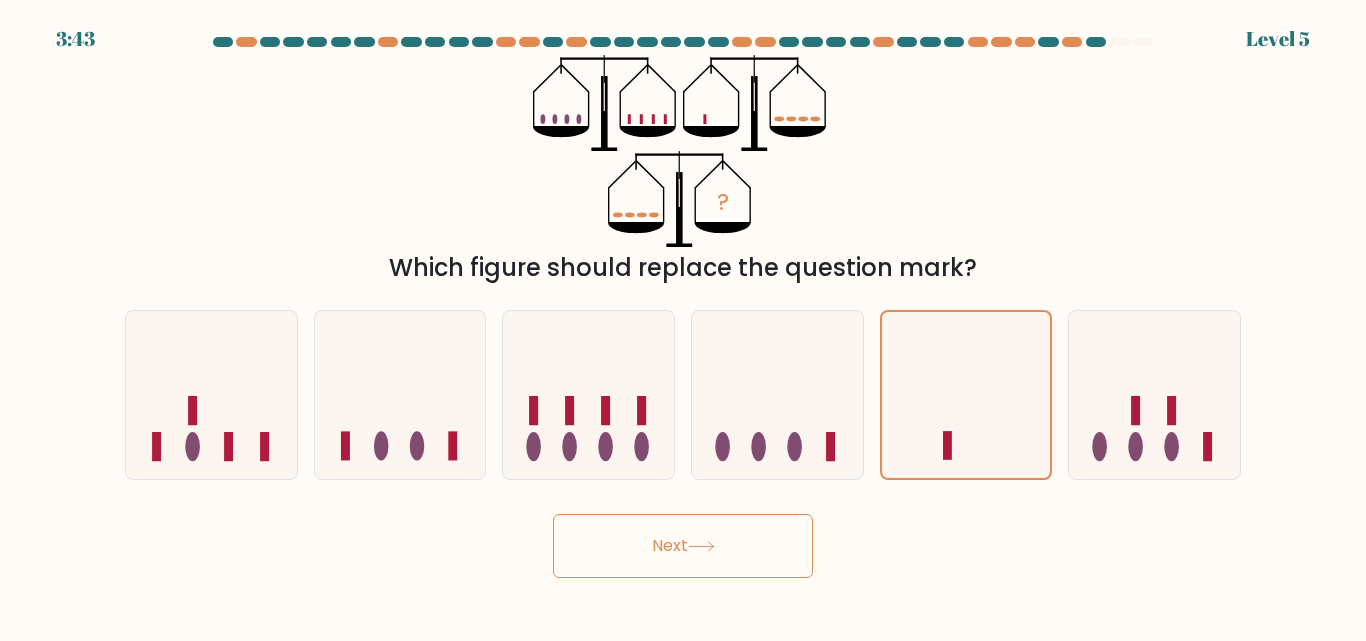 click on "Next" at bounding box center (683, 546) 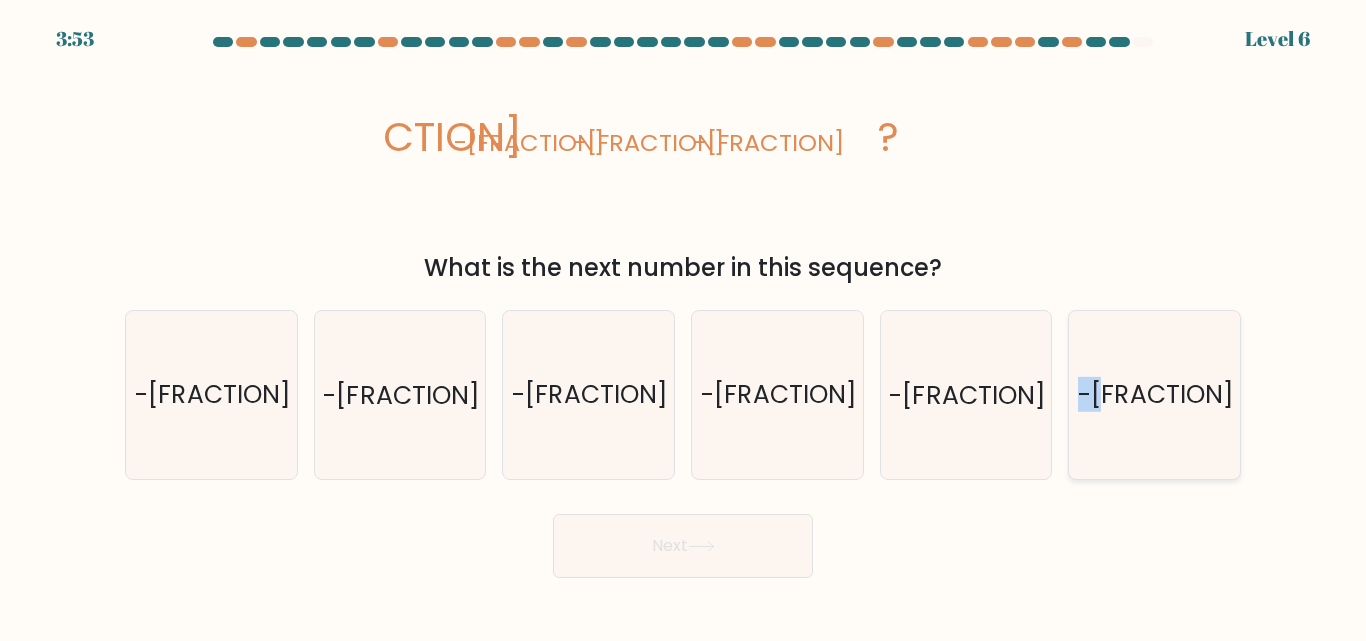 drag, startPoint x: 1116, startPoint y: 427, endPoint x: 1147, endPoint y: 440, distance: 33.61547 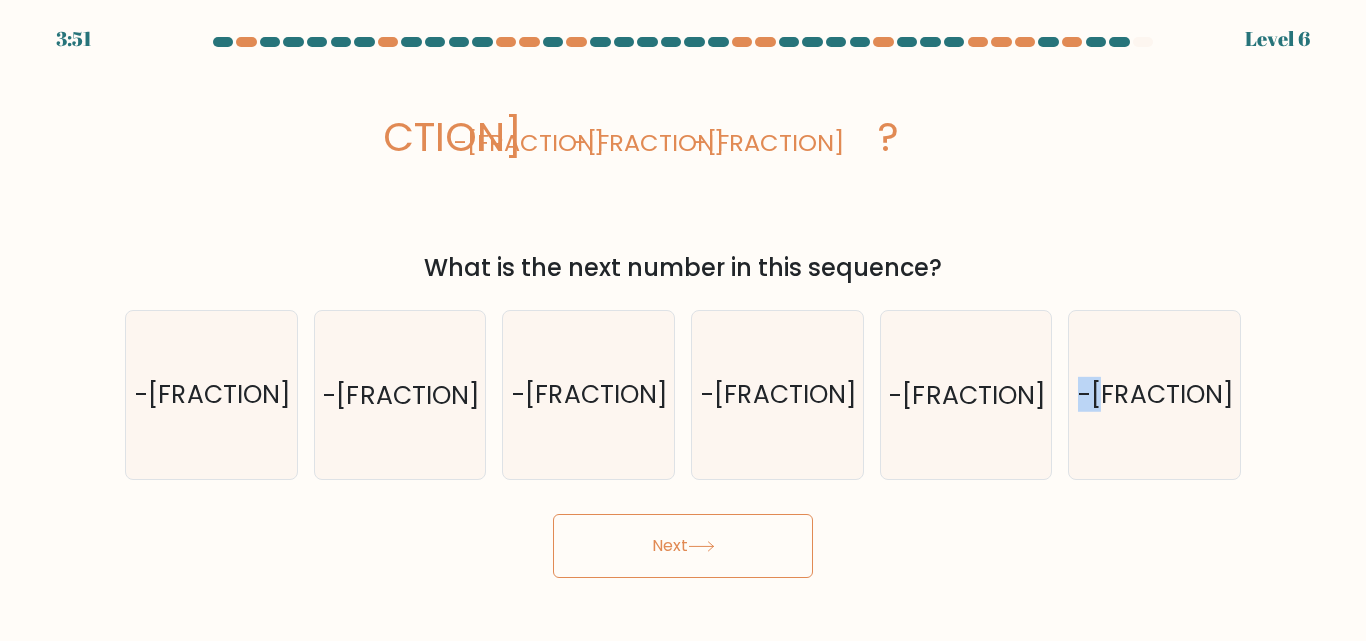 drag, startPoint x: 619, startPoint y: 546, endPoint x: 657, endPoint y: 553, distance: 38.63936 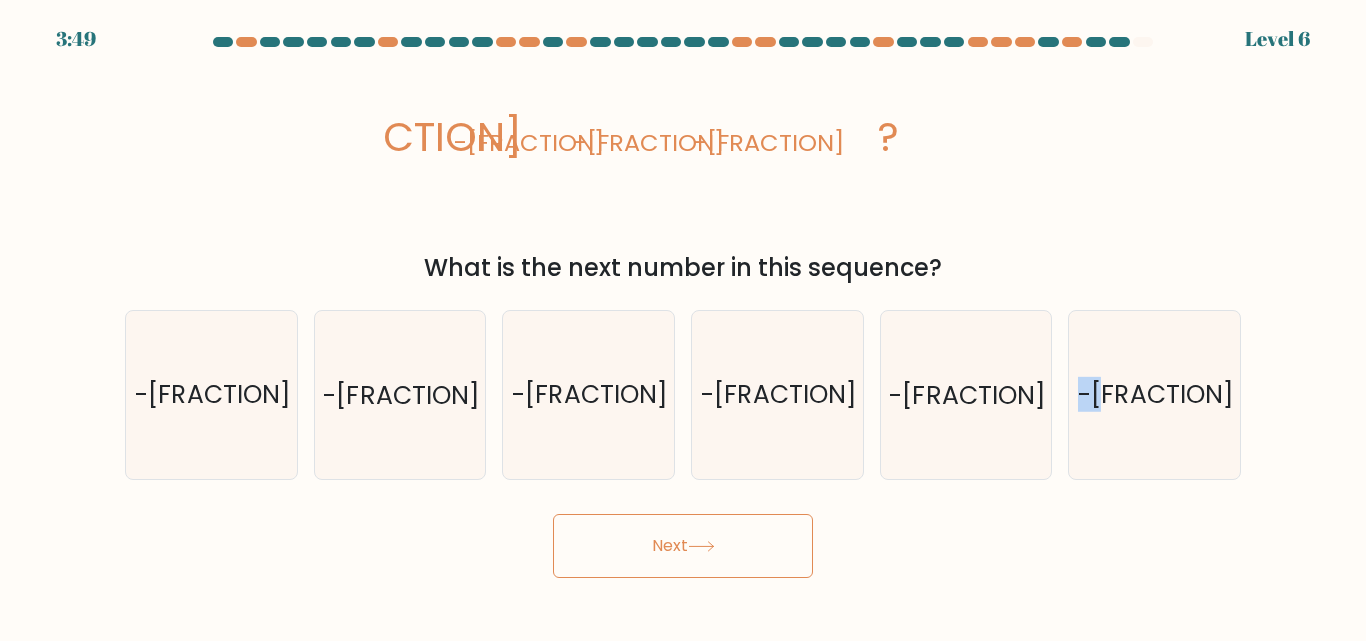 click on "Next" at bounding box center (683, 546) 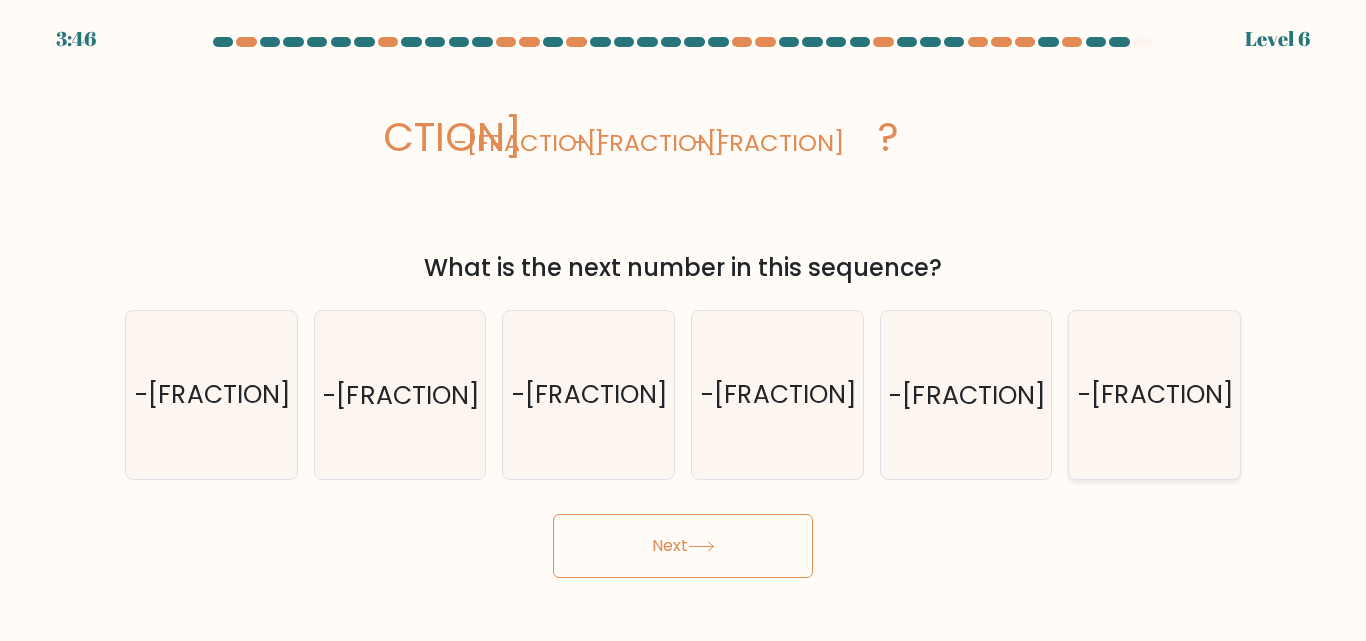 click on "-23/38" at bounding box center (1154, 394) 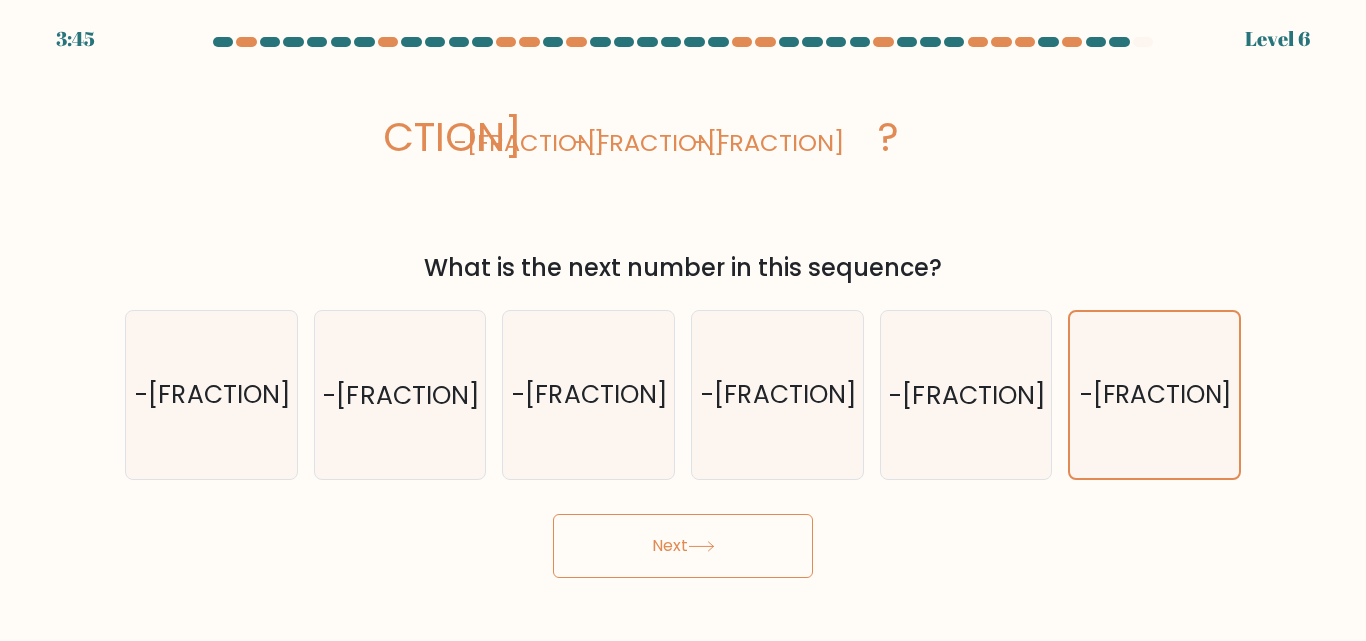 click on "Next" at bounding box center [683, 546] 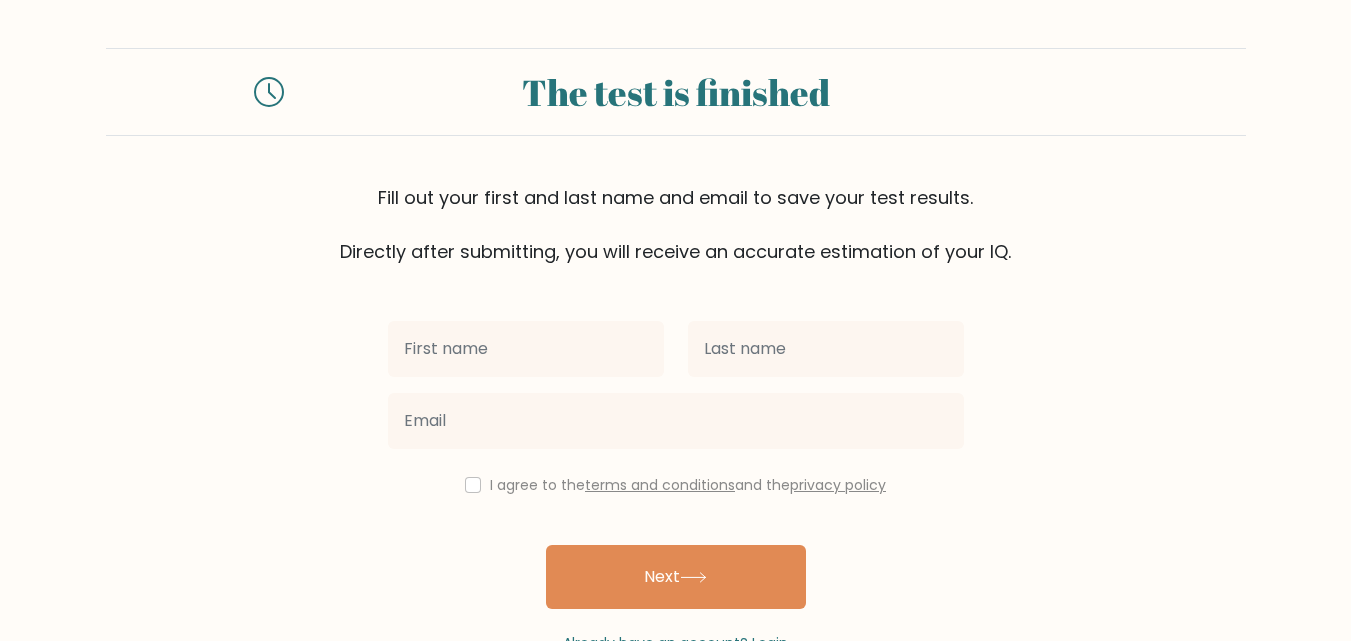 scroll, scrollTop: 0, scrollLeft: 0, axis: both 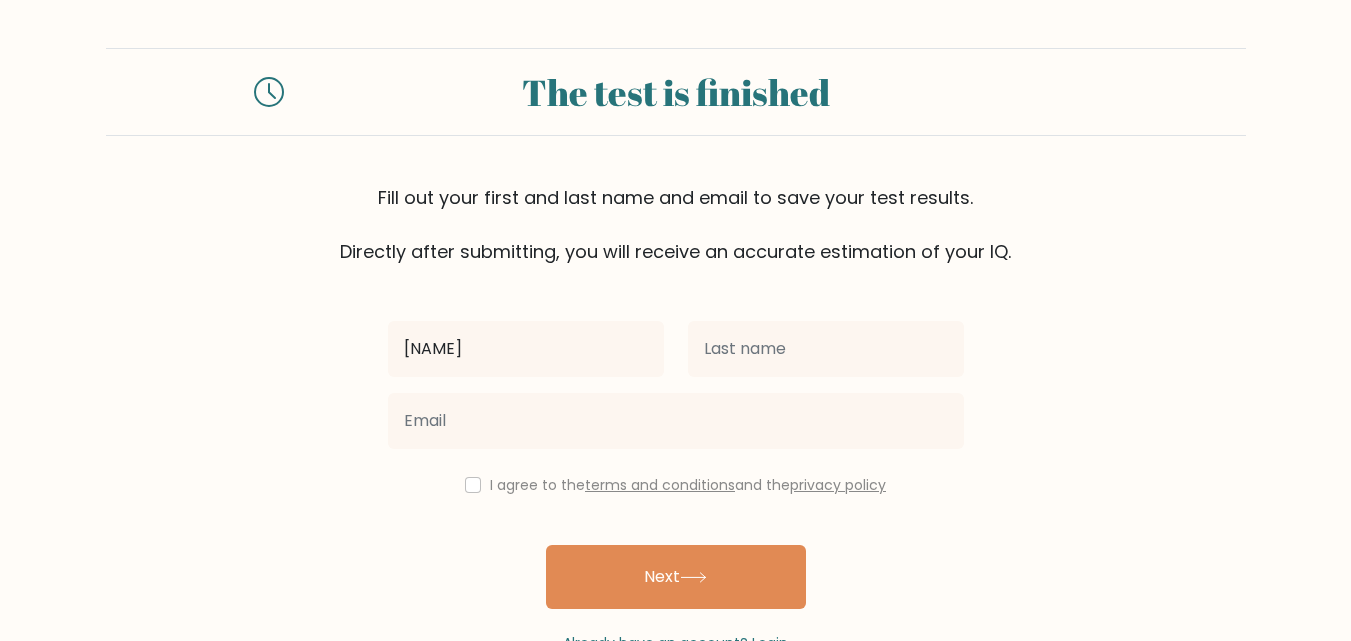 type on "[NAME]" 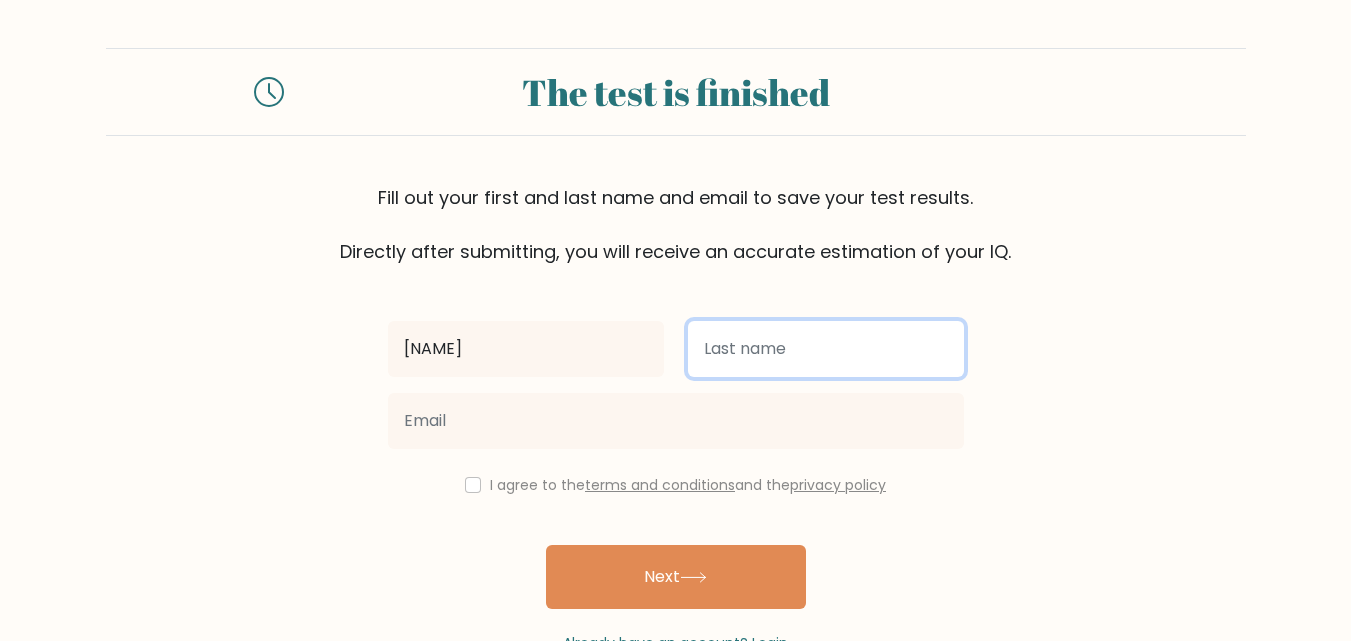 click at bounding box center [826, 349] 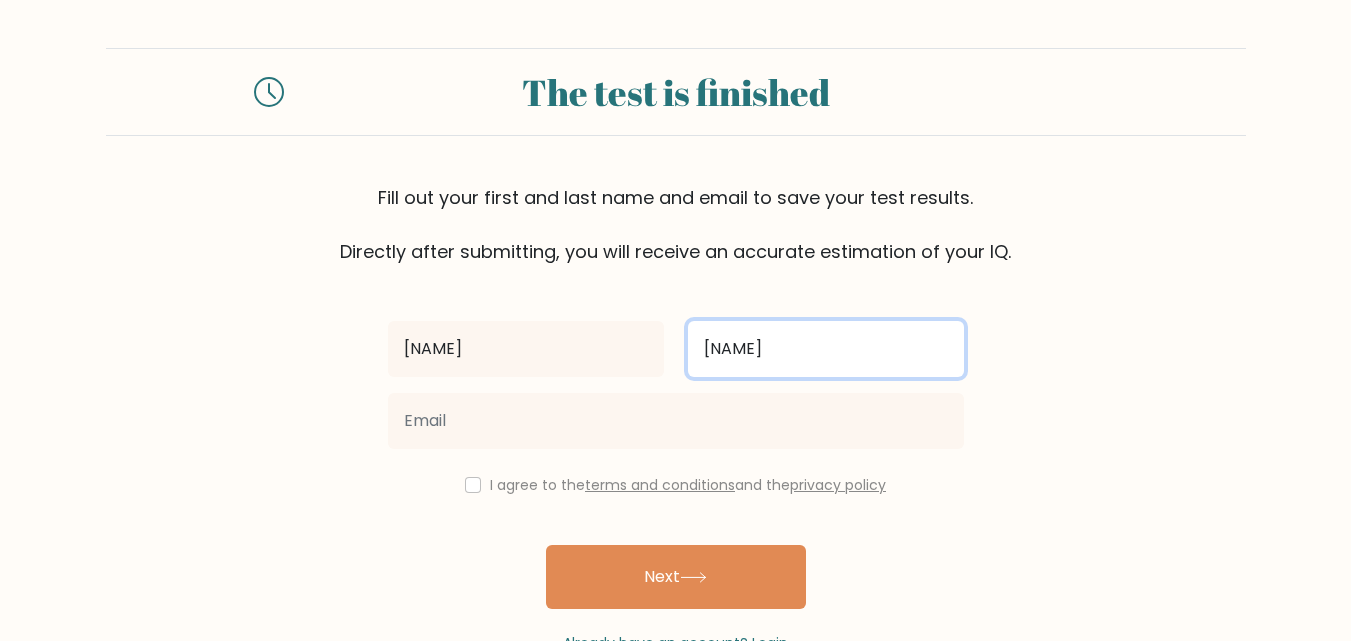 type on "[NAME]" 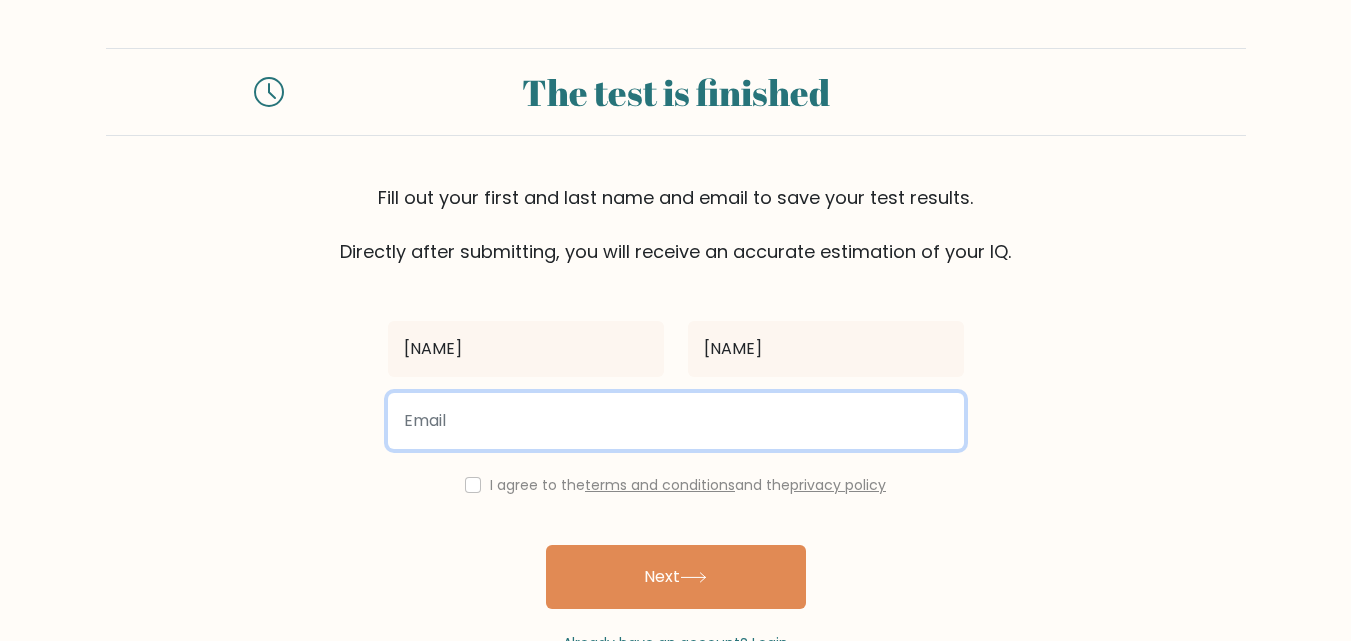click at bounding box center [676, 421] 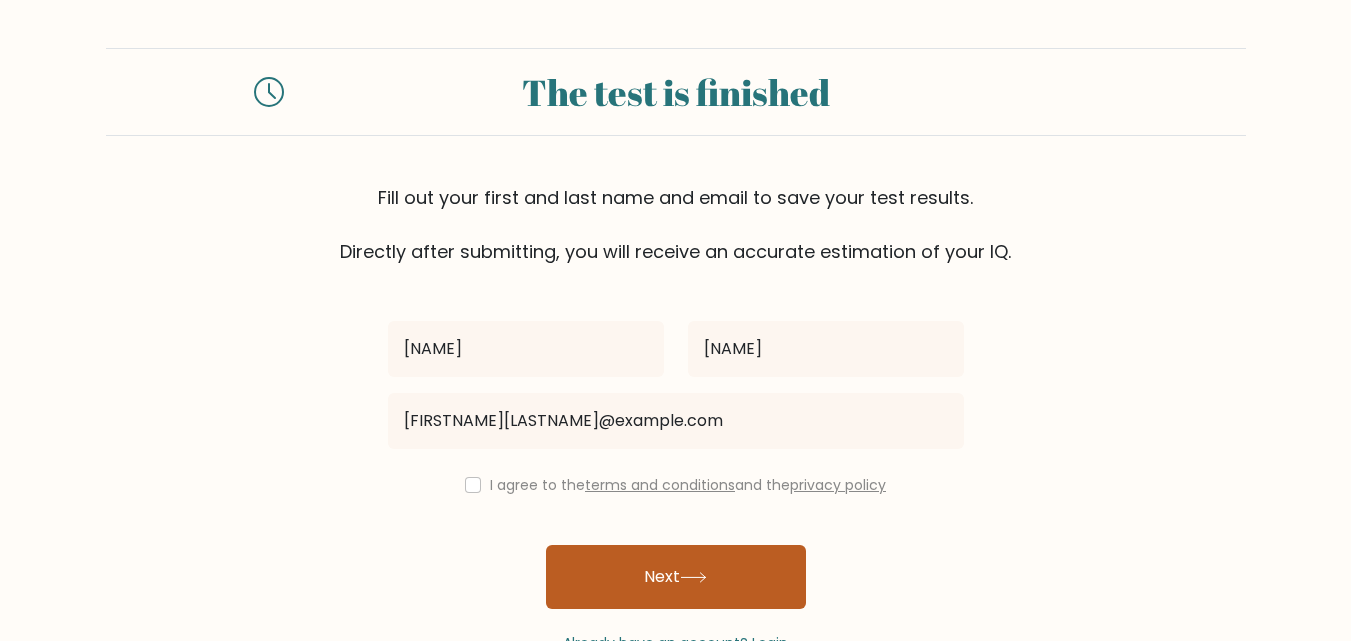 click on "Next" at bounding box center [676, 577] 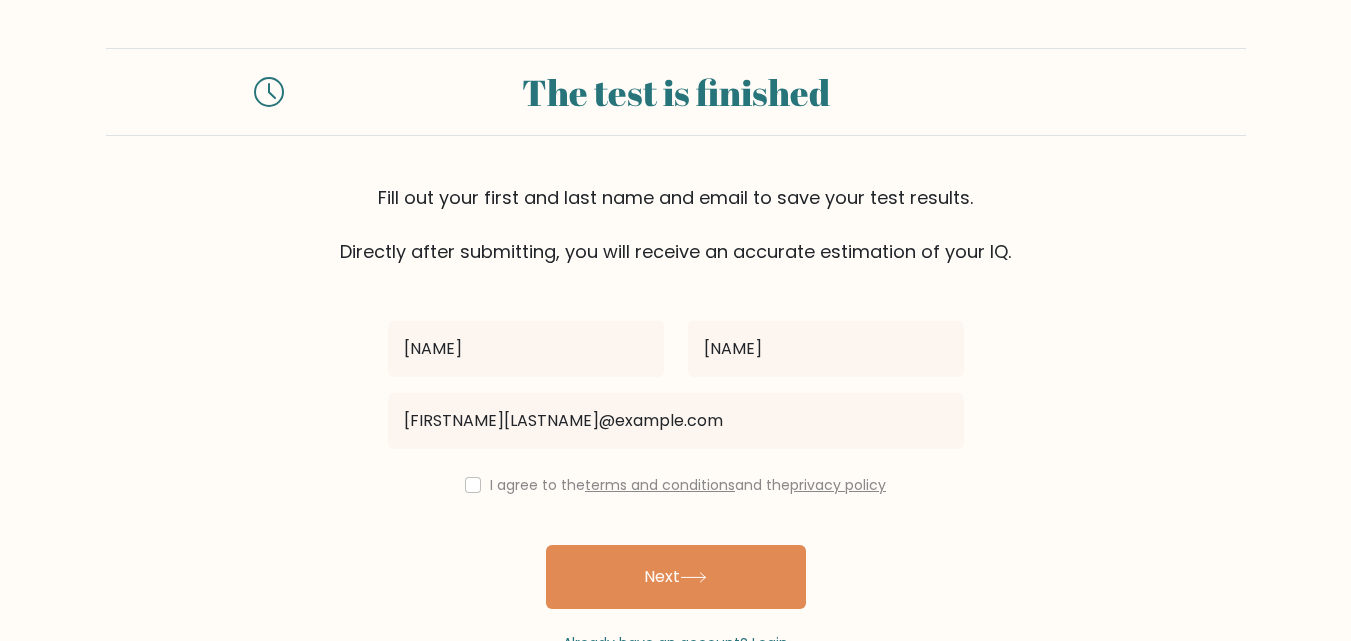 click on "I agree to the  terms and conditions  and the  privacy policy" at bounding box center [676, 485] 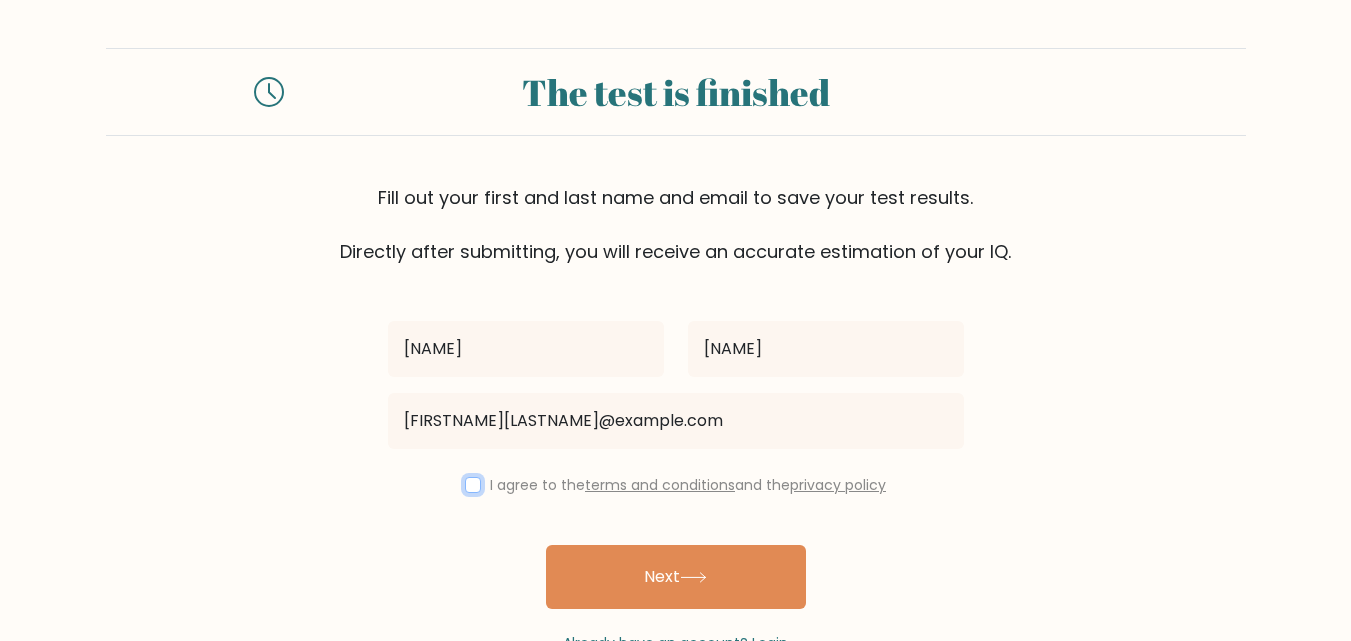 click at bounding box center (473, 485) 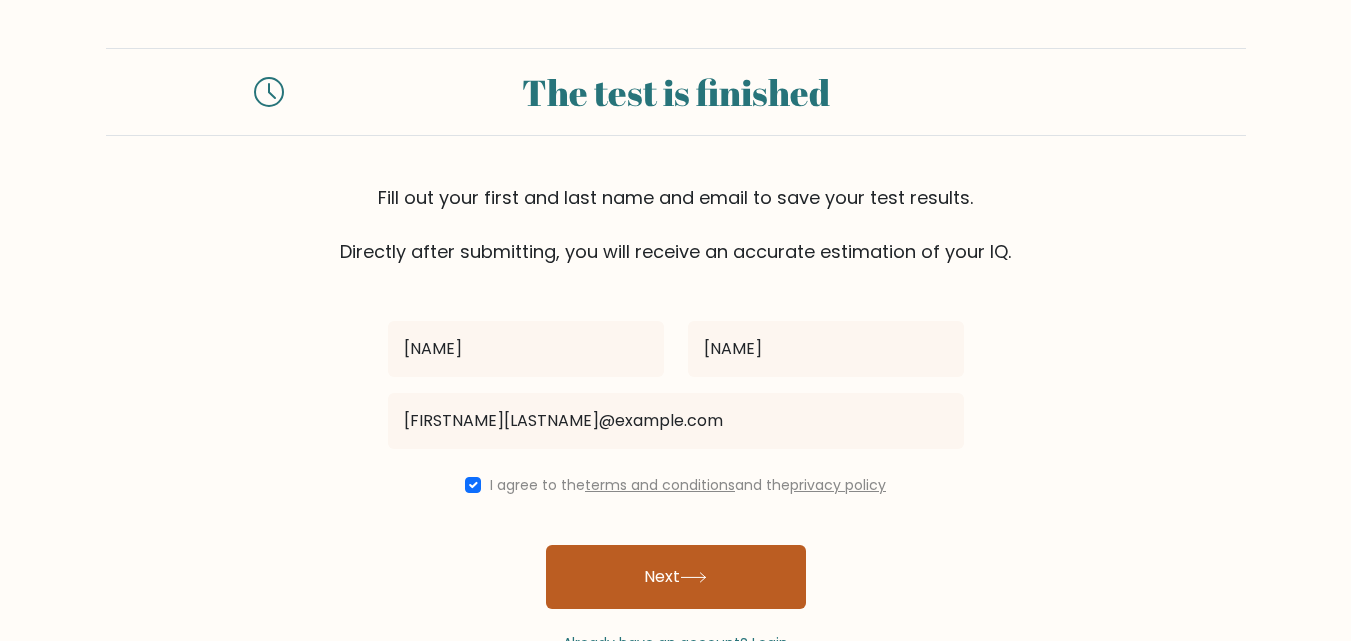 click on "Next" at bounding box center [676, 577] 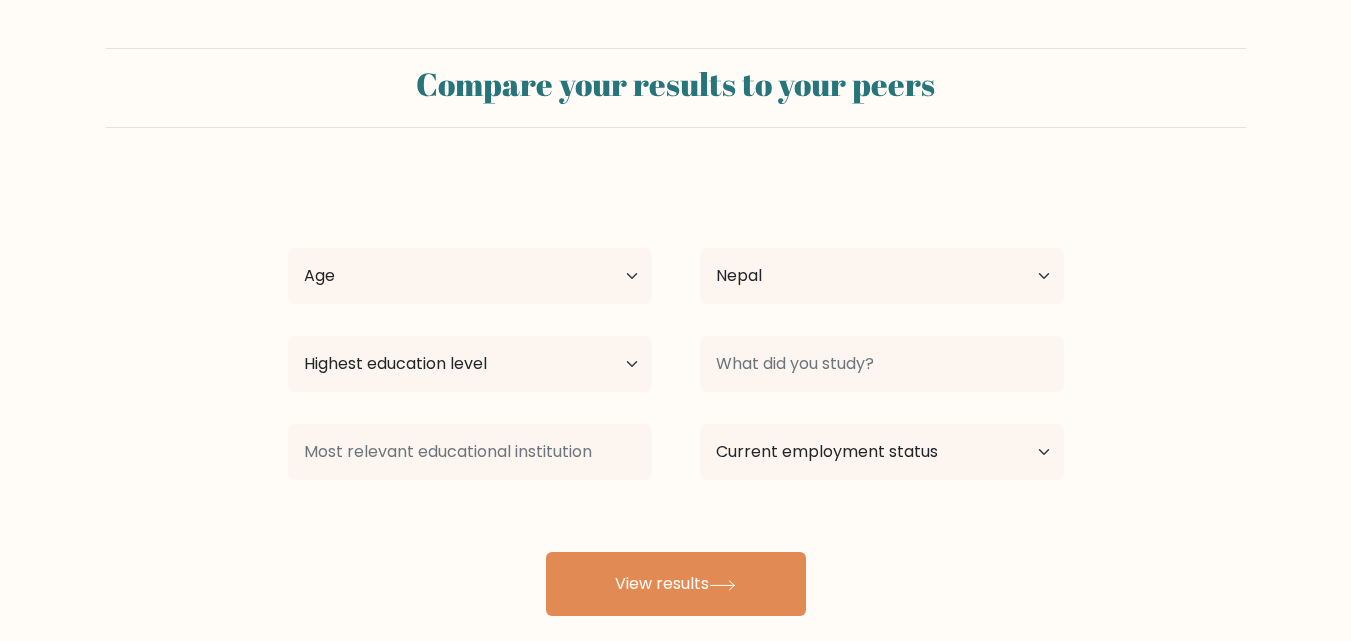 scroll, scrollTop: 0, scrollLeft: 0, axis: both 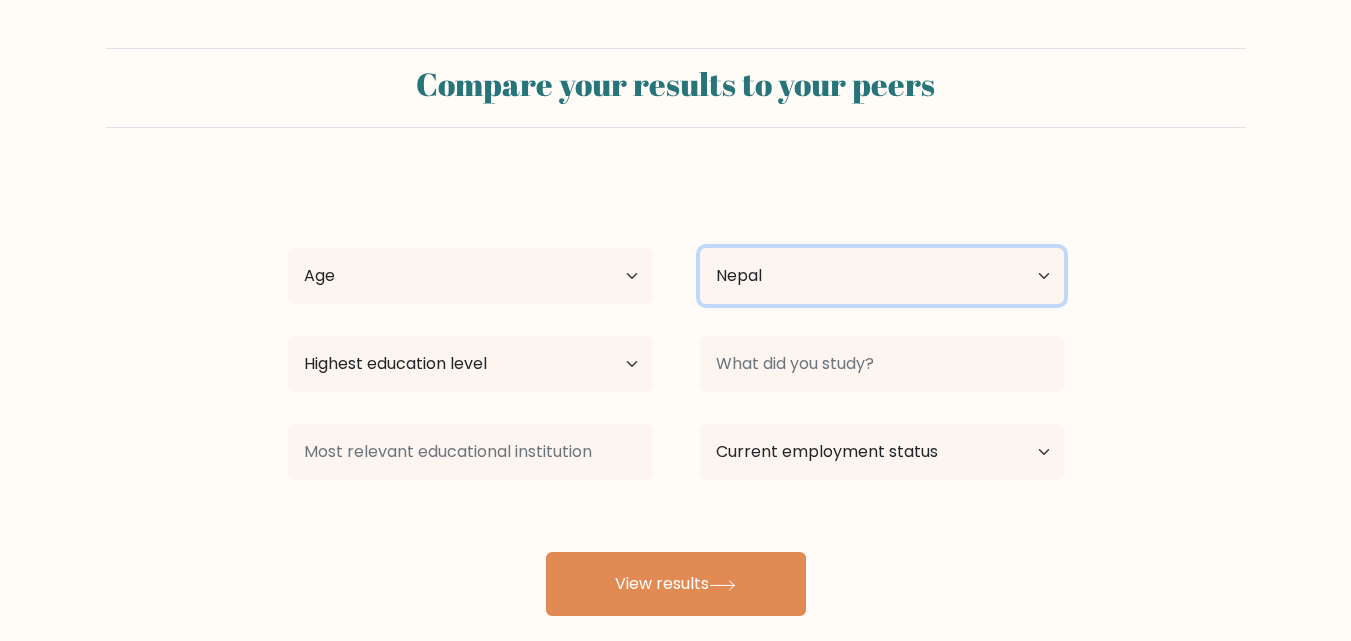 click on "Country
Afghanistan
Albania
Algeria
American Samoa
Andorra
Angola
Anguilla
Antarctica
Antigua and Barbuda
Argentina
Armenia
Aruba
Australia
Austria
Azerbaijan
Bahamas
Bahrain
Bangladesh
Barbados
Belarus
Belgium
Belize
Benin
Bermuda
Bhutan
Bolivia
Bonaire, Sint Eustatius and Saba
Bosnia and Herzegovina
Botswana
Bouvet Island
Brazil
British Indian Ocean Territory
Brunei
Bulgaria
Burkina Faso
Burundi
Cabo Verde
Cambodia
Cameroon
Canada
Cayman Islands
Central African Republic
Chad
Chile
China
Christmas Island
Cocos (Keeling) Islands
Colombia
Comoros
Congo
Congo (the Democratic Republic of the)
Cook Islands
Costa Rica
Côte d'Ivoire
Croatia
Cuba" at bounding box center (882, 276) 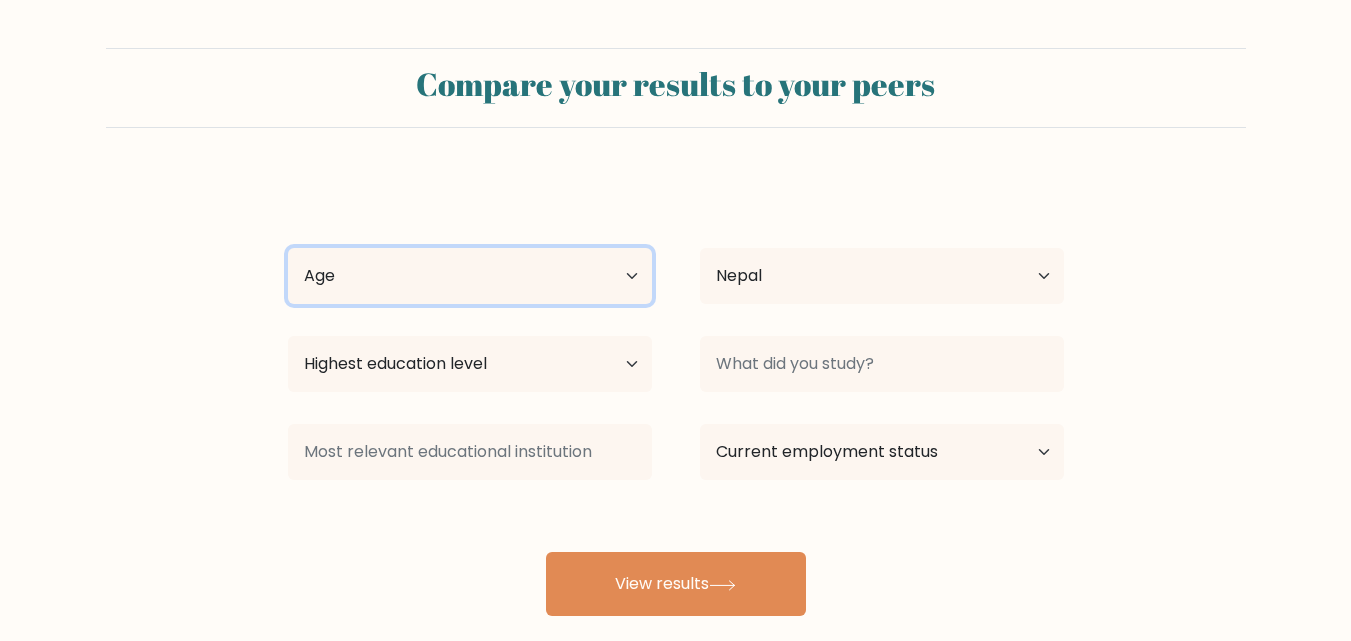 click on "Age
Under 18 years old
18-24 years old
25-34 years old
35-44 years old
45-54 years old
55-64 years old
65 years old and above" at bounding box center (470, 276) 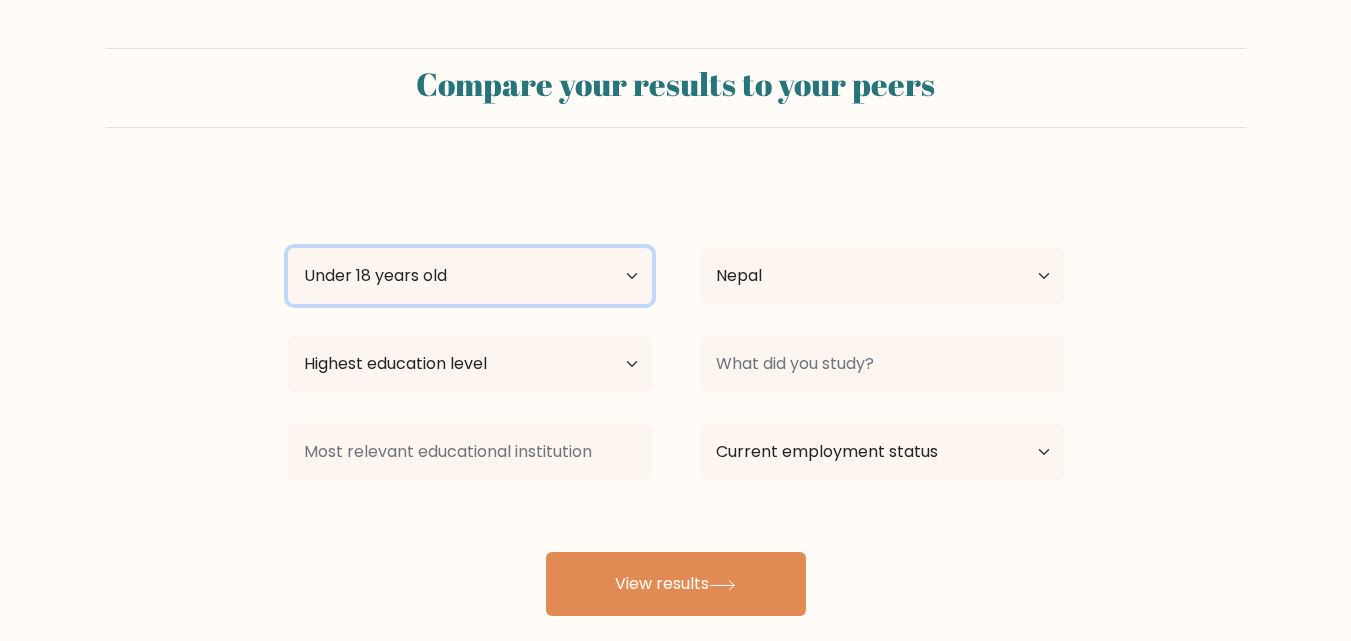 click on "Age
Under 18 years old
18-24 years old
25-34 years old
35-44 years old
45-54 years old
55-64 years old
65 years old and above" at bounding box center [470, 276] 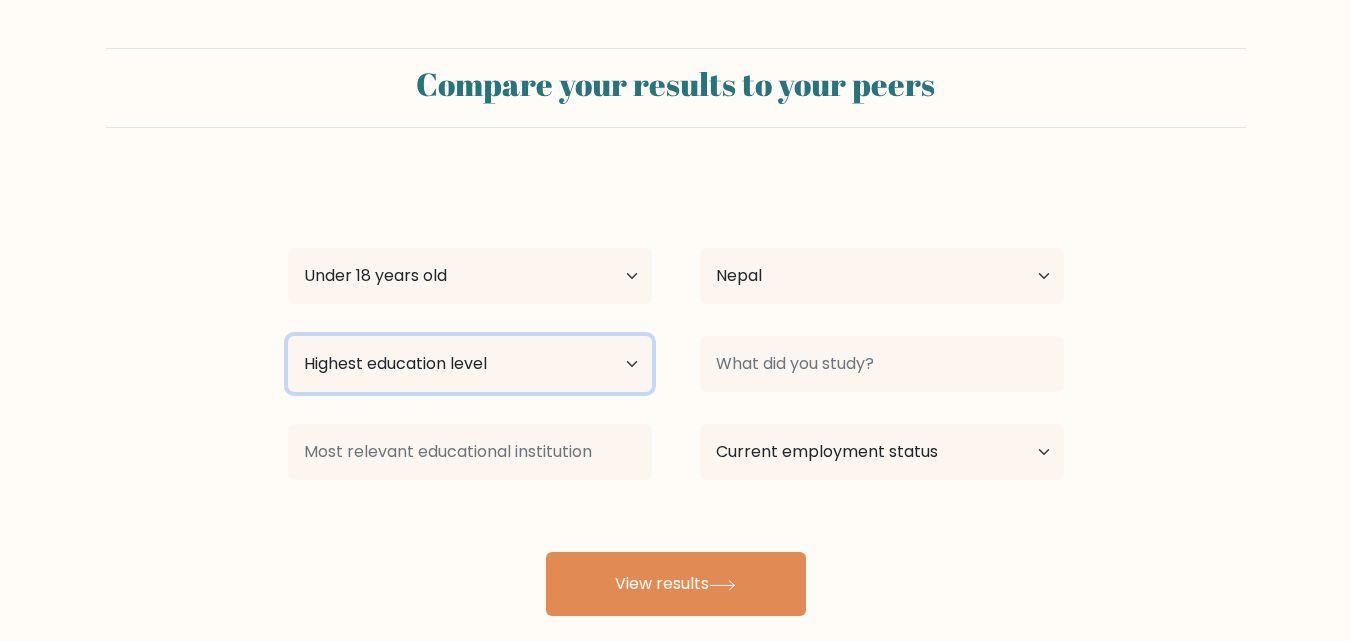 click on "Highest education level
No schooling
Primary
Lower Secondary
Upper Secondary
Occupation Specific
Bachelor's degree
Master's degree
Doctoral degree" at bounding box center (470, 364) 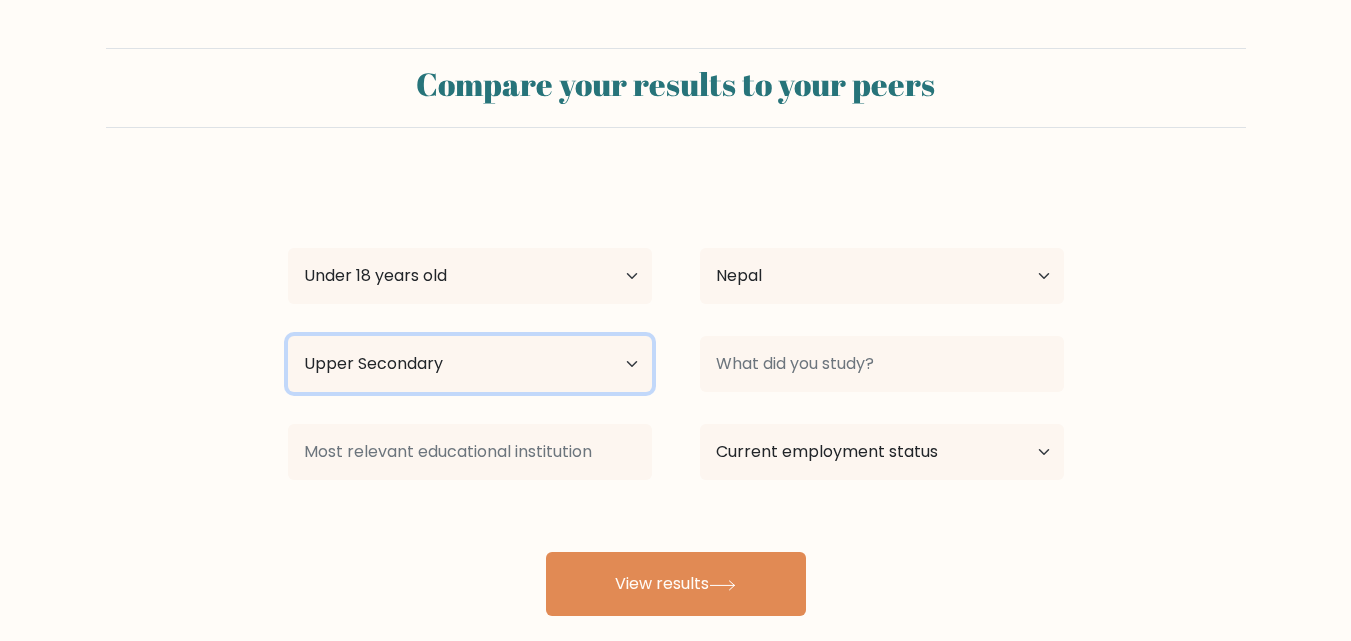 click on "Highest education level
No schooling
Primary
Lower Secondary
Upper Secondary
Occupation Specific
Bachelor's degree
Master's degree
Doctoral degree" at bounding box center (470, 364) 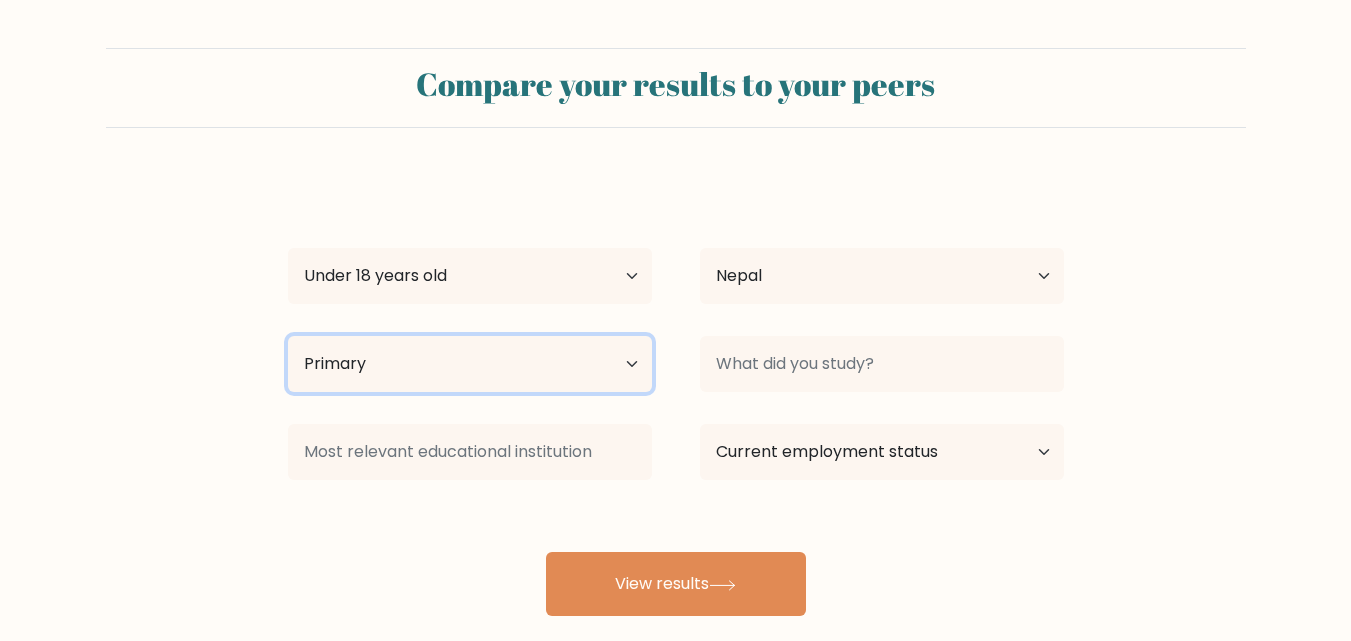 click on "Highest education level
No schooling
Primary
Lower Secondary
Upper Secondary
Occupation Specific
Bachelor's degree
Master's degree
Doctoral degree" at bounding box center [470, 364] 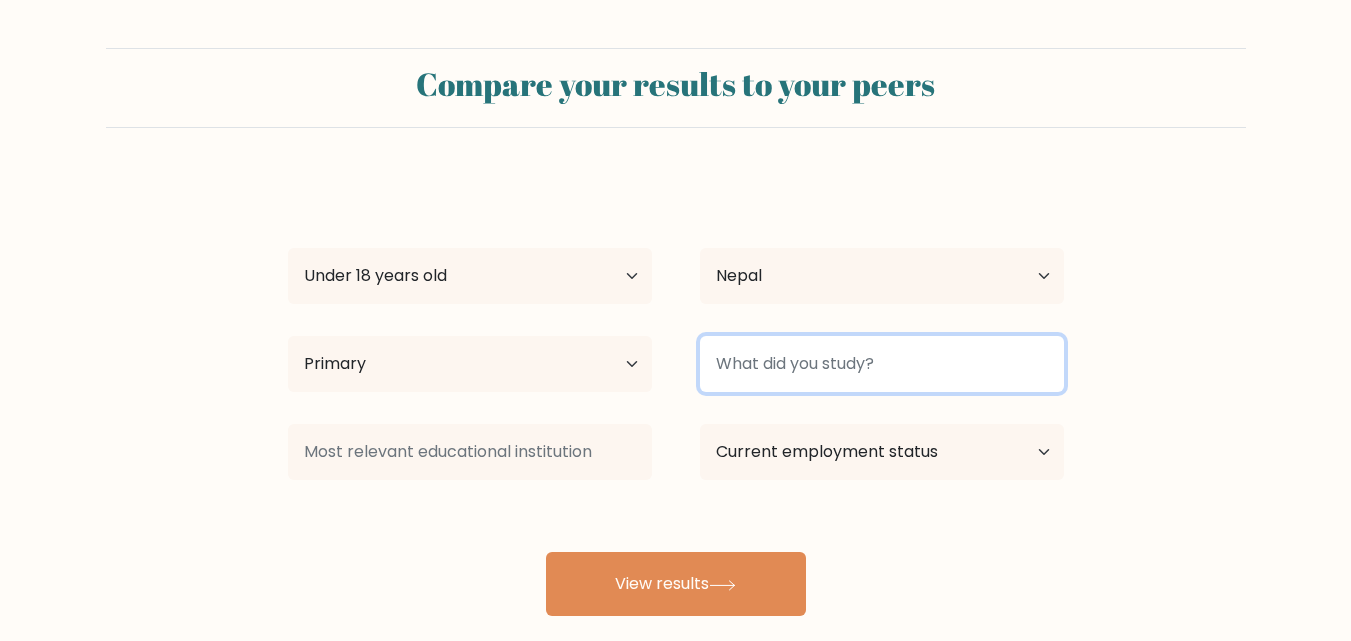 click at bounding box center (882, 364) 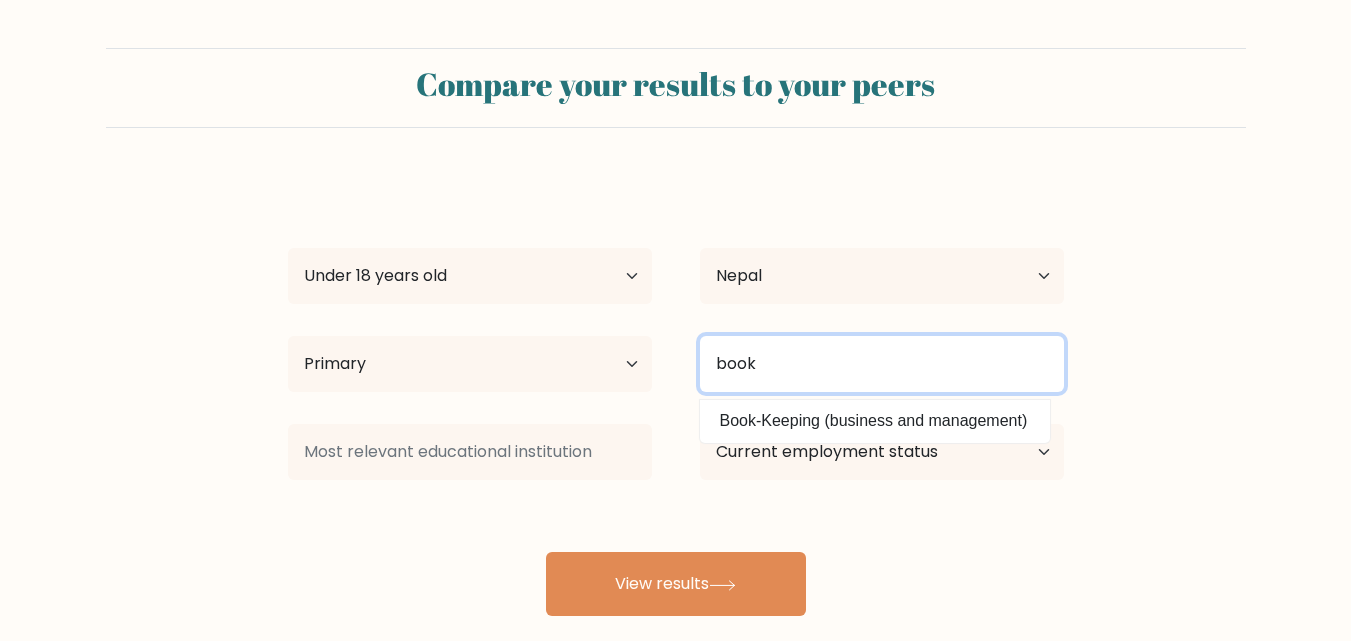 type on "book" 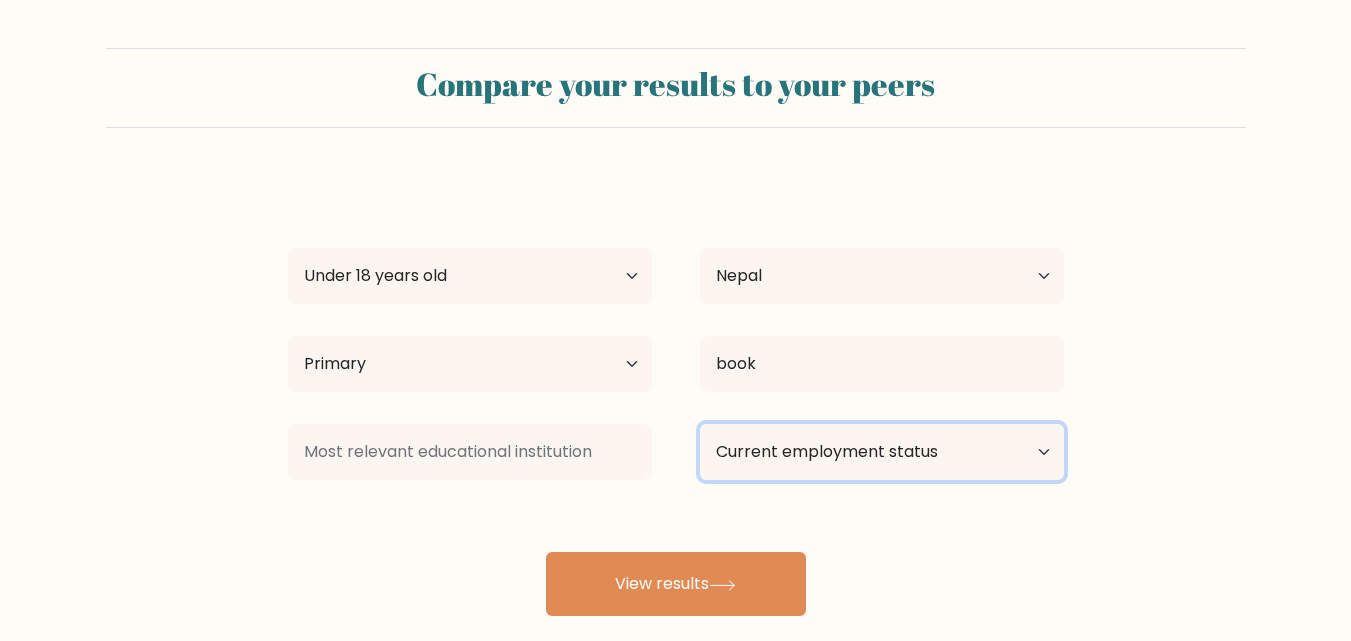 click on "Current employment status
Employed
Student
Retired
Other / prefer not to answer" at bounding box center (882, 452) 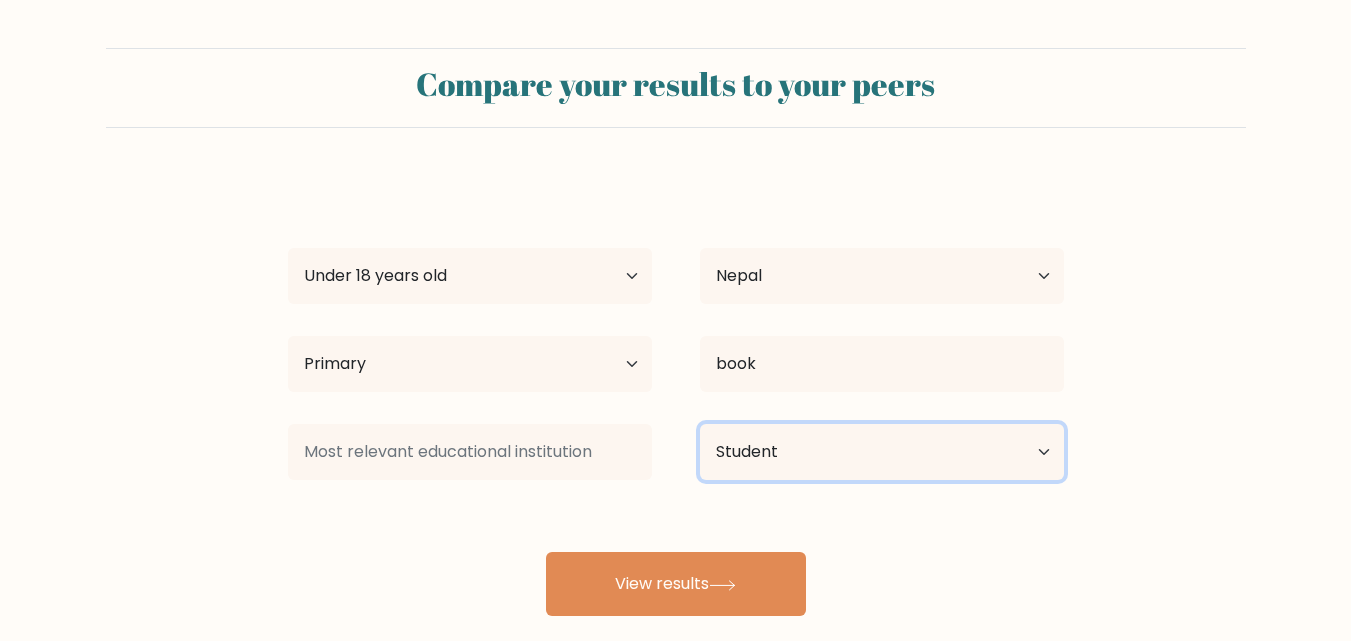 click on "Current employment status
Employed
Student
Retired
Other / prefer not to answer" at bounding box center [882, 452] 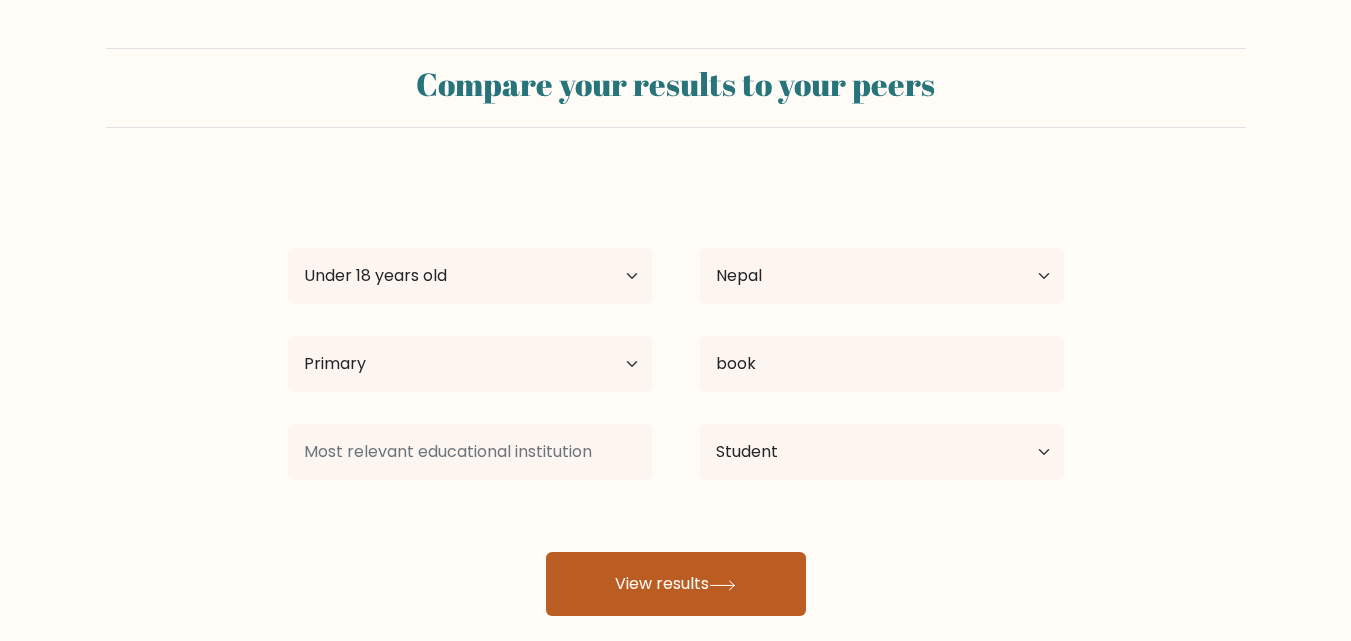 click on "View results" at bounding box center (676, 584) 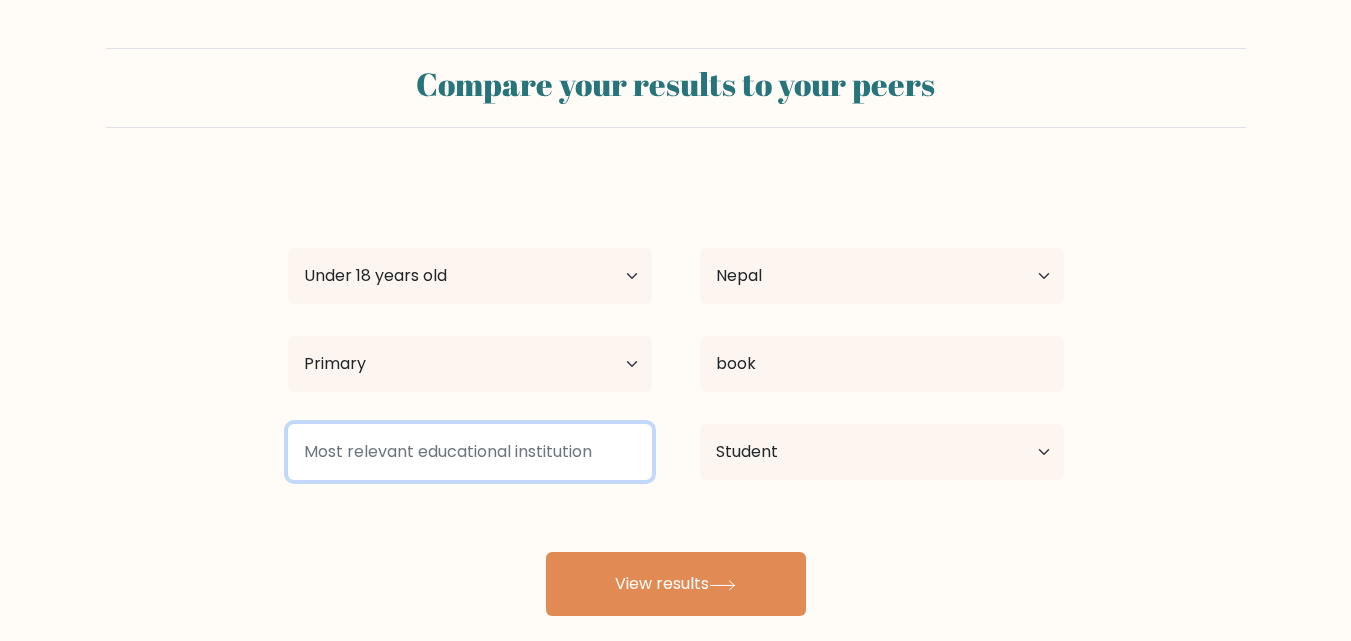 click at bounding box center [470, 452] 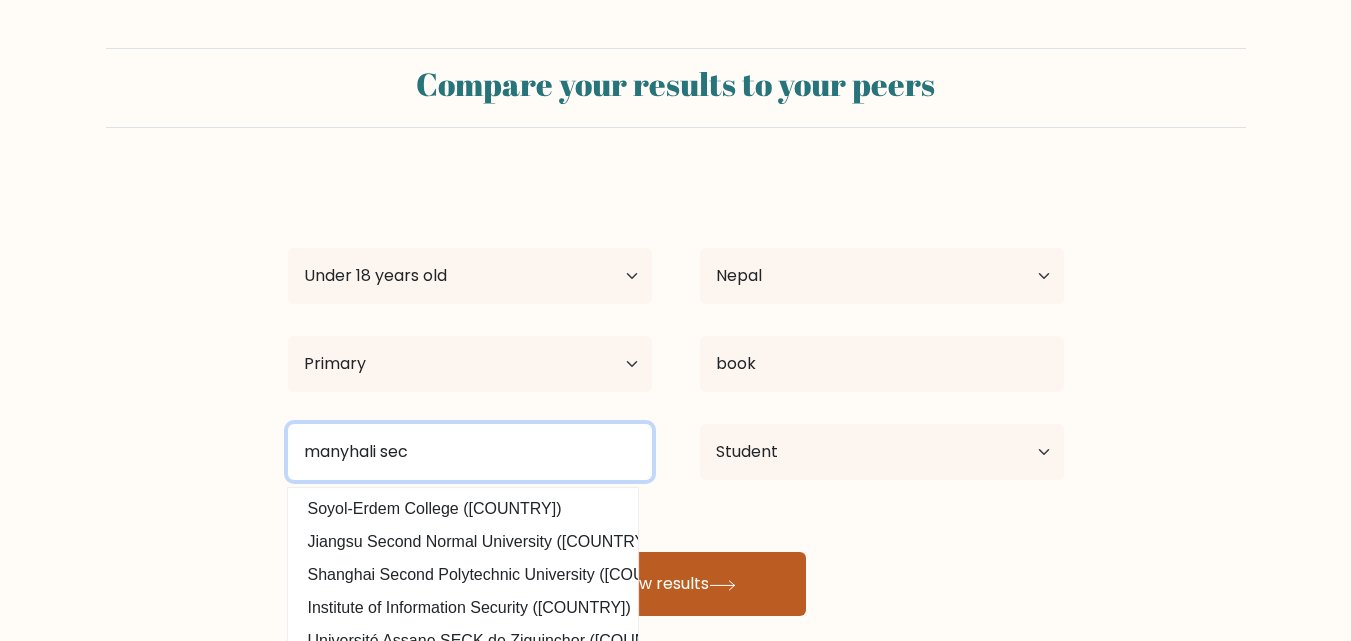 type on "manyhali sec" 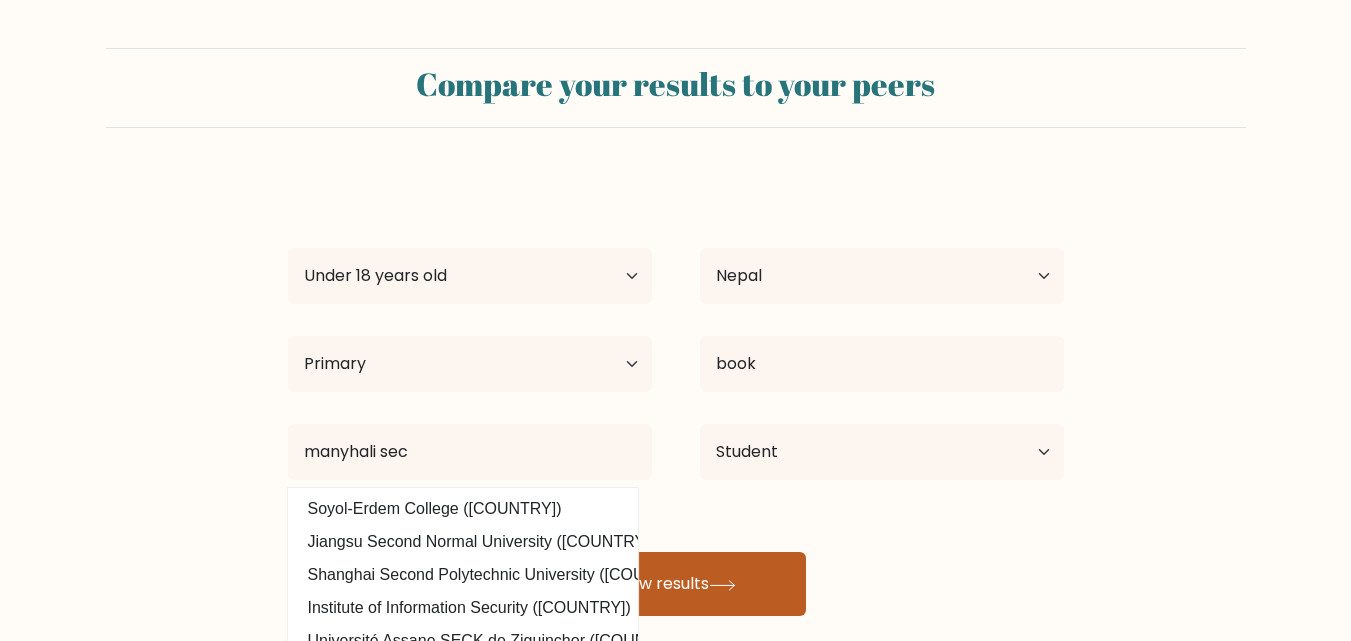click on "View results" at bounding box center (676, 584) 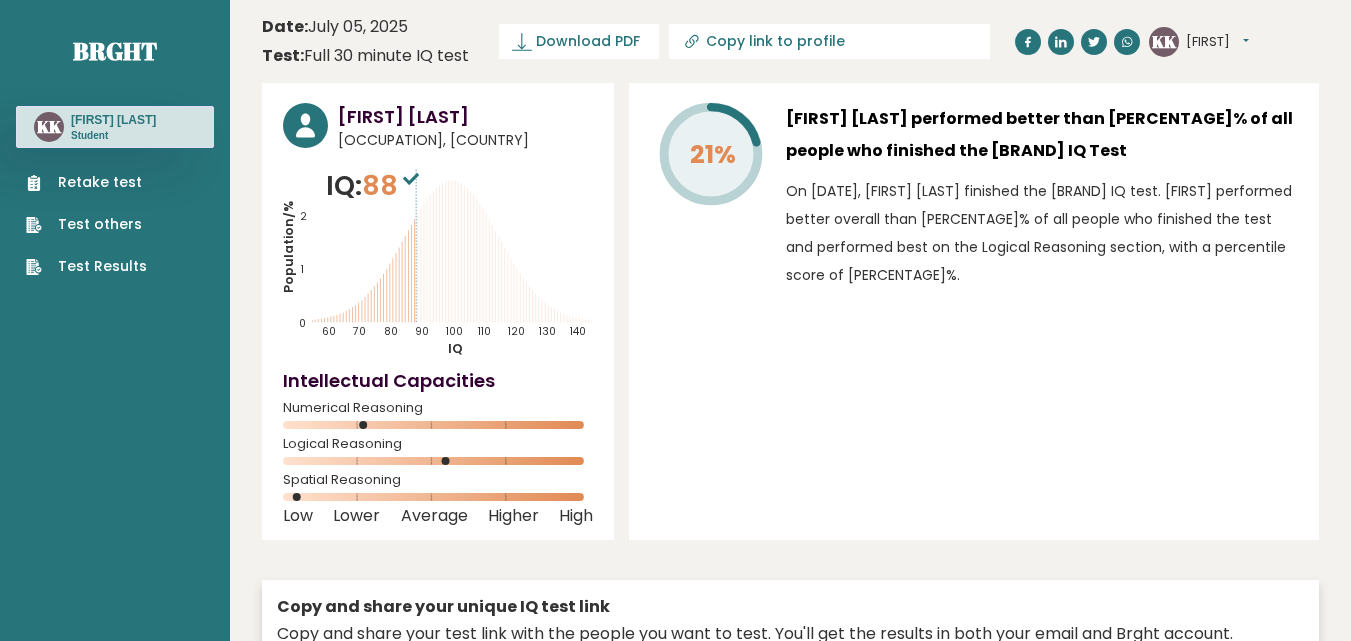 scroll, scrollTop: 0, scrollLeft: 0, axis: both 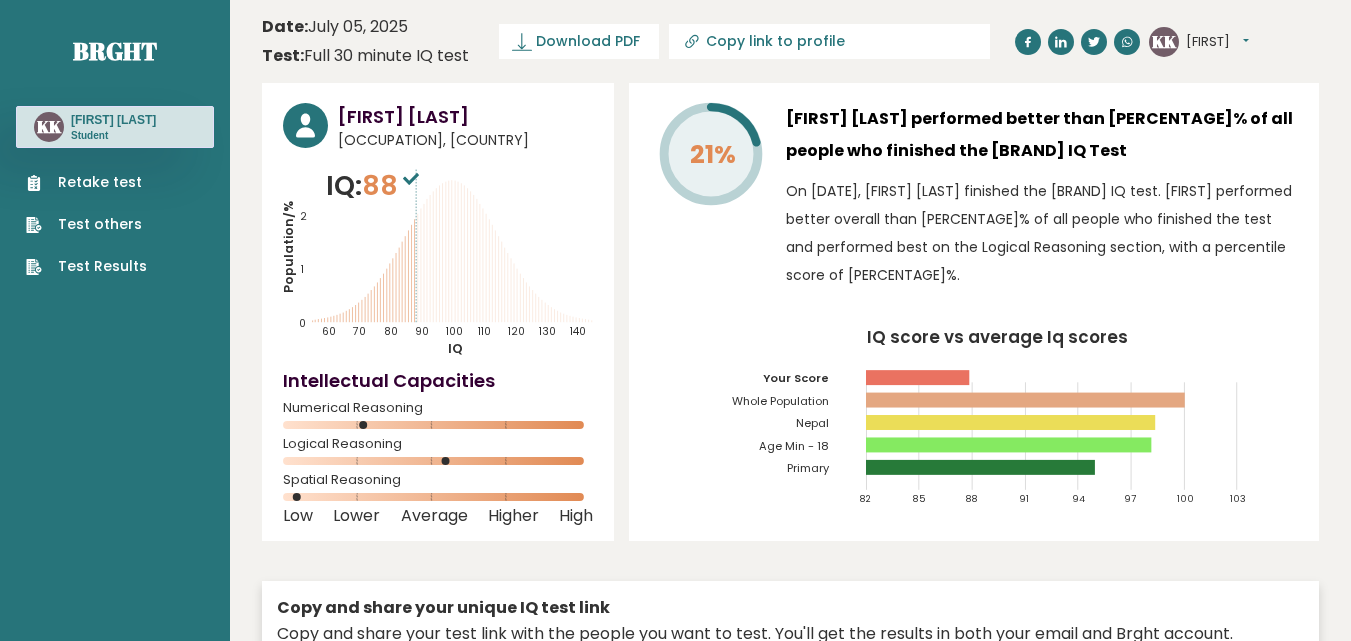 drag, startPoint x: 408, startPoint y: 238, endPoint x: 511, endPoint y: 213, distance: 105.99056 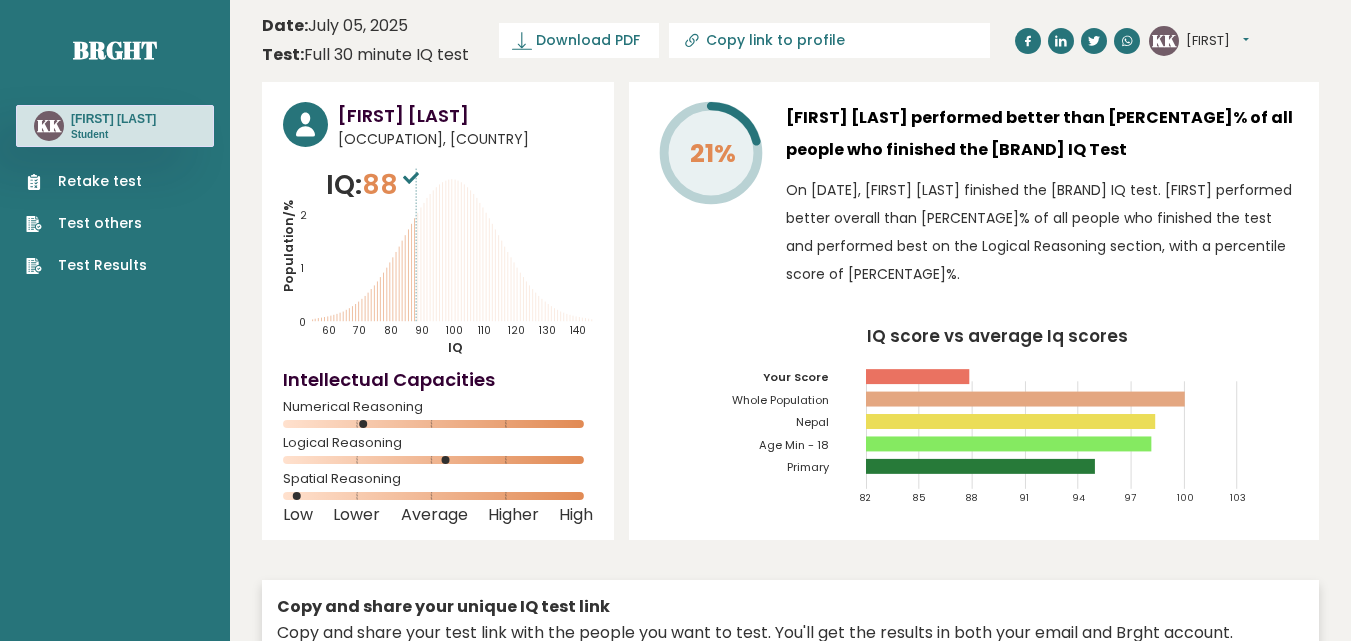 scroll, scrollTop: 0, scrollLeft: 0, axis: both 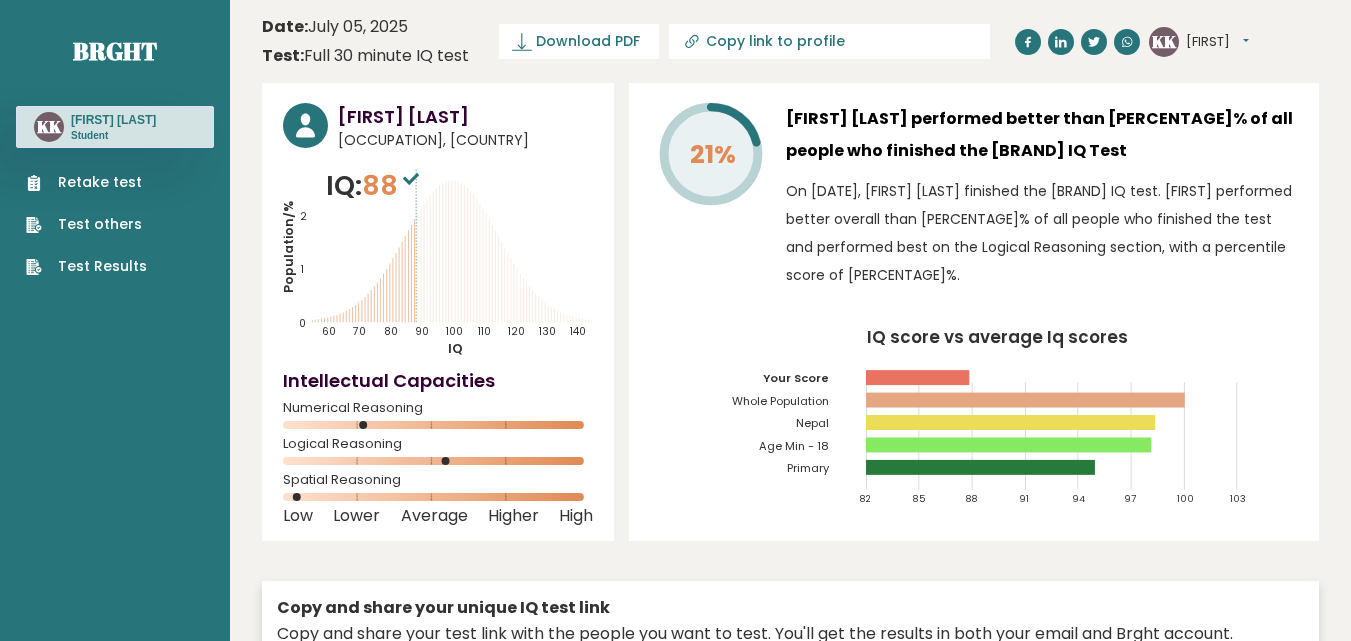 click on "[FIRST] [LAST]" at bounding box center (113, 120) 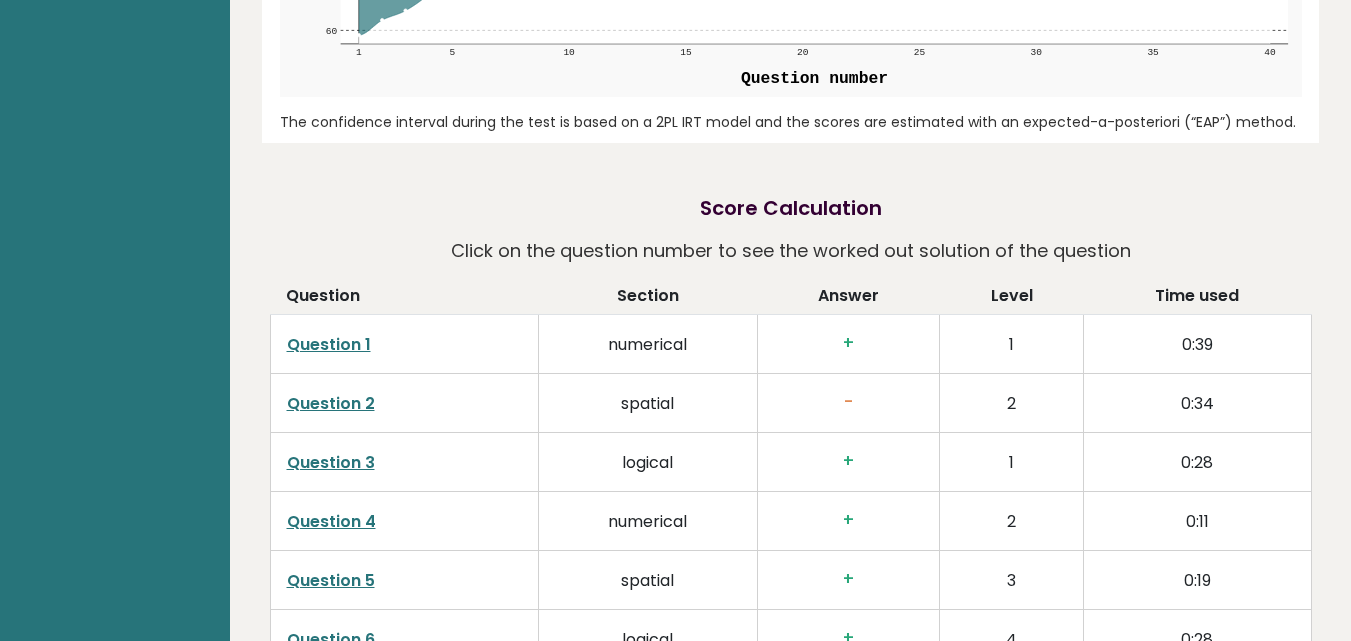 scroll, scrollTop: 2830, scrollLeft: 0, axis: vertical 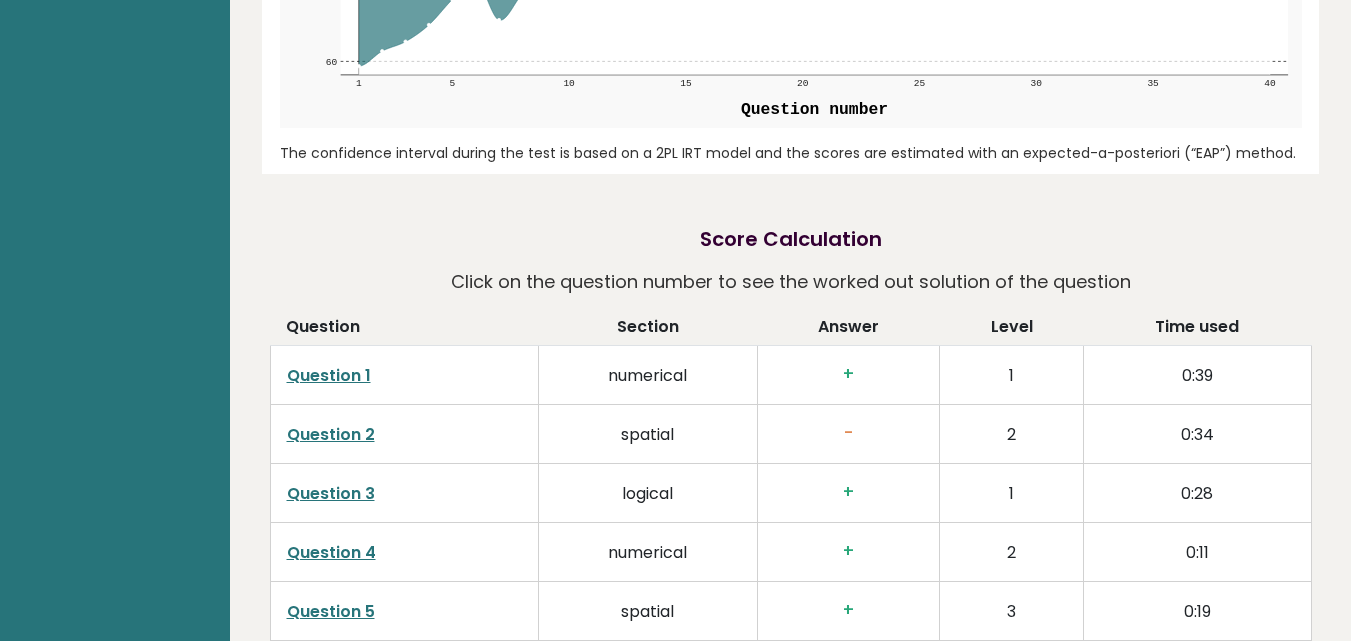 click on "Brght
KK
Kushal Khadka
Student
Retake test
Test others
Test Results" at bounding box center [115, 81] 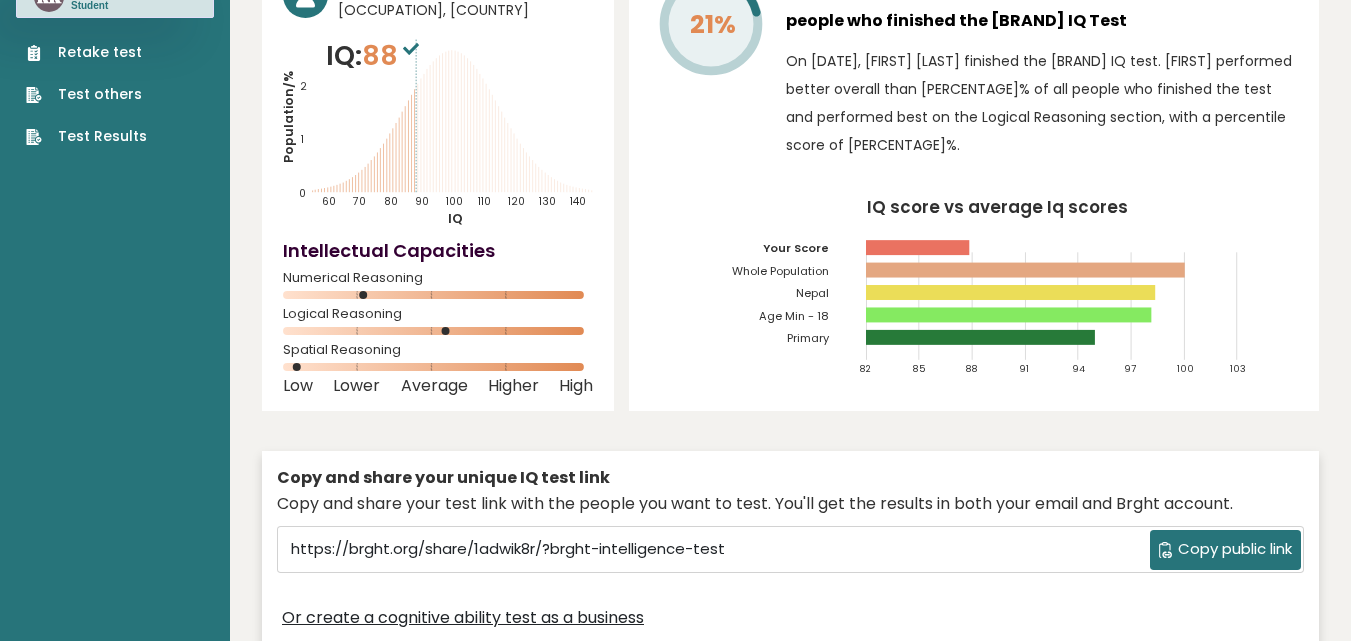 scroll, scrollTop: 0, scrollLeft: 0, axis: both 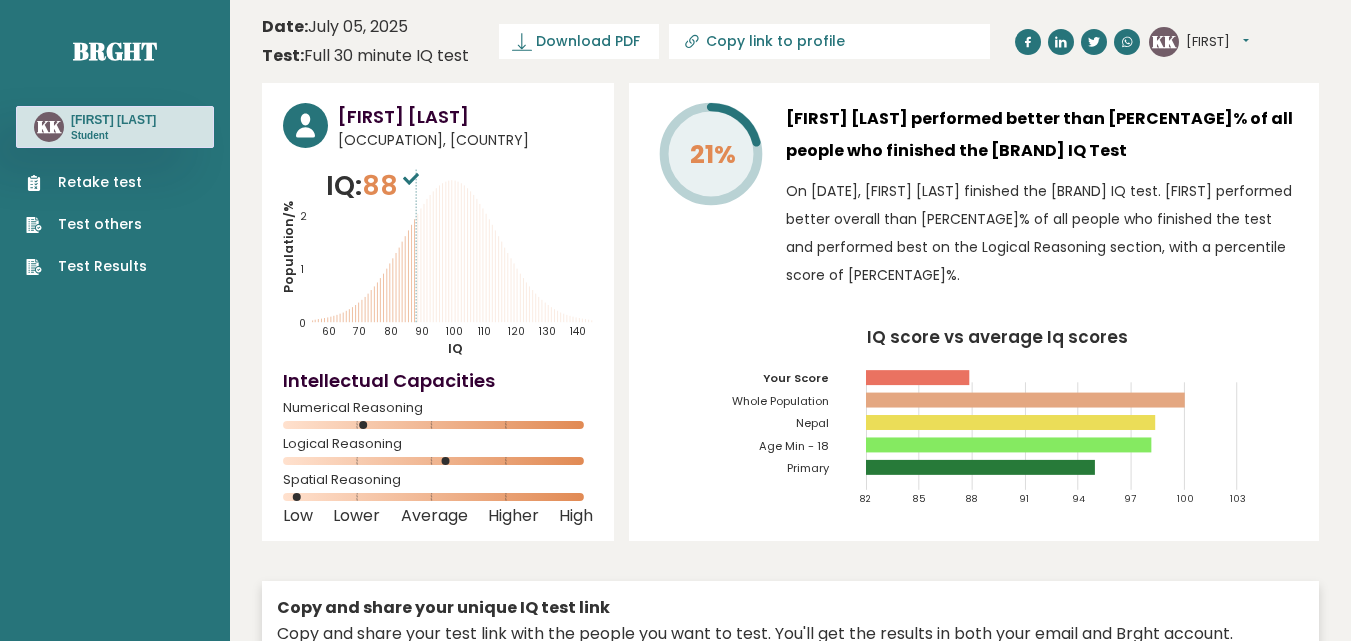 click on "Retake test" at bounding box center (86, 182) 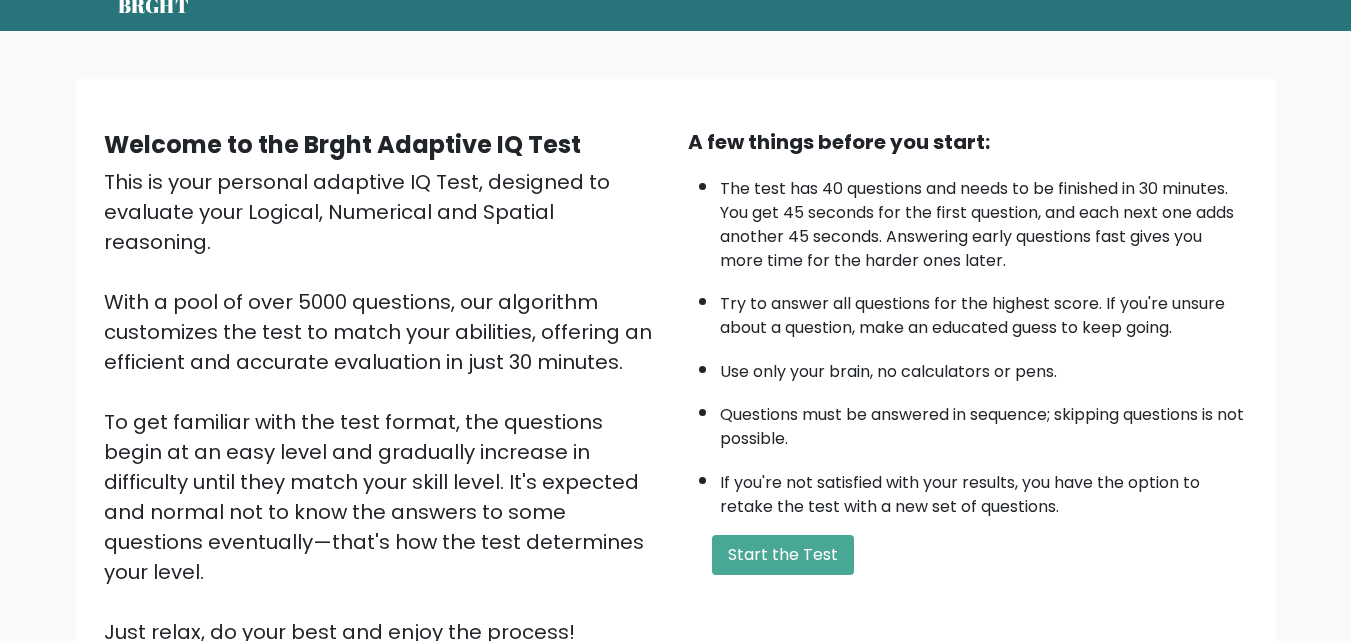 scroll, scrollTop: 200, scrollLeft: 0, axis: vertical 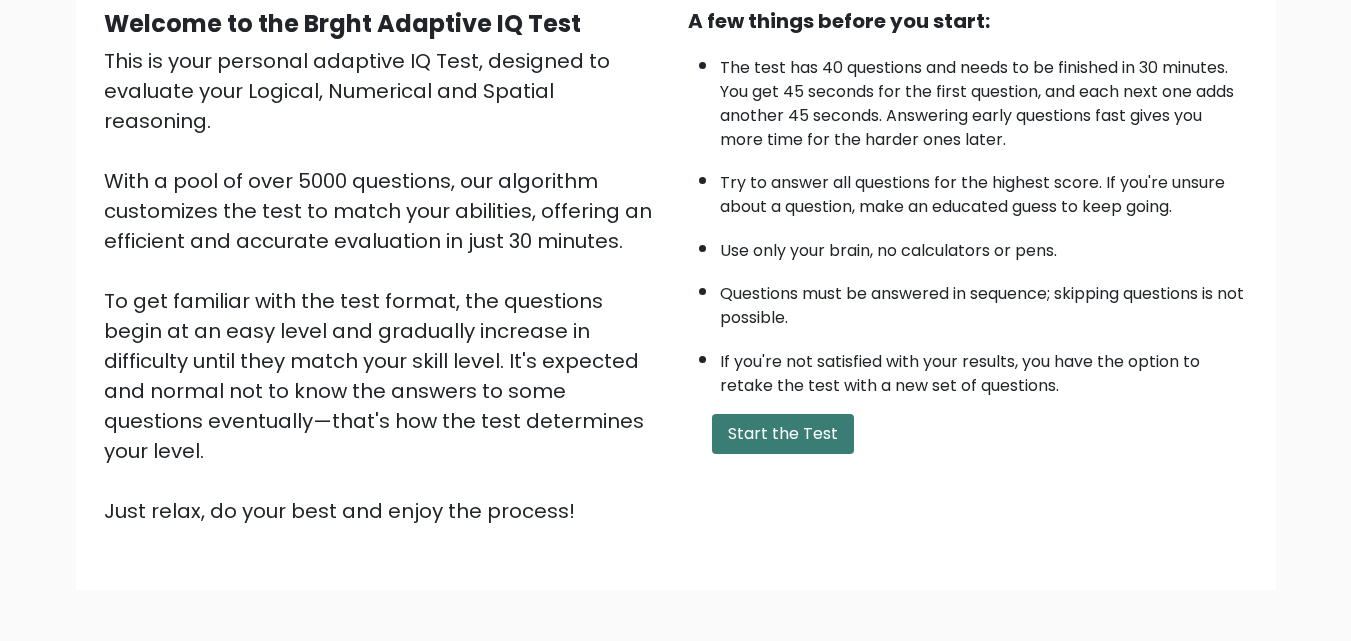 click on "Start the Test" at bounding box center [783, 434] 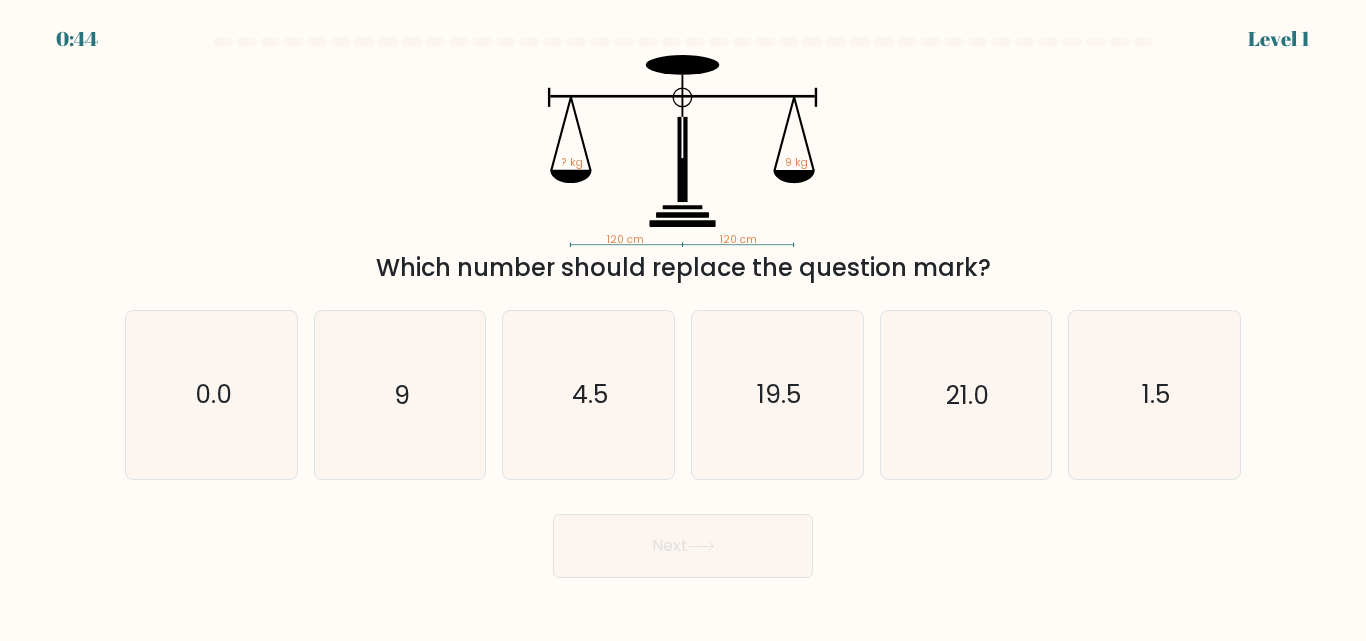 scroll, scrollTop: 0, scrollLeft: 0, axis: both 